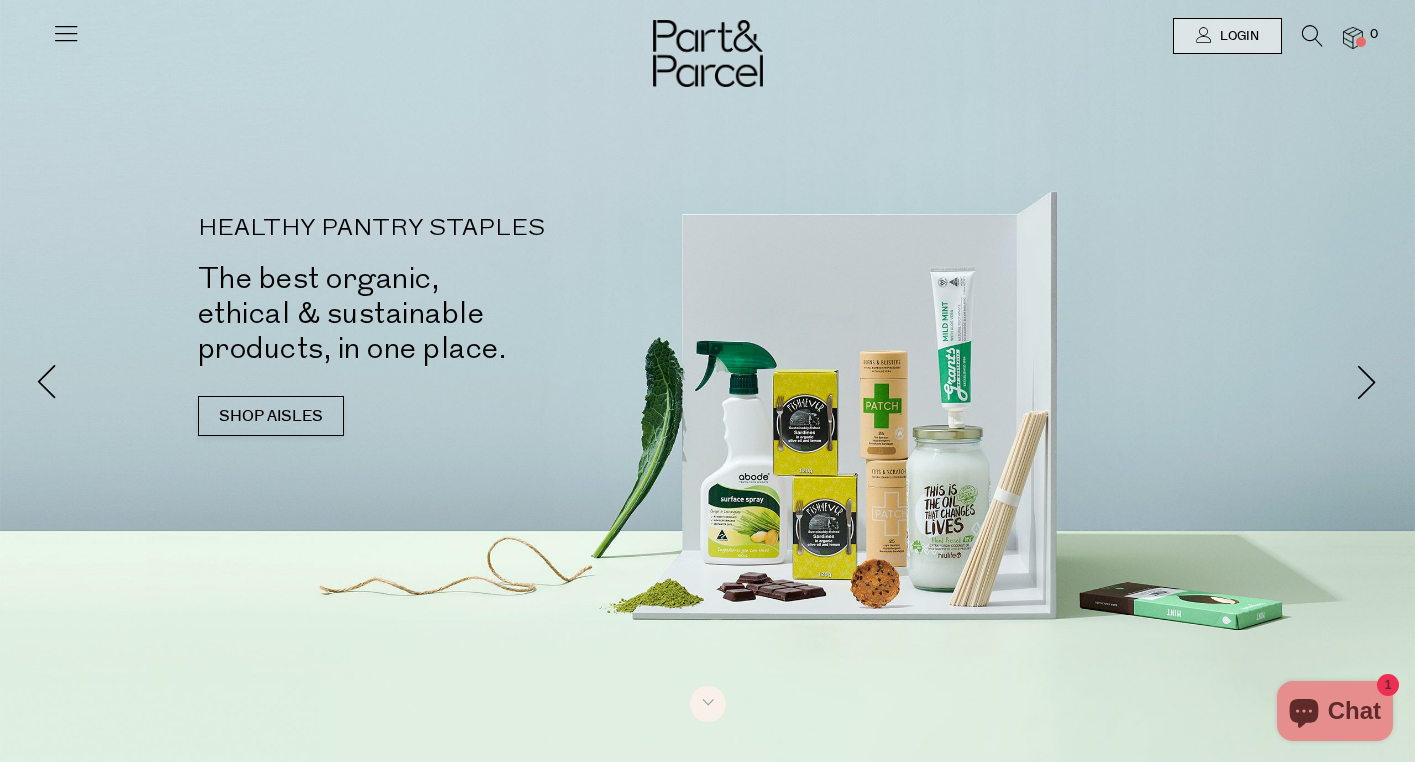 scroll, scrollTop: 0, scrollLeft: 0, axis: both 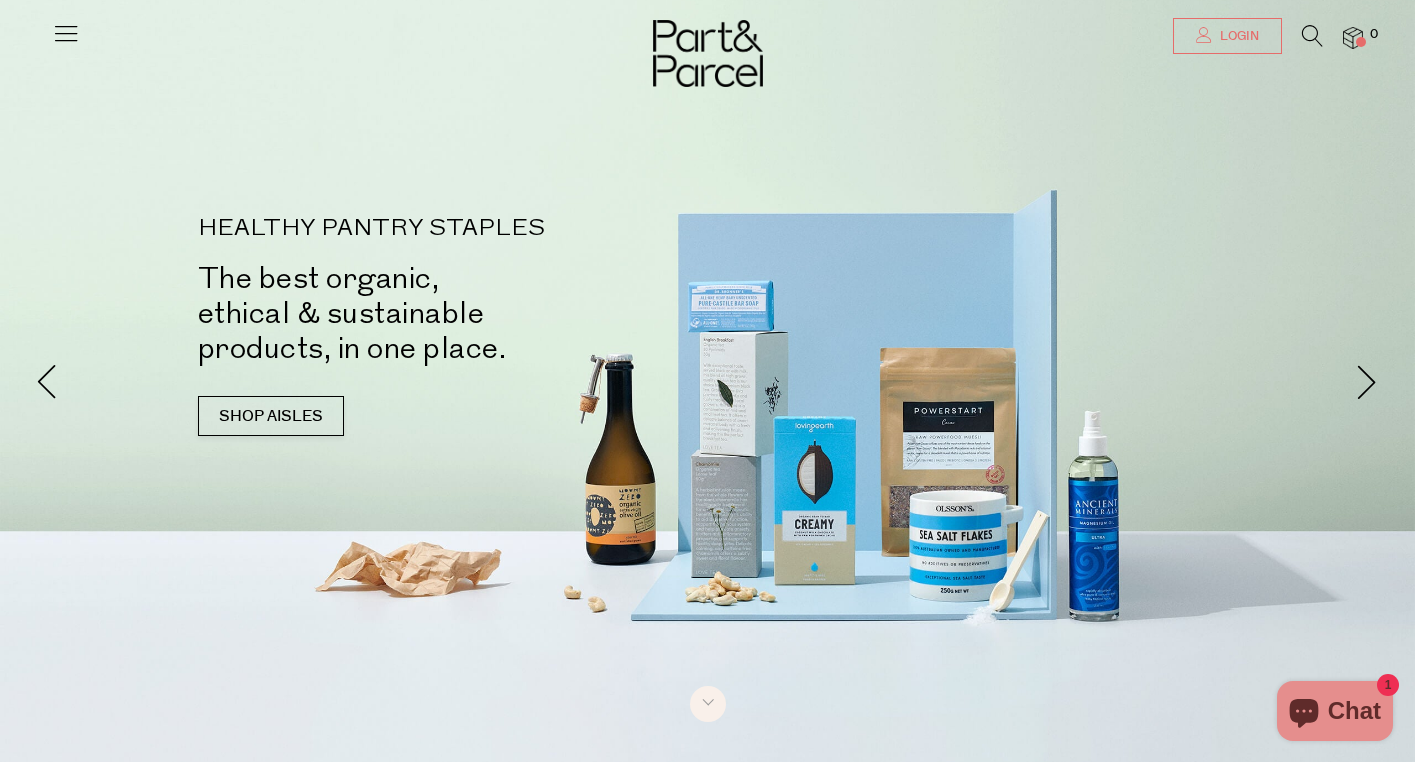 click on "Login" at bounding box center [1237, 36] 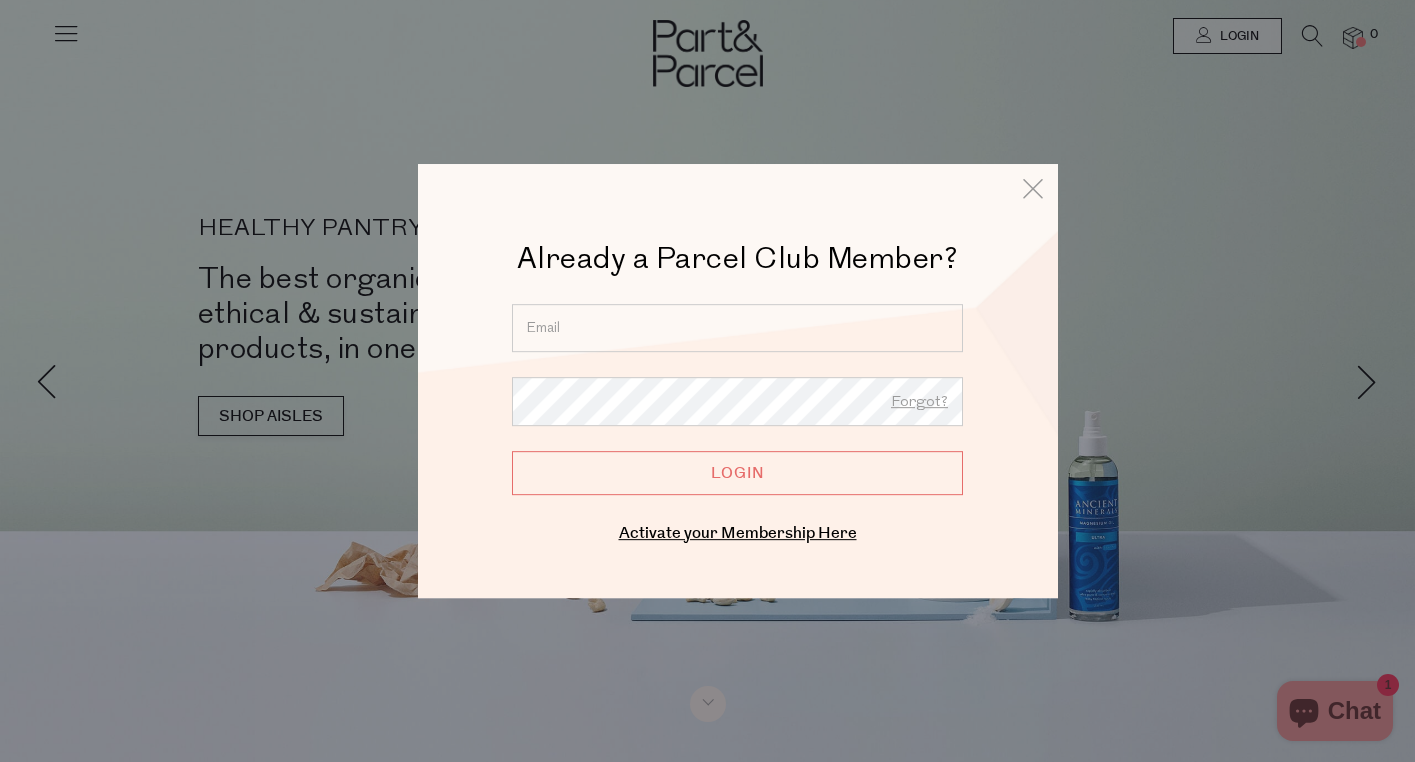 click at bounding box center [737, 328] 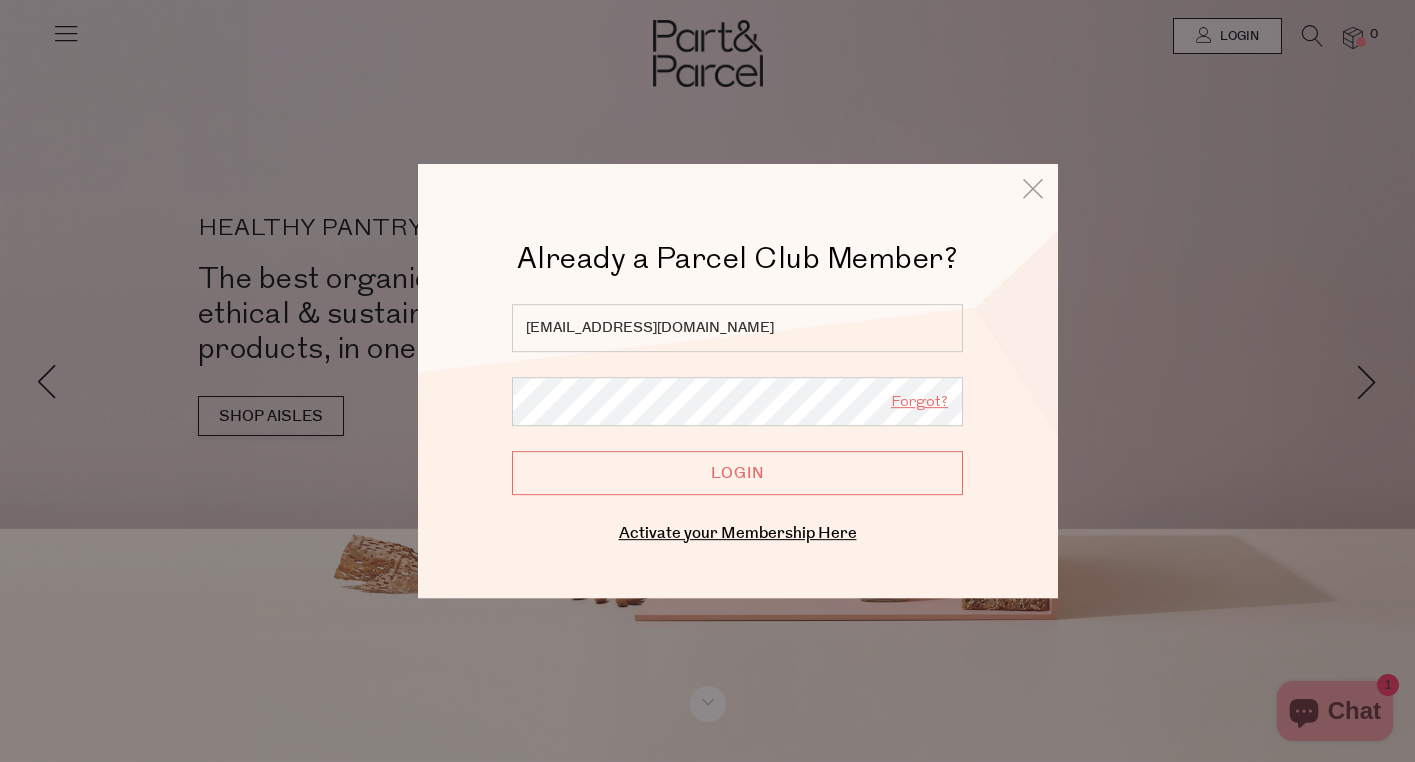click on "Forgot?" at bounding box center (919, 403) 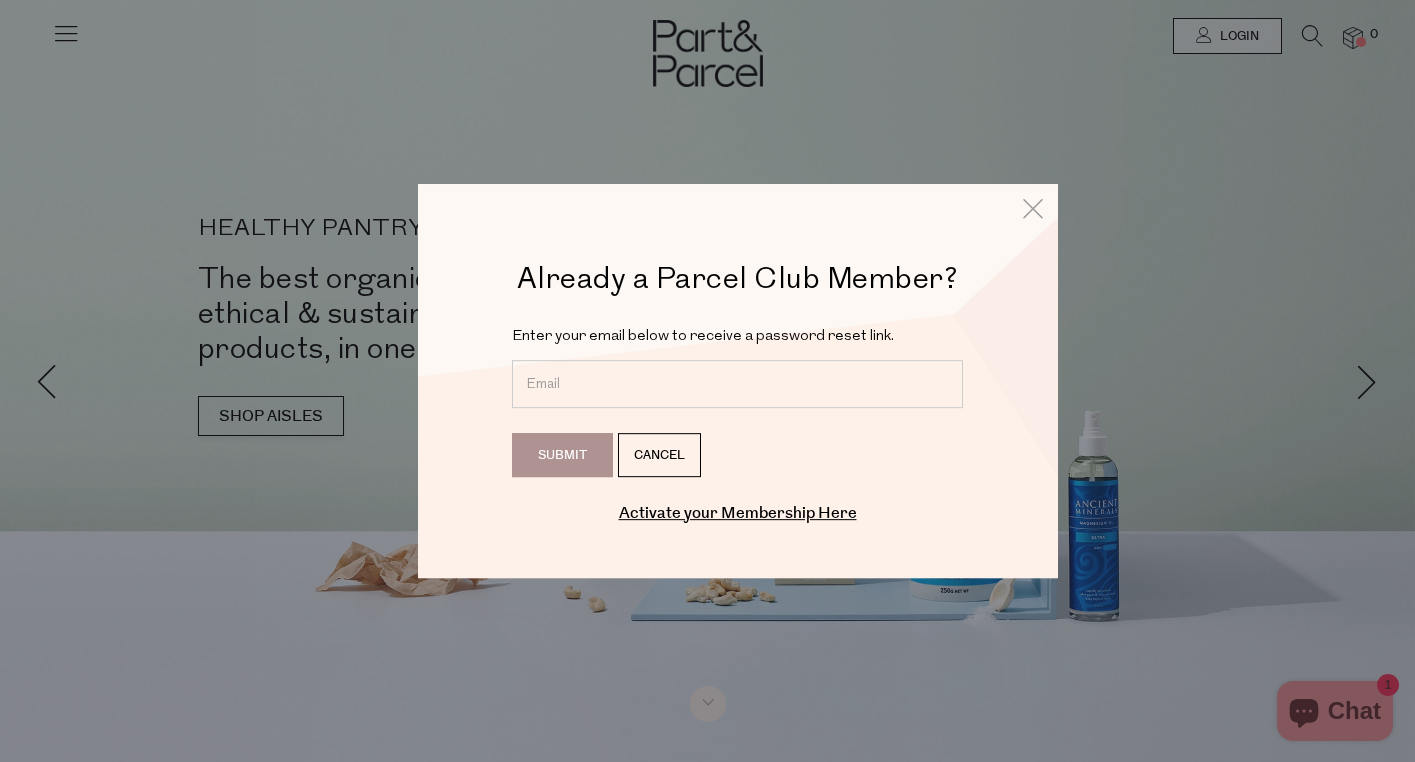 click at bounding box center (737, 384) 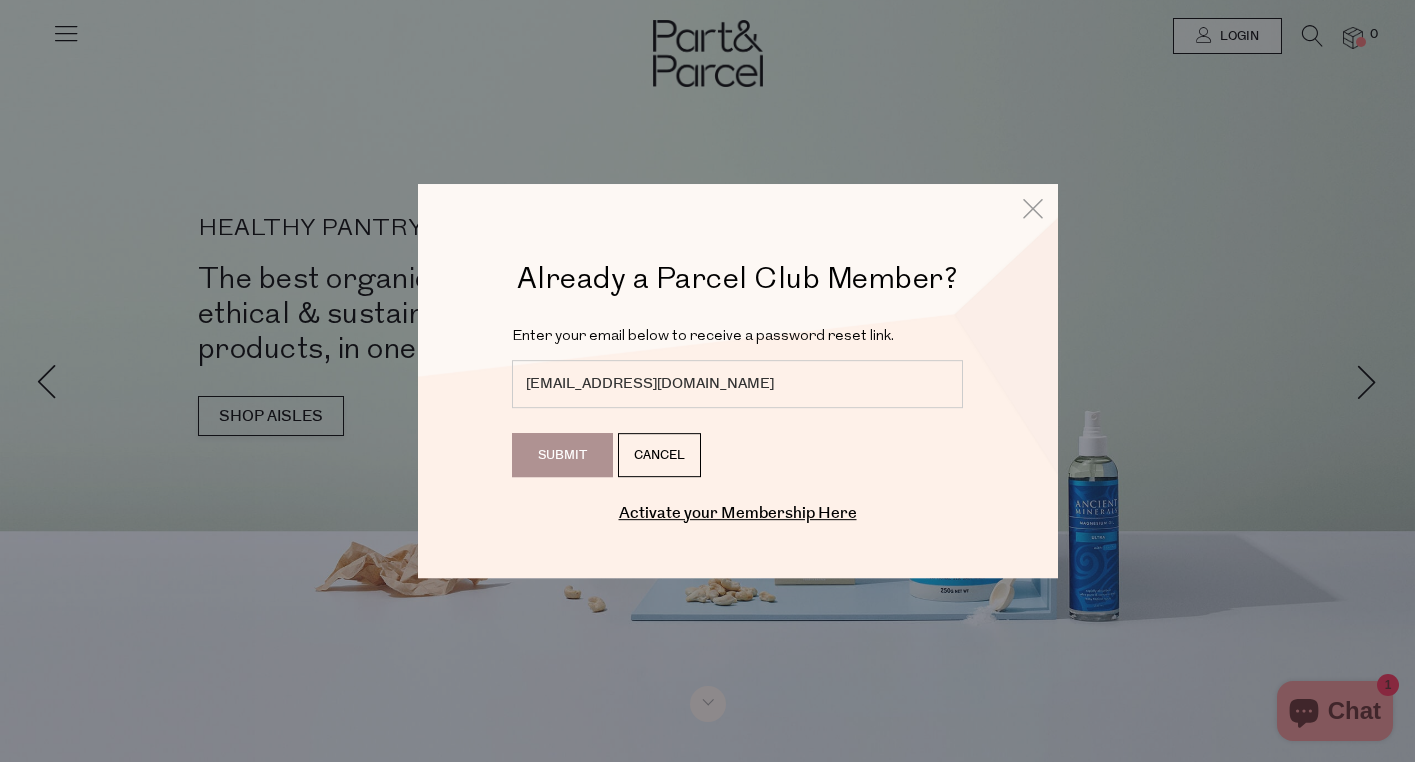 click on "Submit" at bounding box center [562, 455] 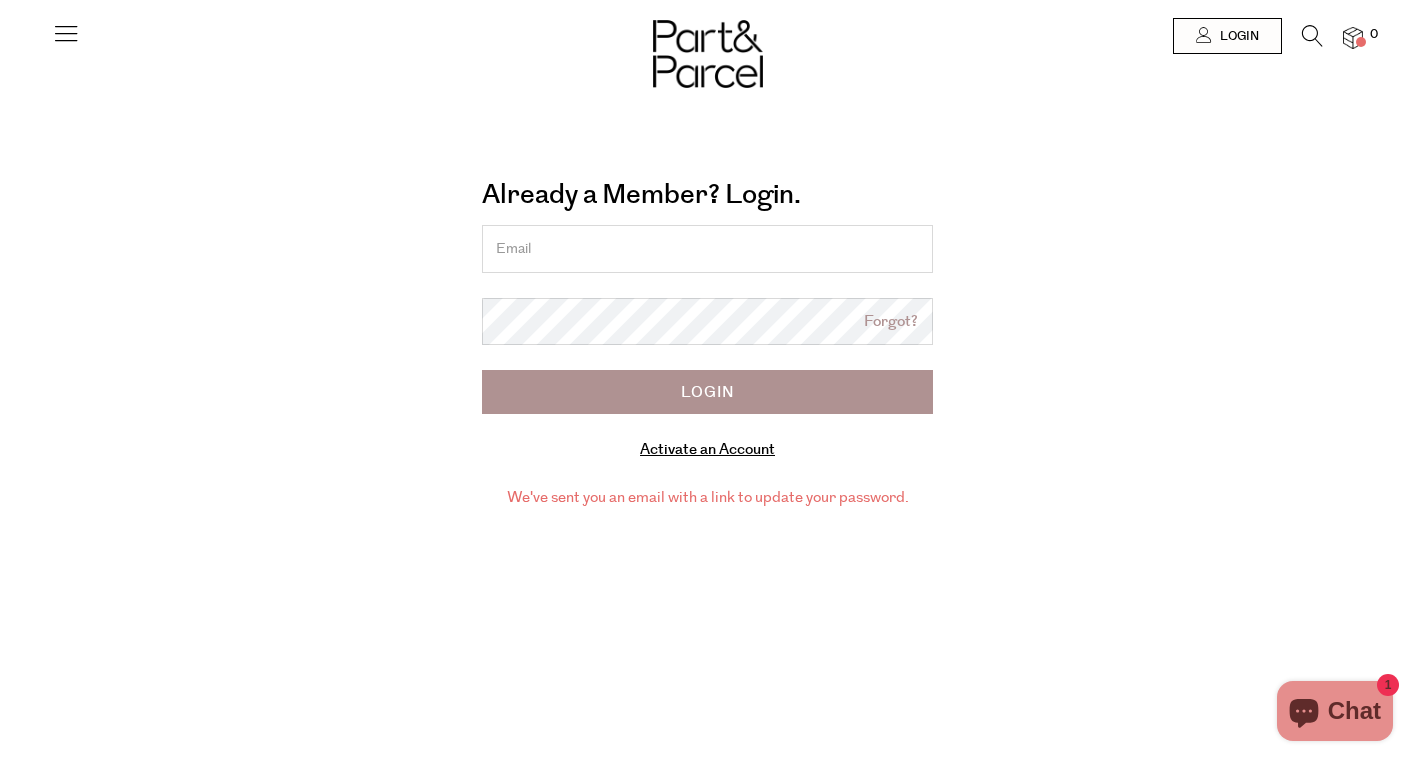 scroll, scrollTop: 0, scrollLeft: 0, axis: both 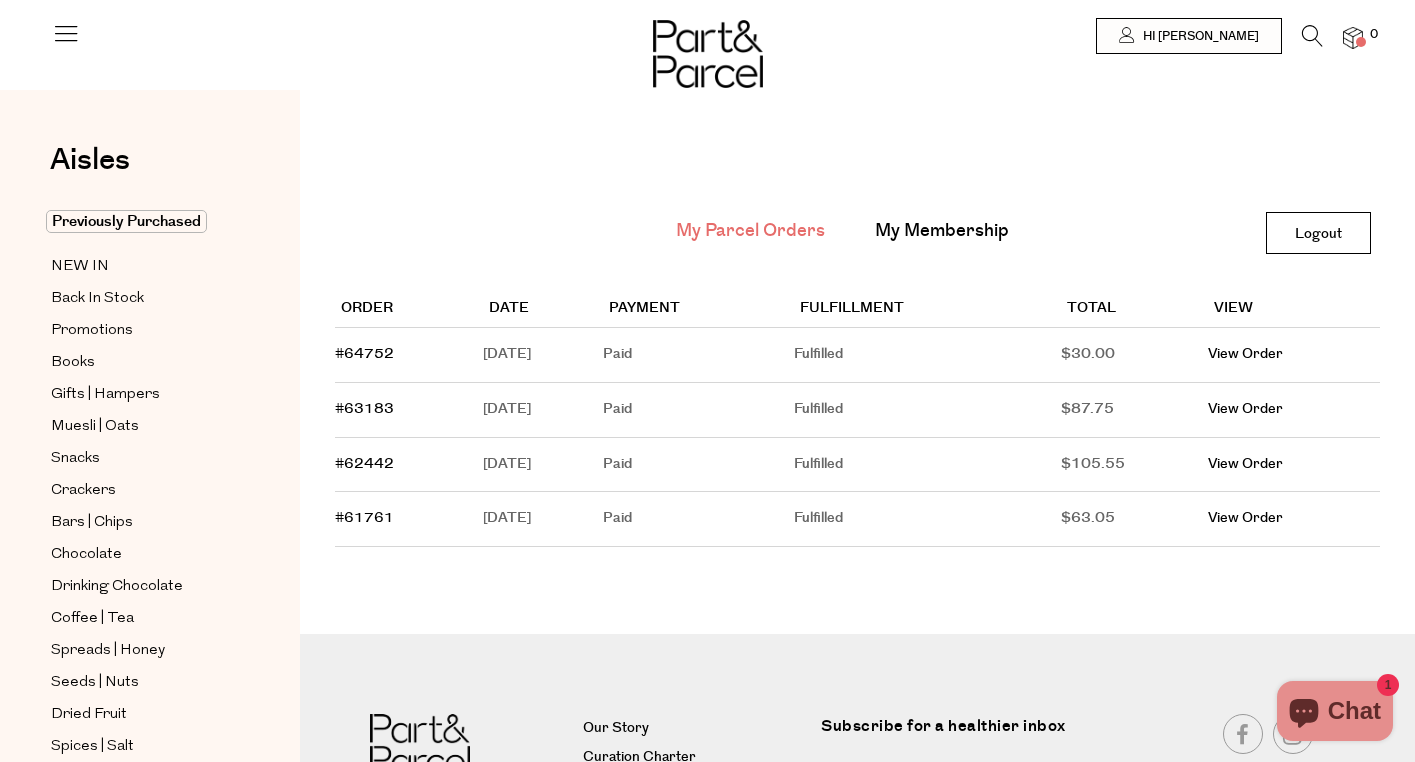 click on "Previously Purchased
NEW IN
Back In Stock
Promotions
Books
Gifts | Hampers
Muesli | Oats
Snacks
Crackers
Bars | Chips
Chocolate
Drinking Chocolate
Coffee | Tea" at bounding box center (150, 724) 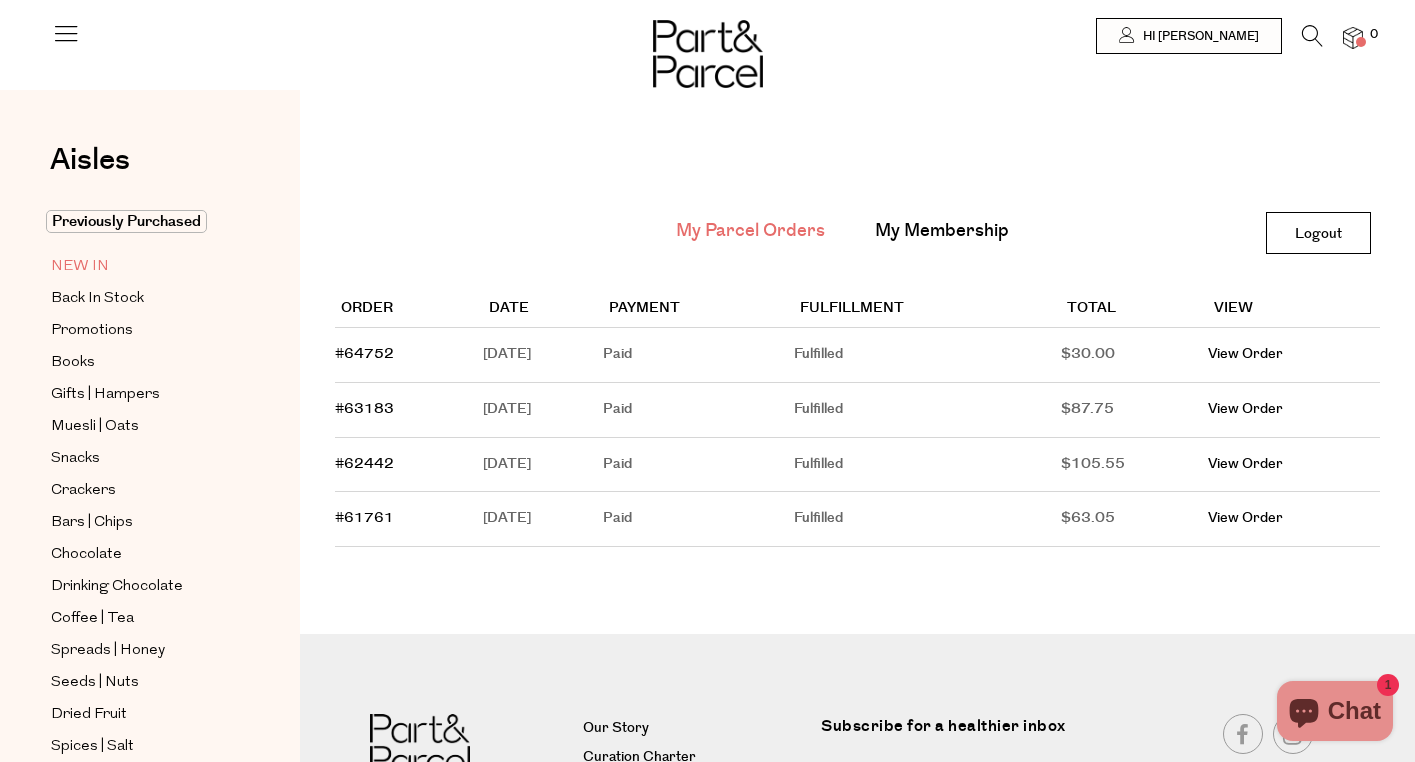 click on "NEW IN" at bounding box center [80, 267] 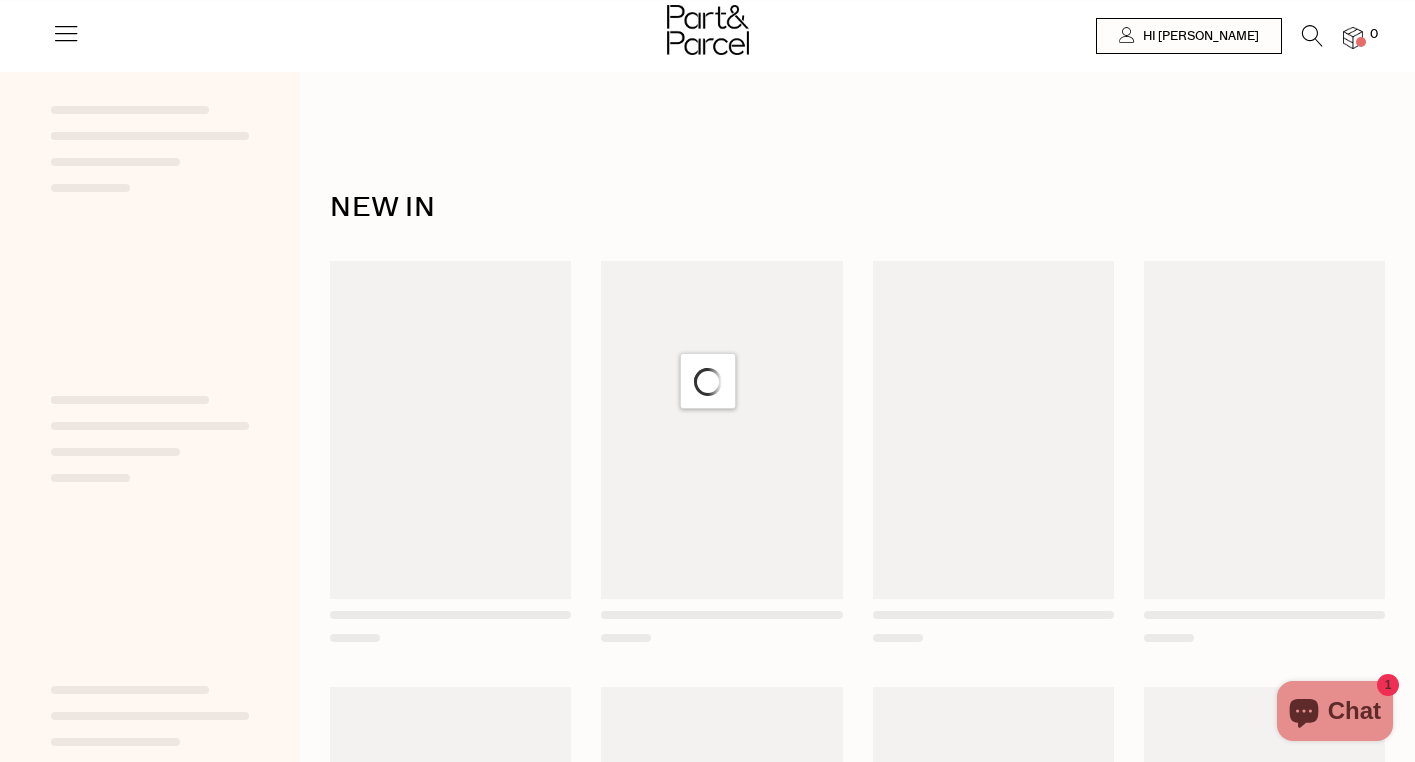 scroll, scrollTop: 0, scrollLeft: 0, axis: both 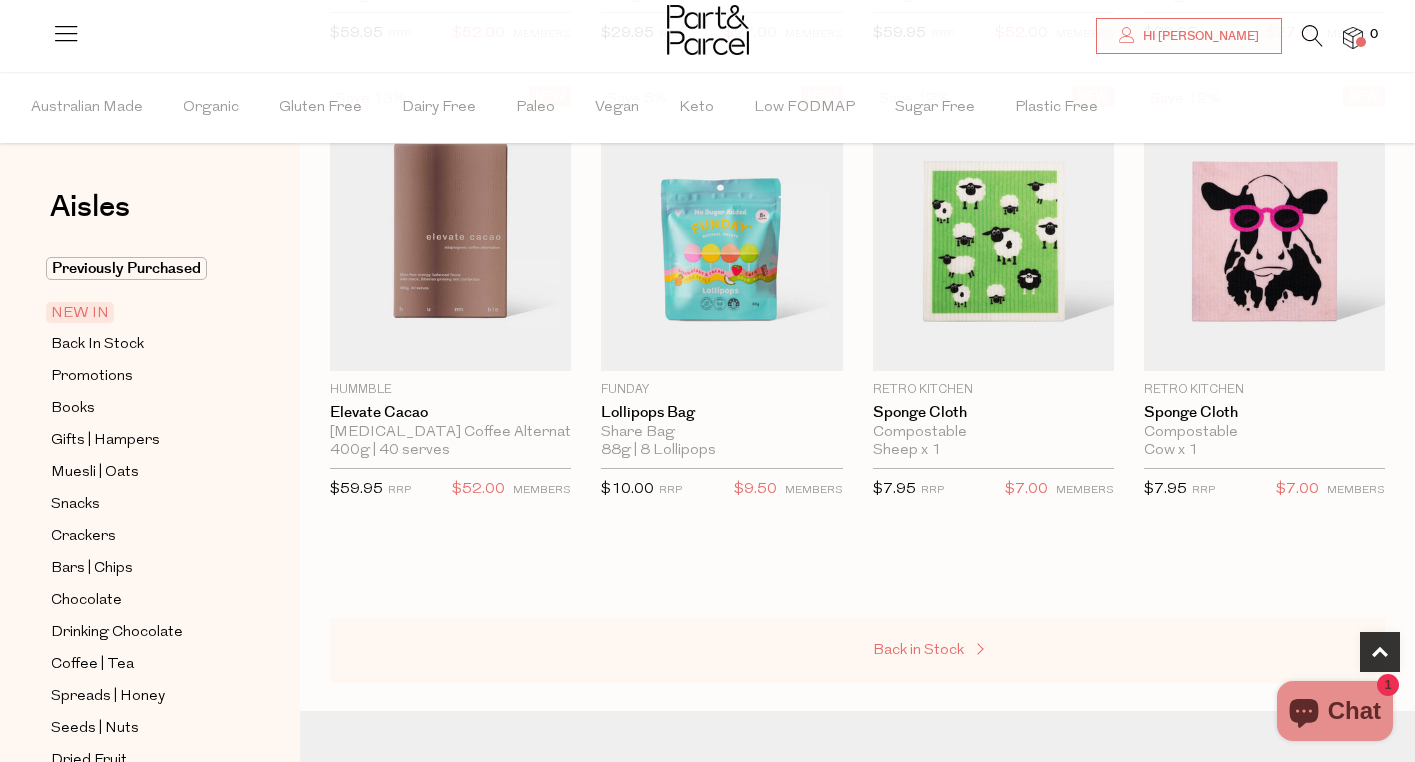 click on "Back in Stock" at bounding box center [918, 650] 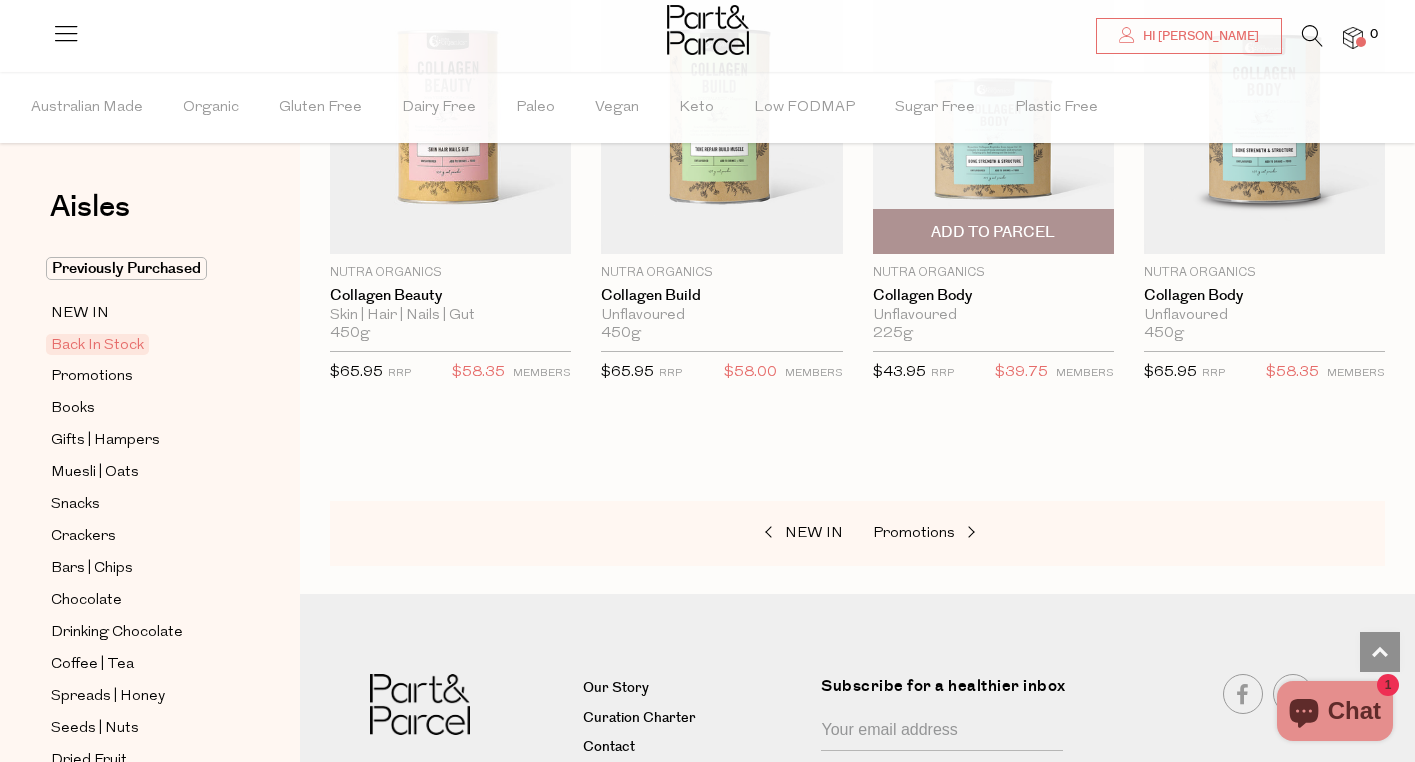 scroll, scrollTop: 1285, scrollLeft: 0, axis: vertical 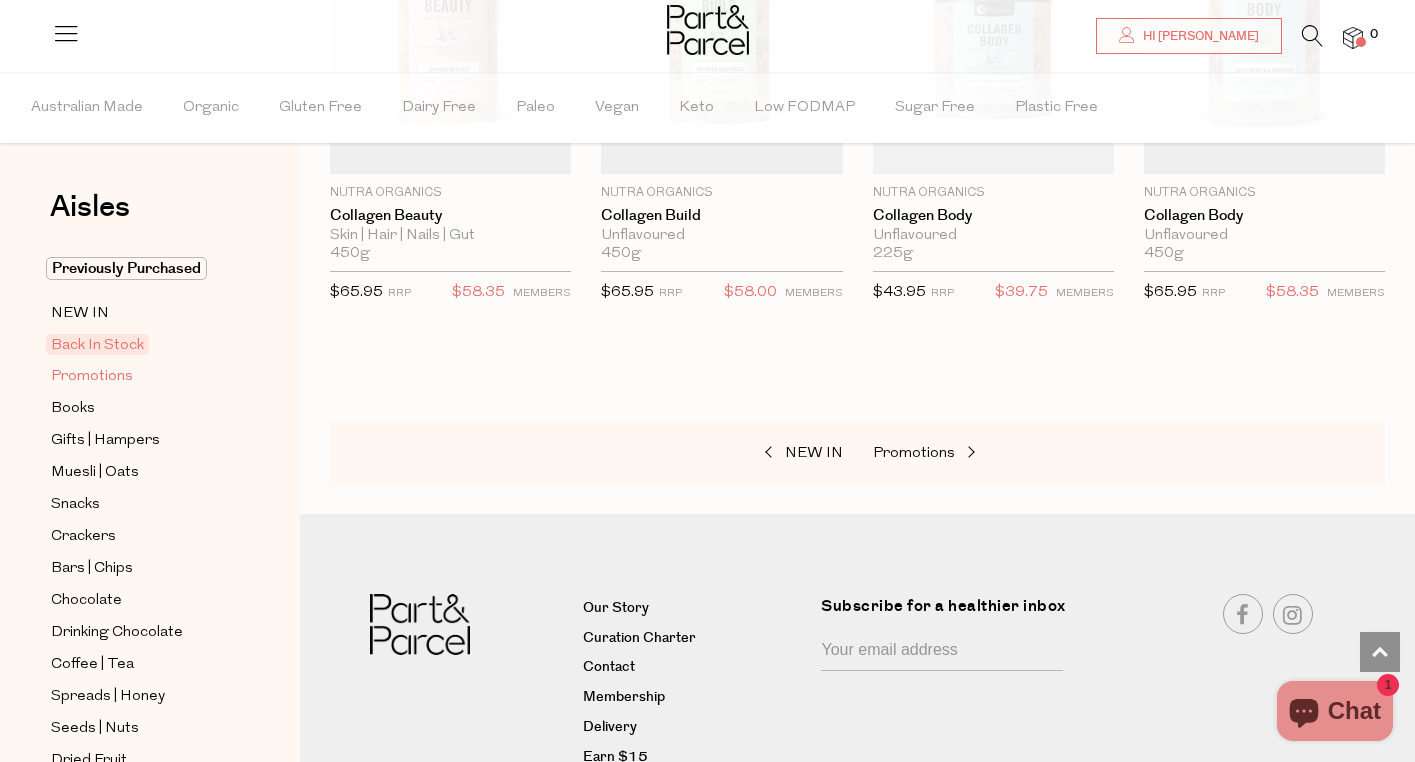 click on "Promotions" at bounding box center (92, 377) 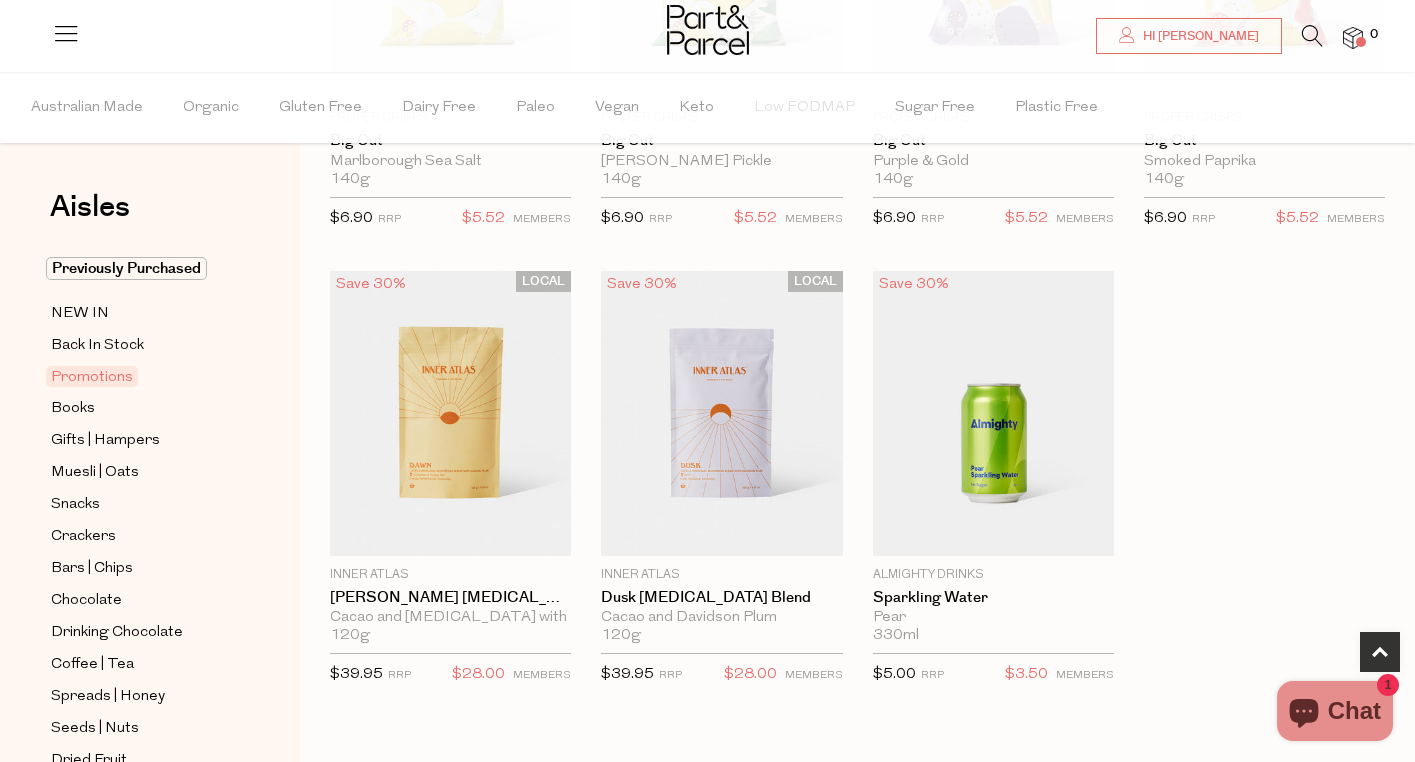 scroll, scrollTop: 980, scrollLeft: 0, axis: vertical 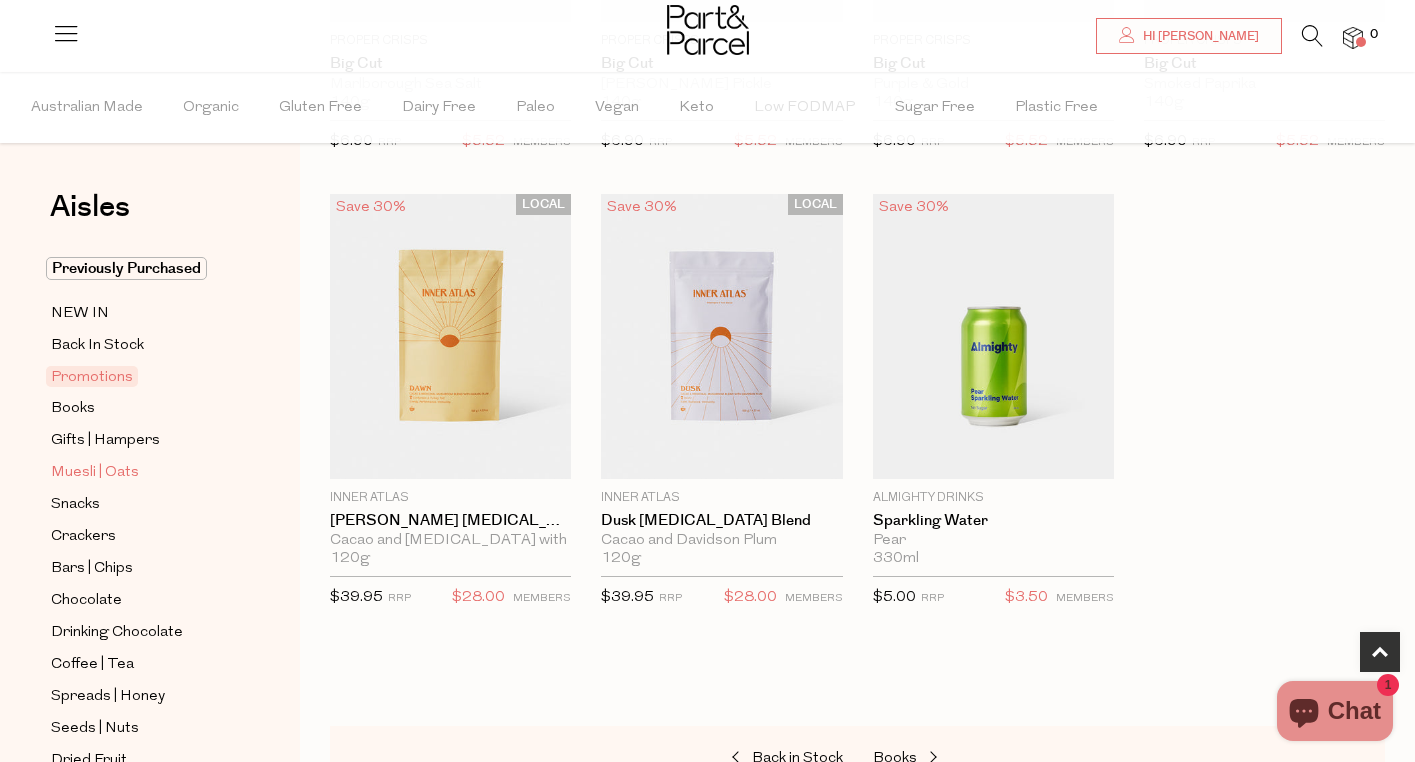 click on "Muesli | Oats" at bounding box center (95, 473) 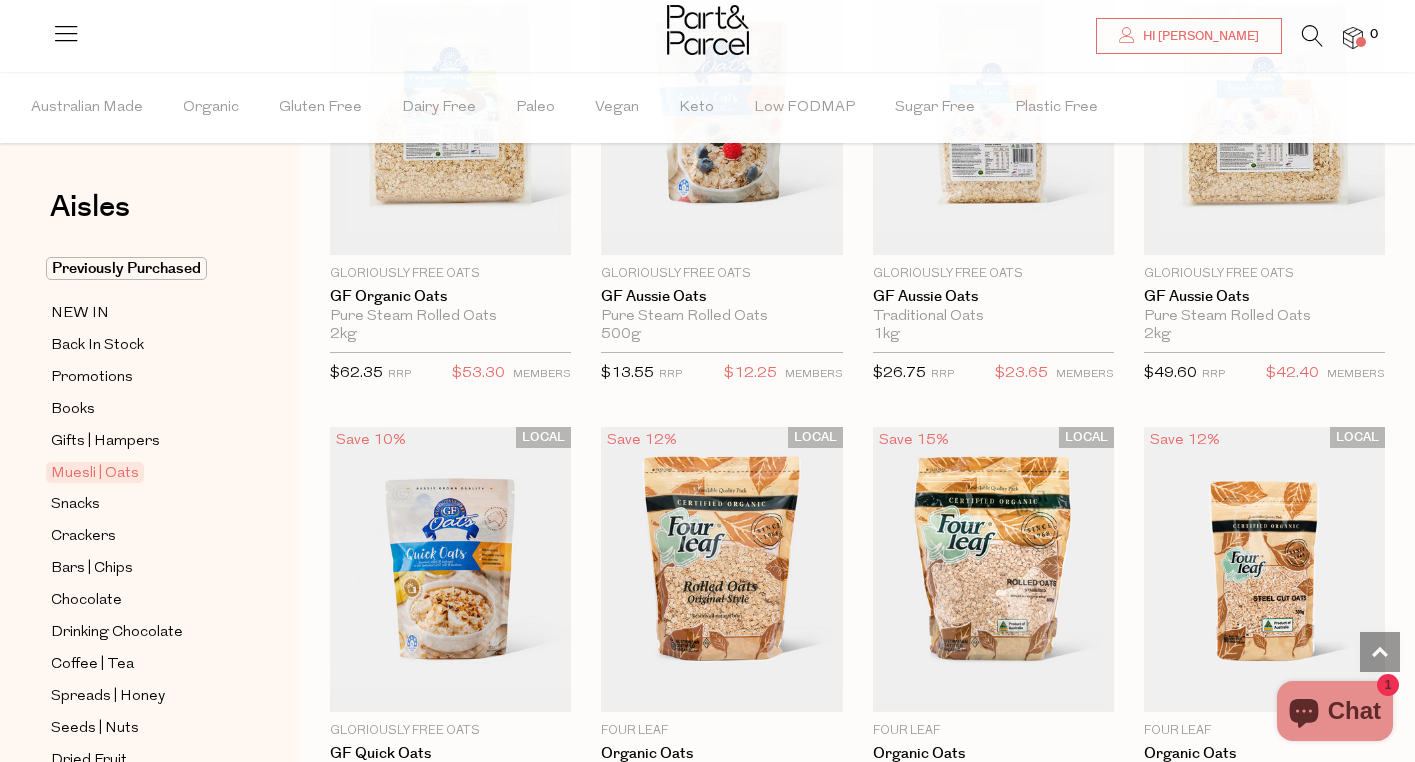 scroll, scrollTop: 4097, scrollLeft: 0, axis: vertical 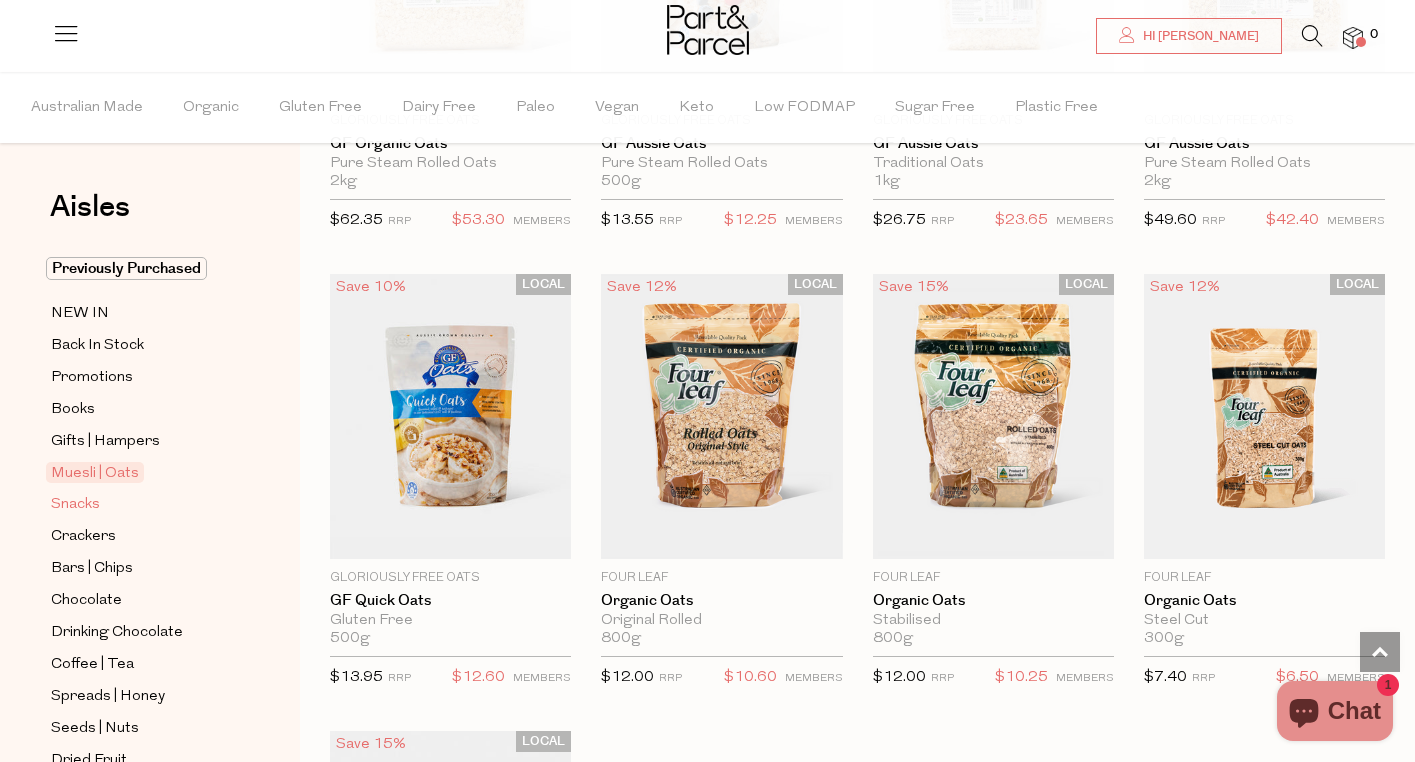 click on "Snacks" at bounding box center [75, 505] 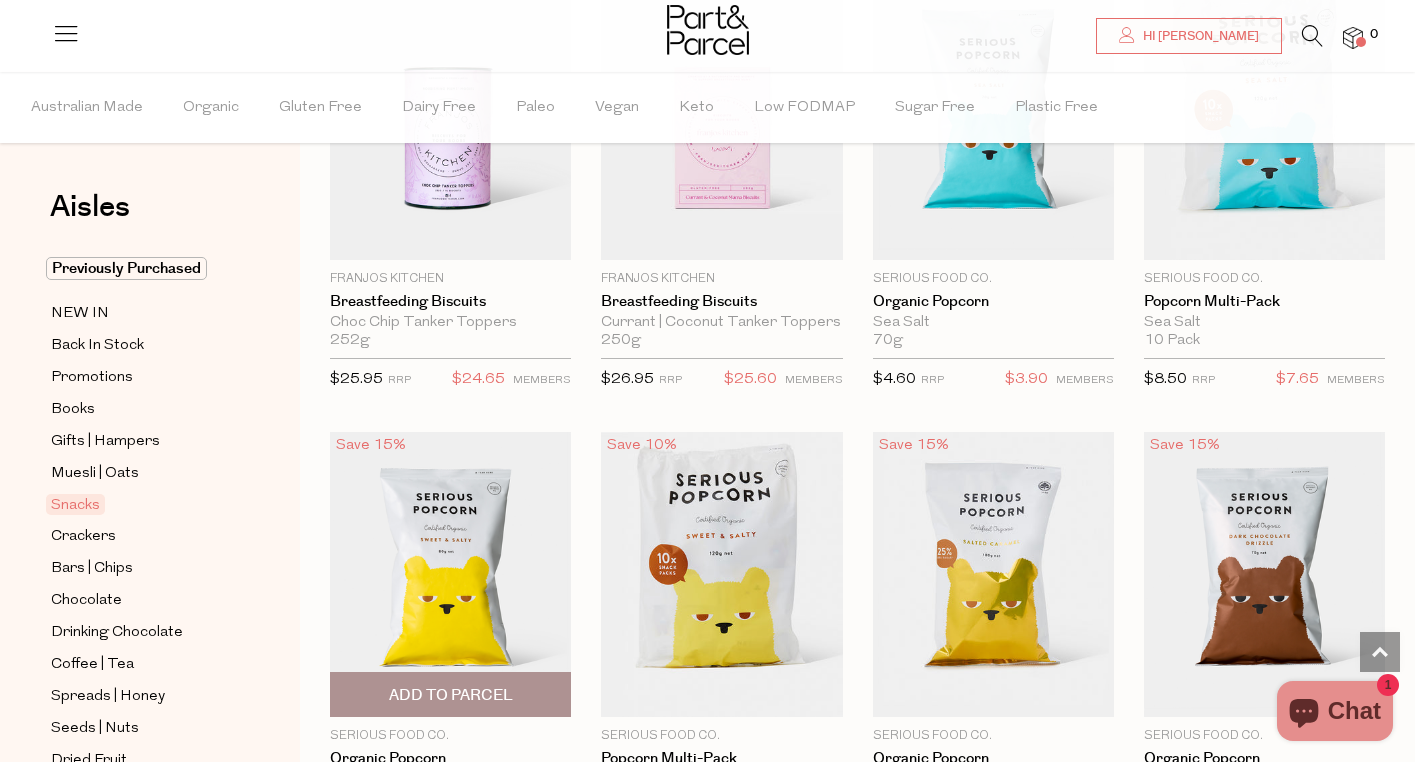 scroll, scrollTop: 4954, scrollLeft: 0, axis: vertical 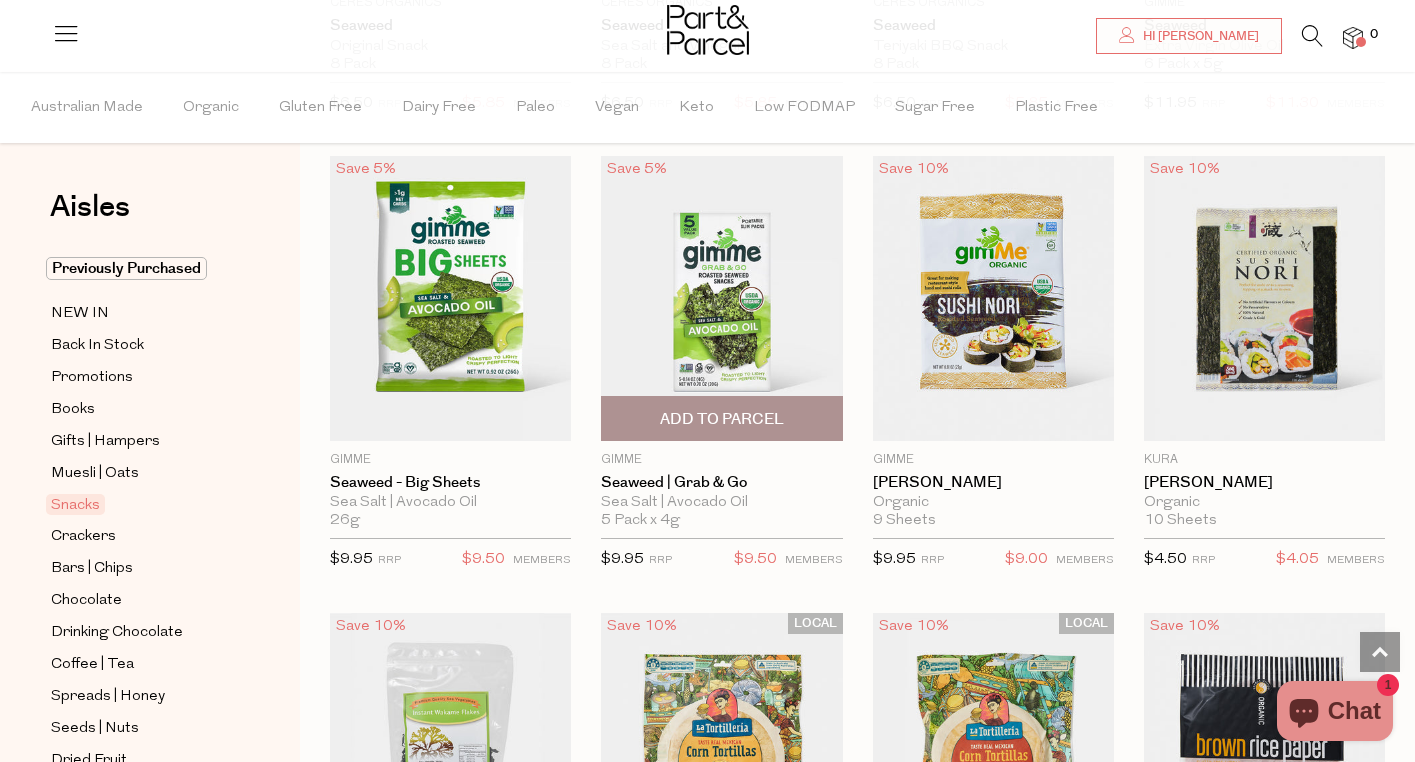 click at bounding box center [721, 298] 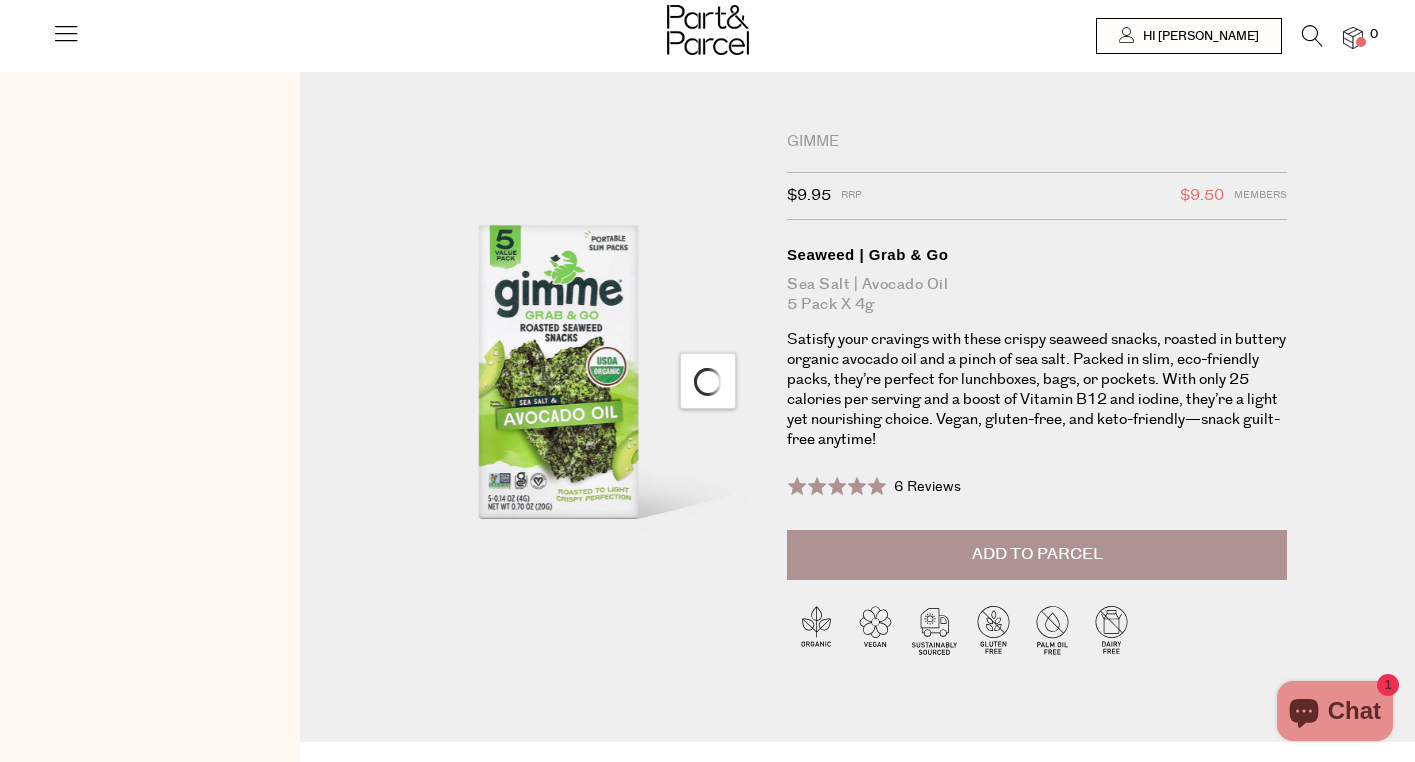 scroll, scrollTop: 0, scrollLeft: 0, axis: both 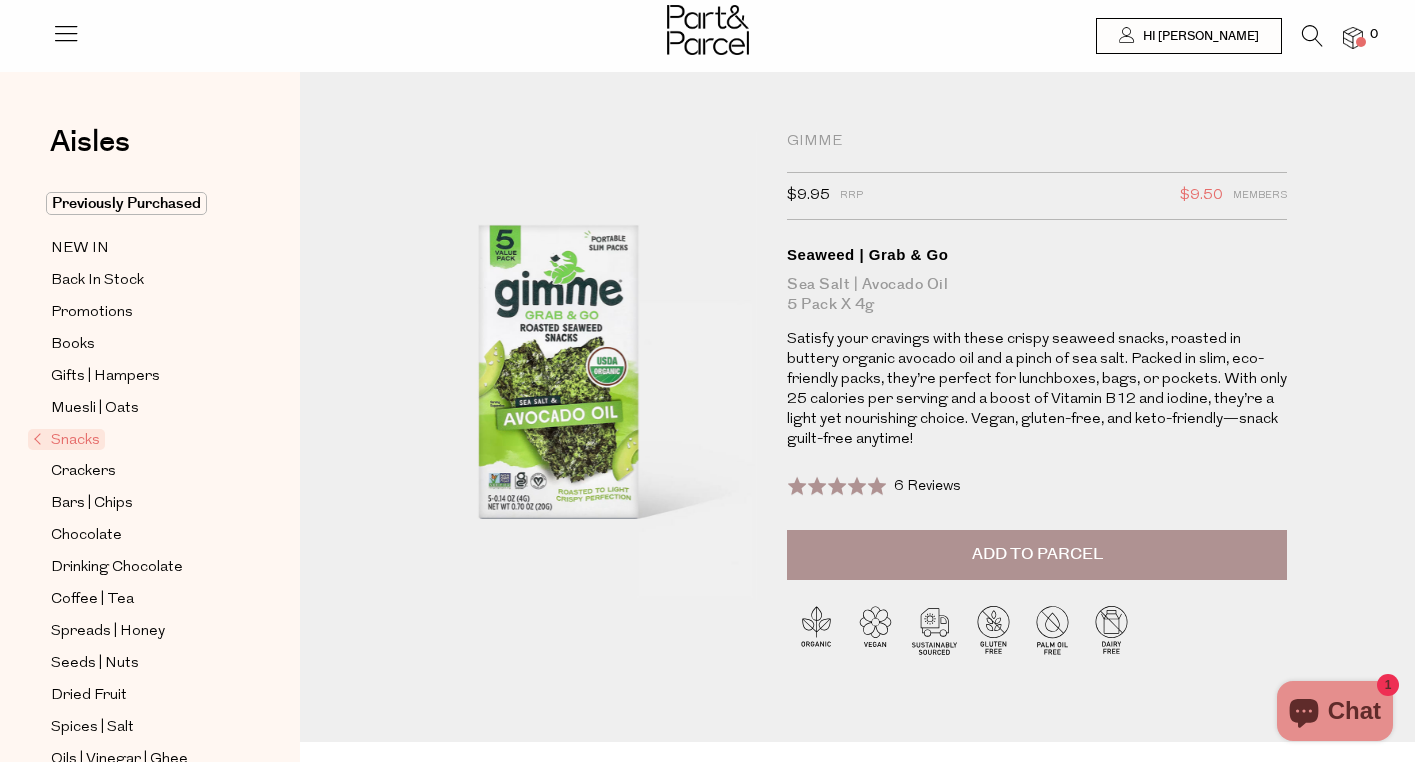click on "Add to Parcel" at bounding box center (1037, 555) 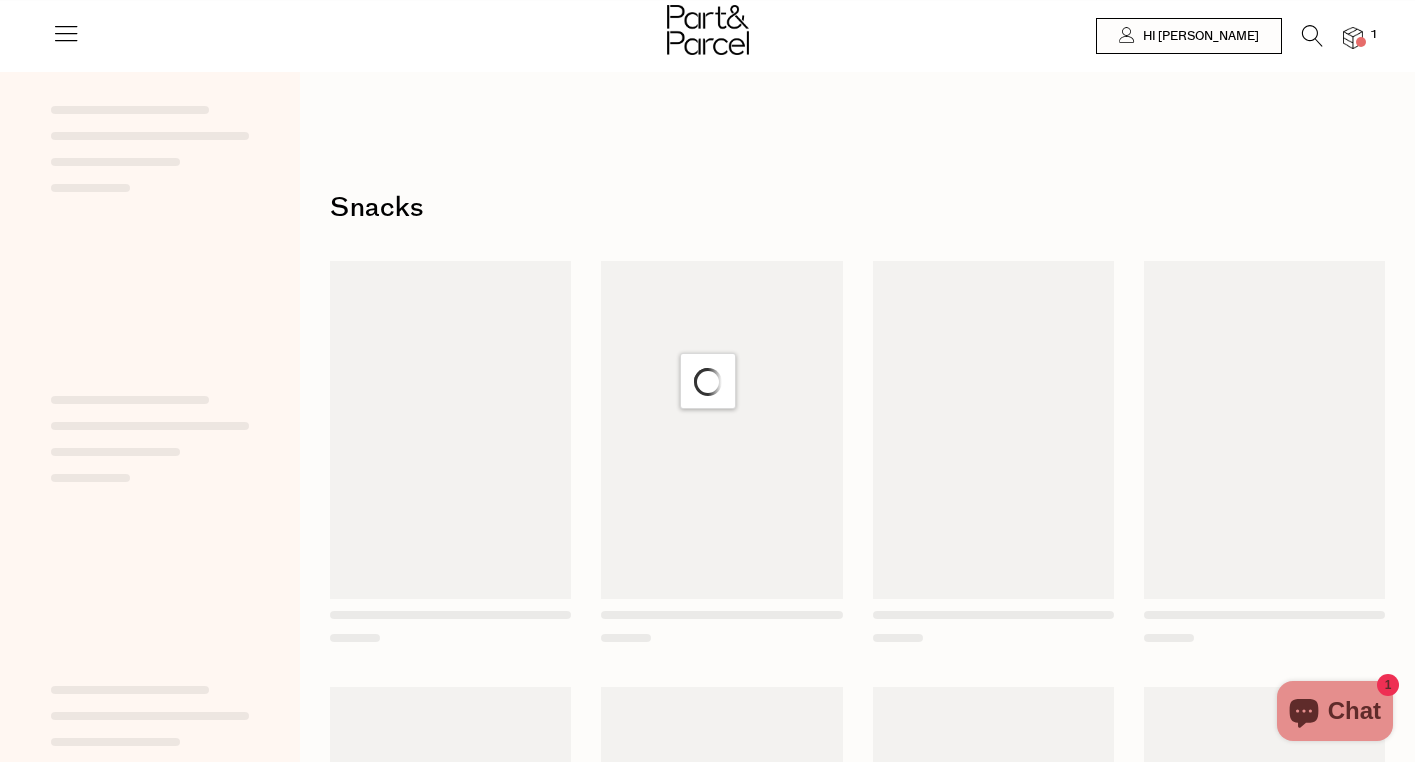 scroll, scrollTop: 0, scrollLeft: 0, axis: both 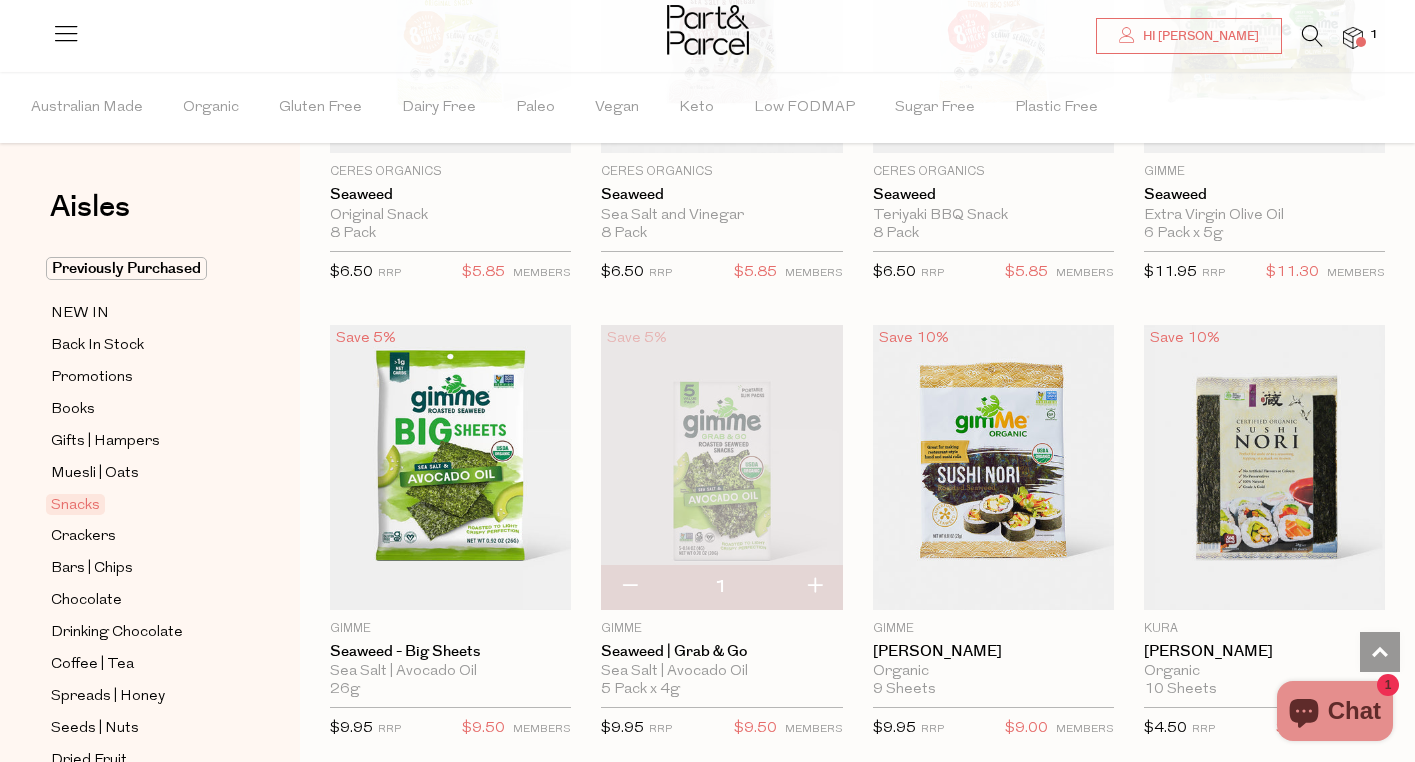 click at bounding box center [814, 587] 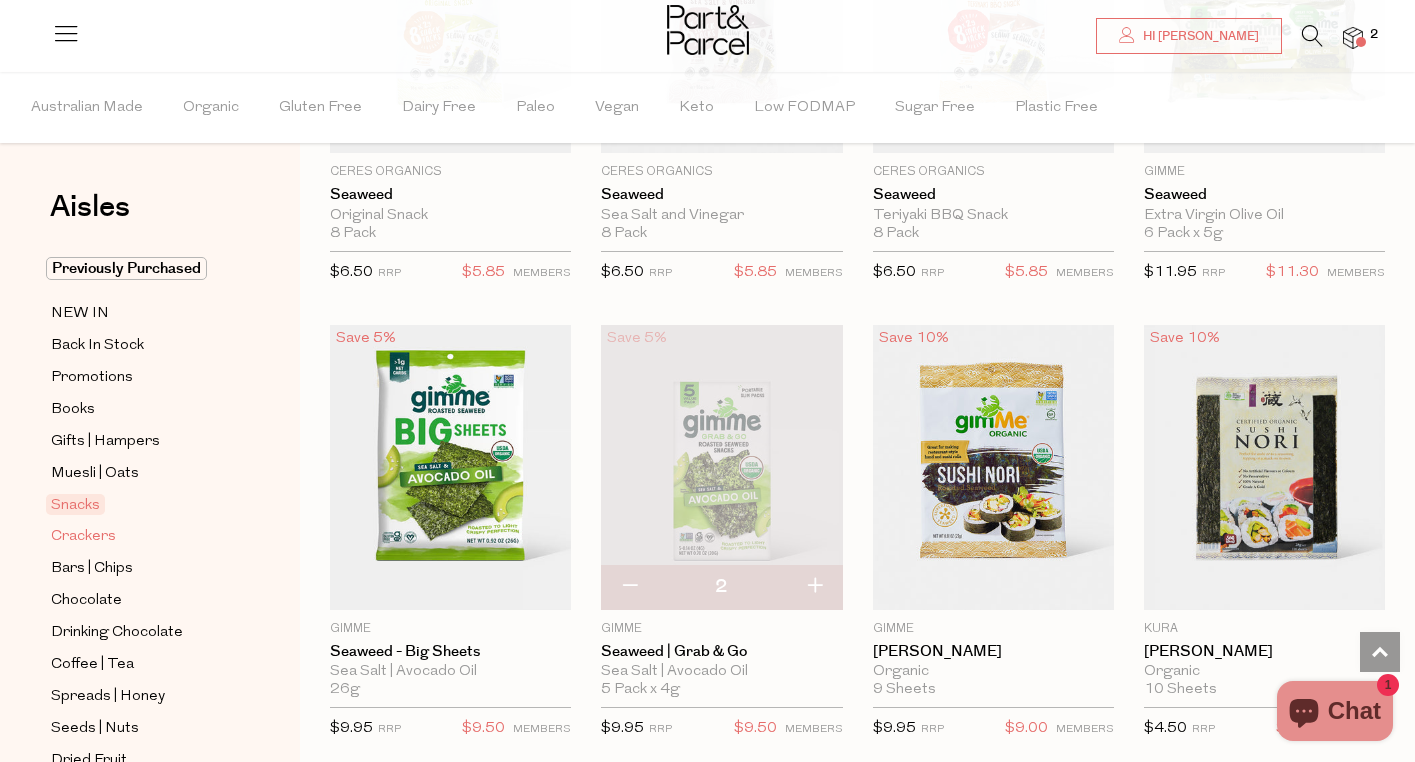 click on "Crackers" at bounding box center [83, 537] 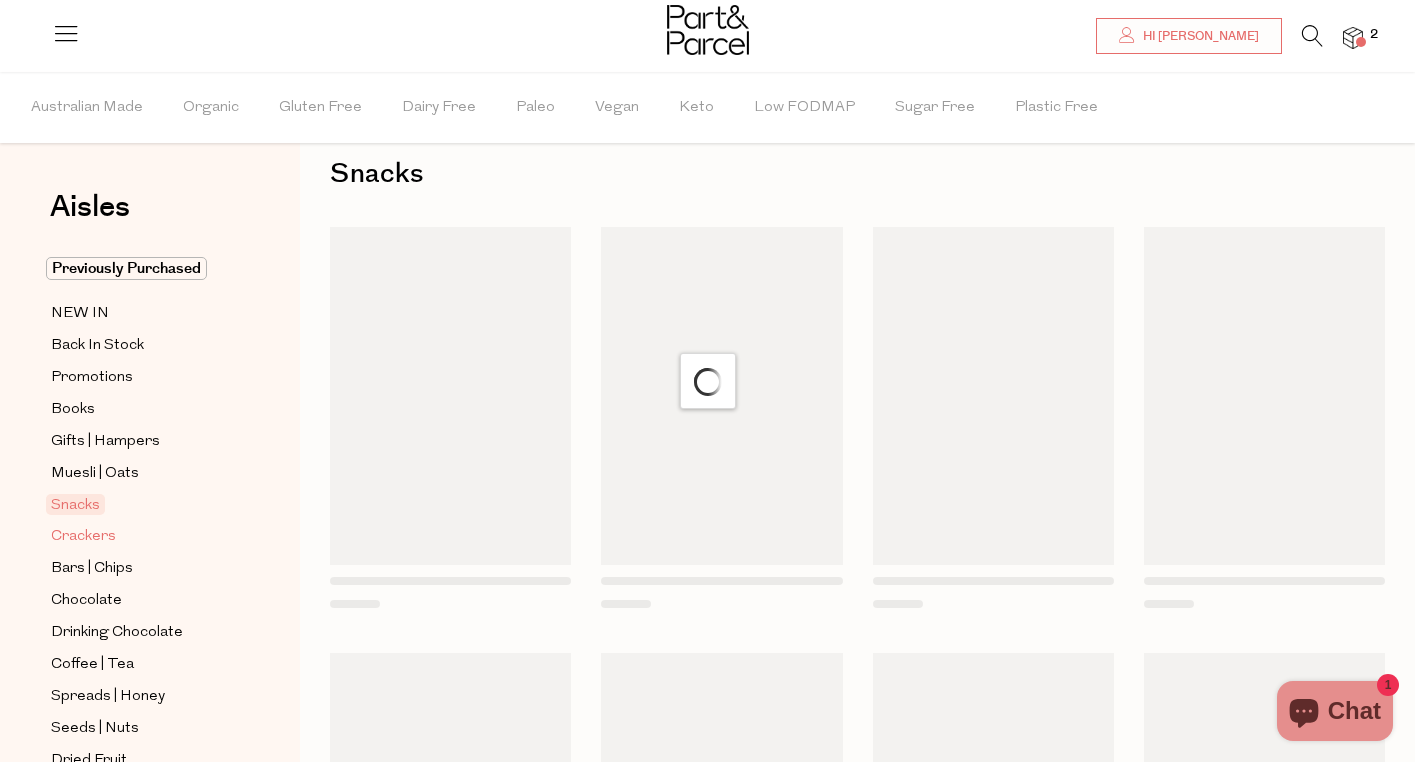 scroll, scrollTop: 0, scrollLeft: 0, axis: both 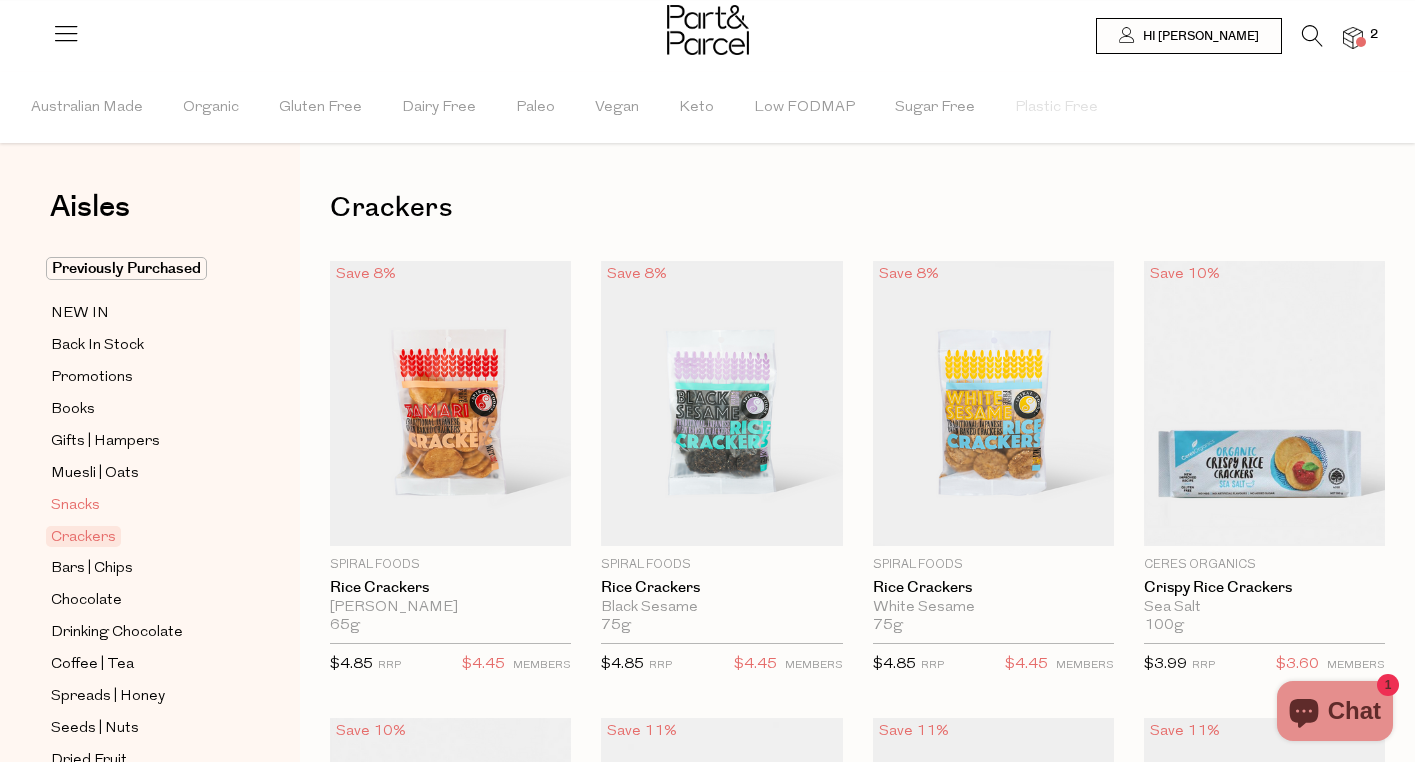click on "Snacks" at bounding box center (75, 506) 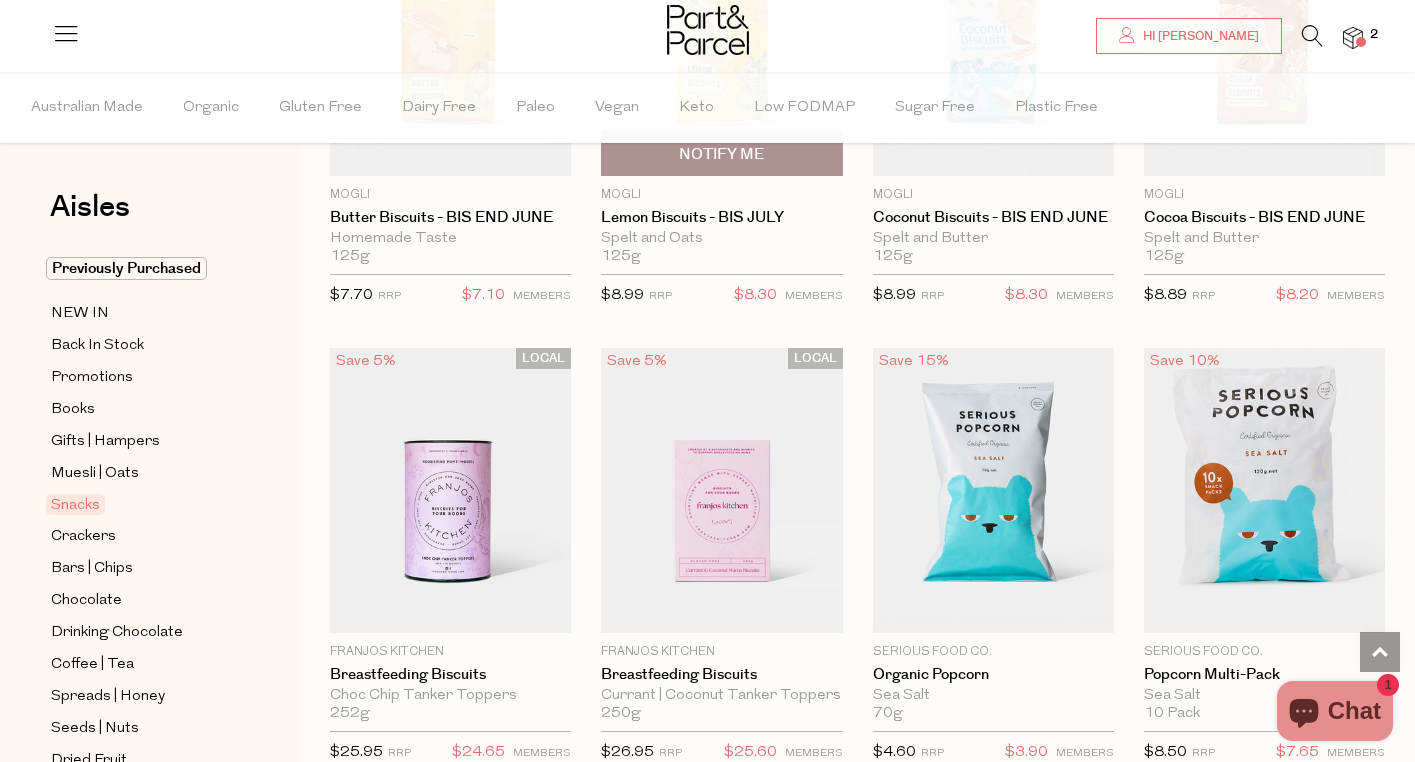 scroll, scrollTop: 4587, scrollLeft: 0, axis: vertical 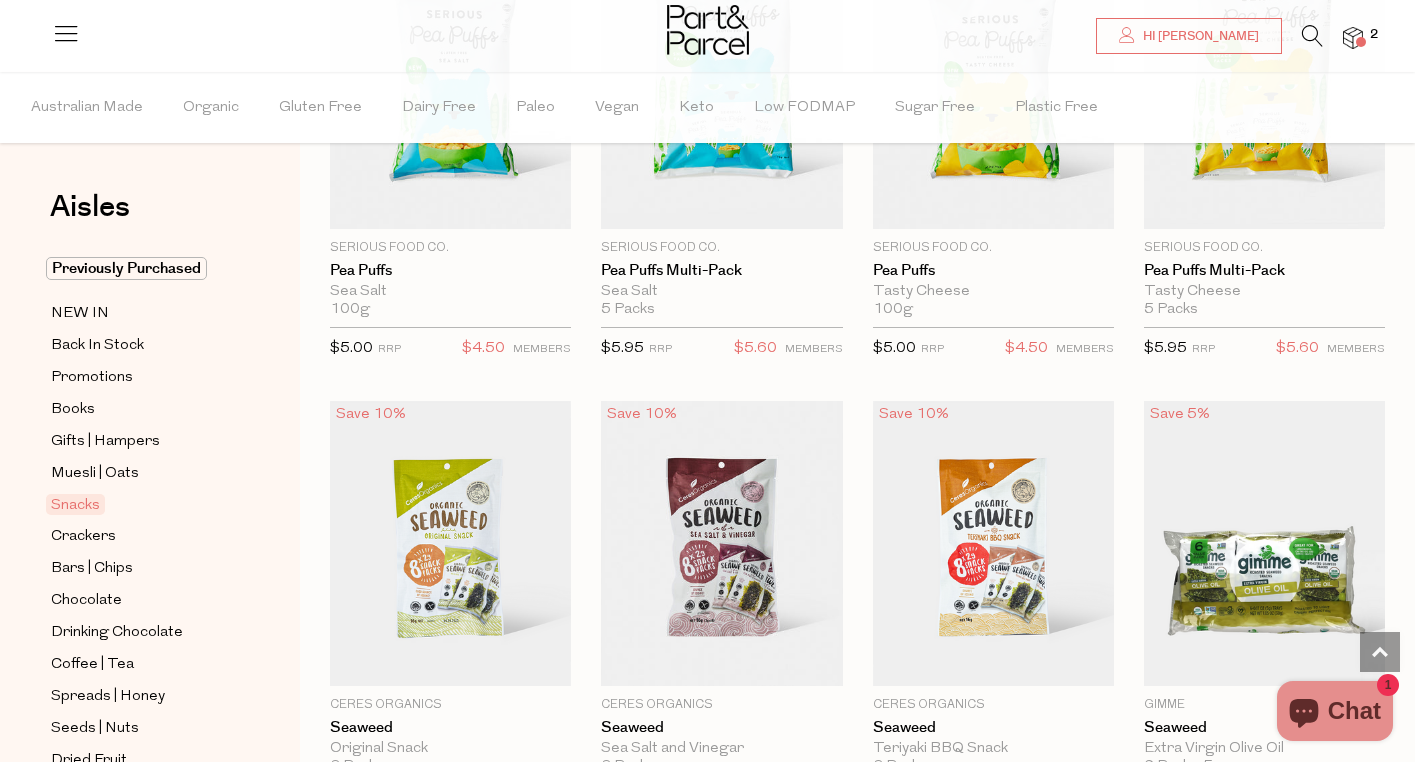 type on "2" 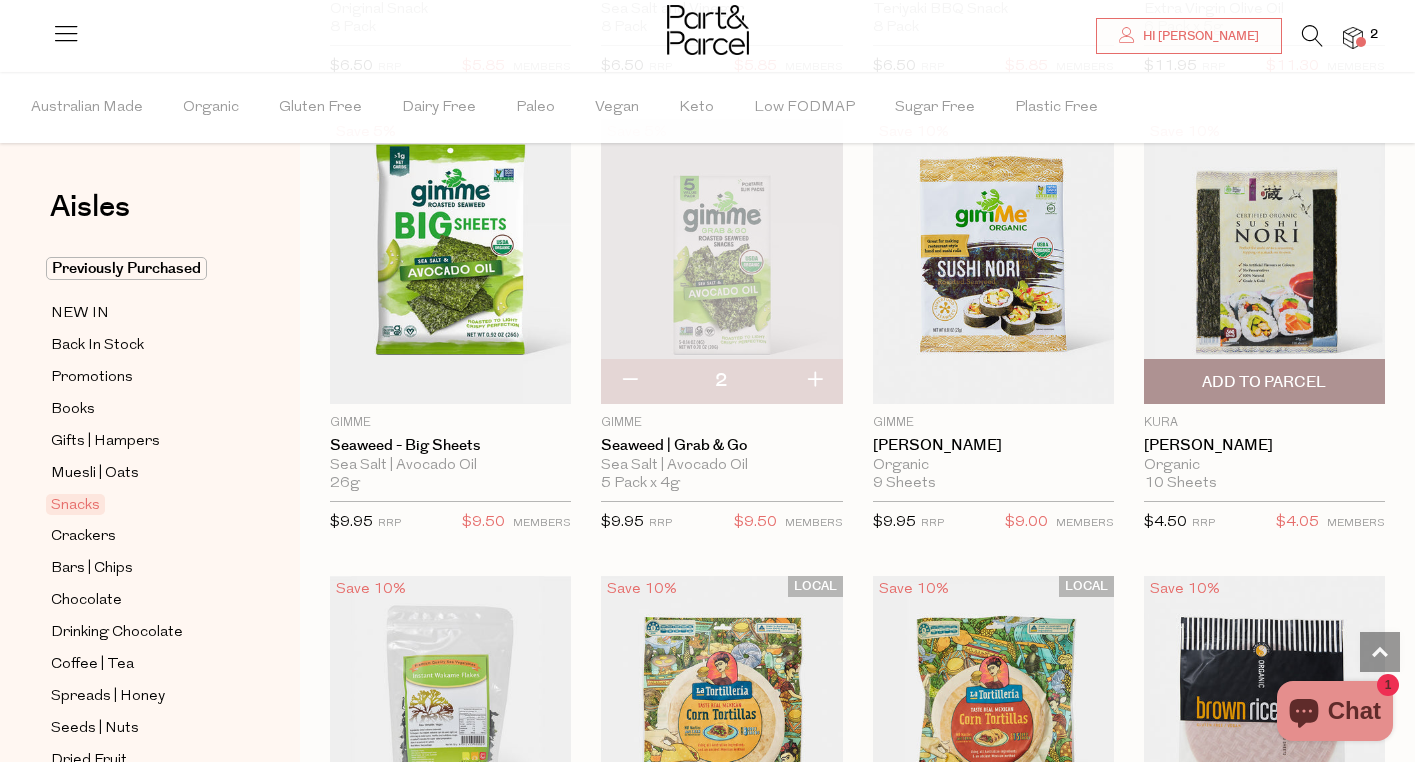 scroll, scrollTop: 6530, scrollLeft: 0, axis: vertical 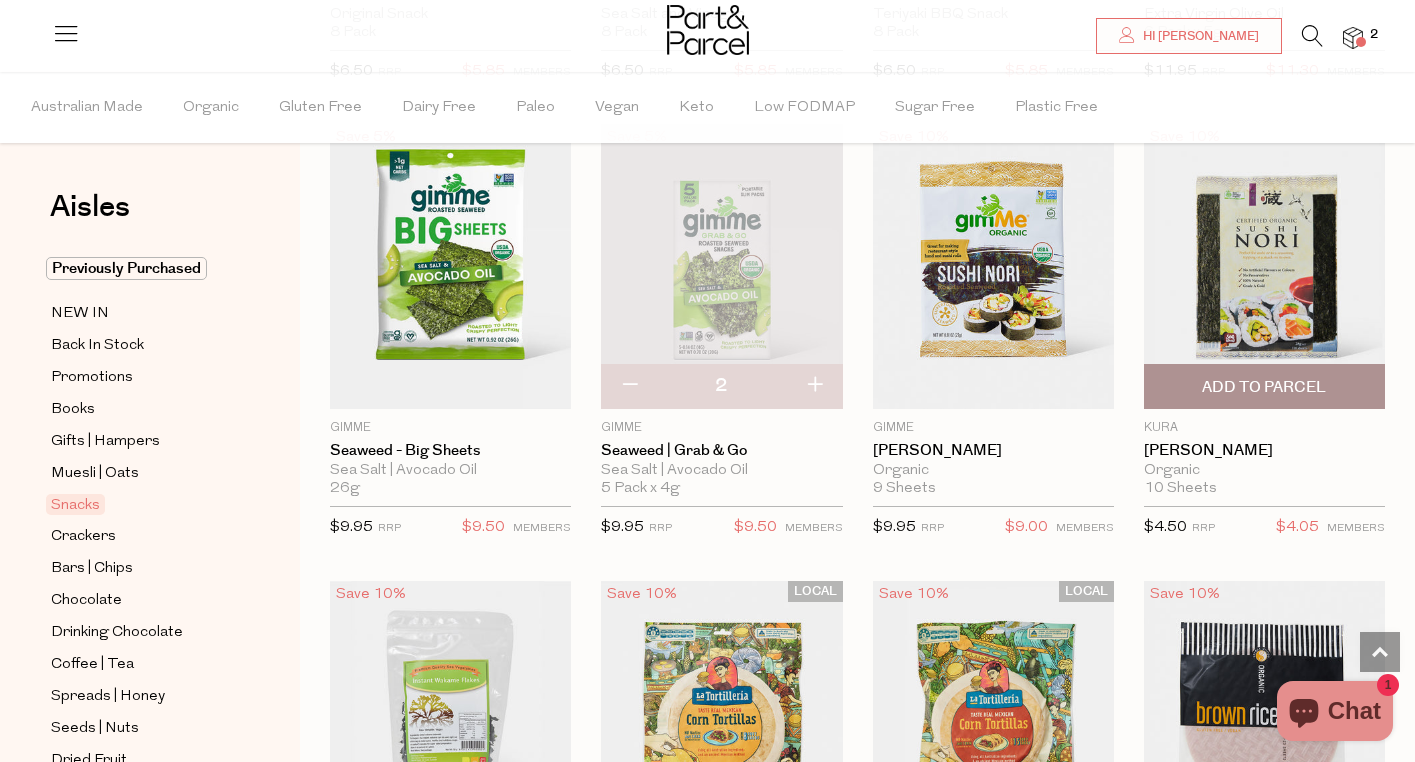 click on "Add To Parcel" at bounding box center (1264, 387) 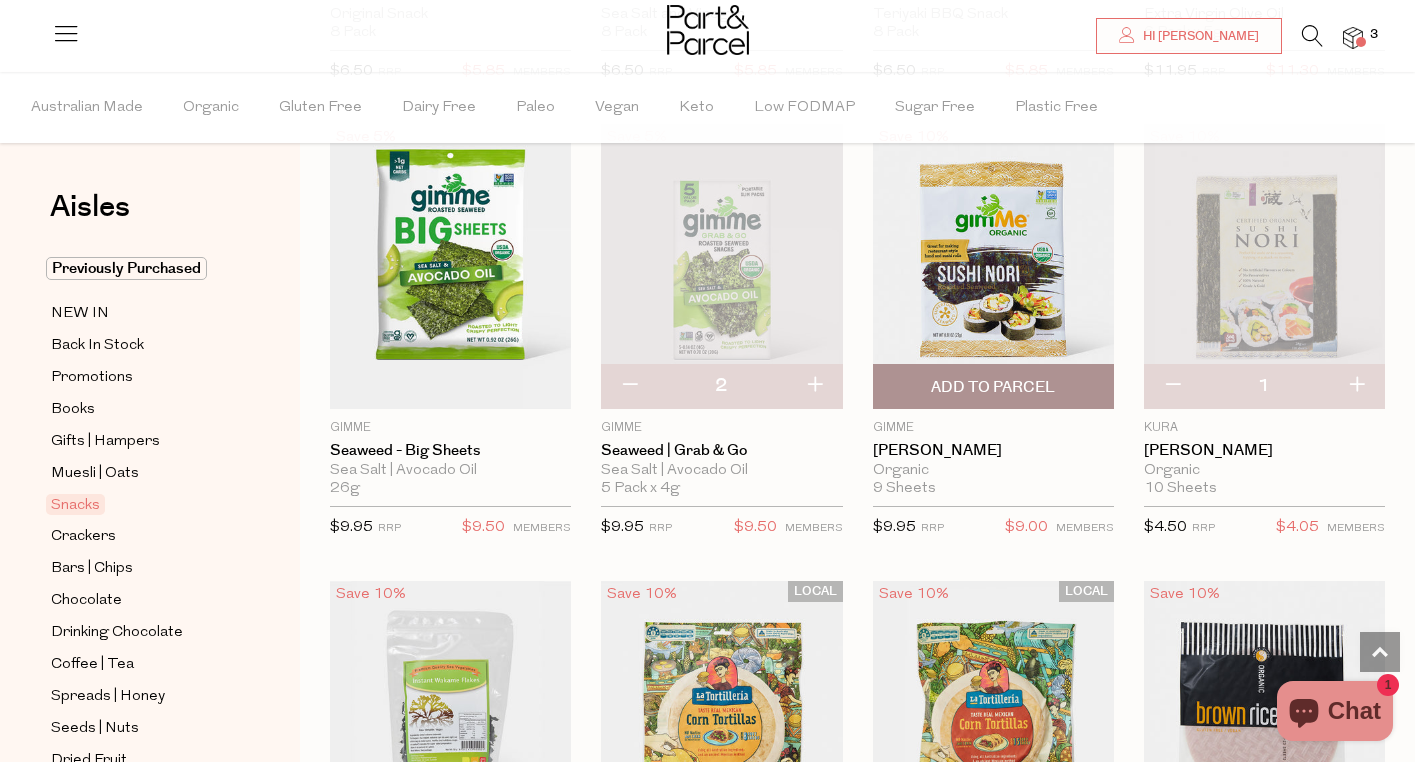 click on "Add To Parcel" at bounding box center (993, 387) 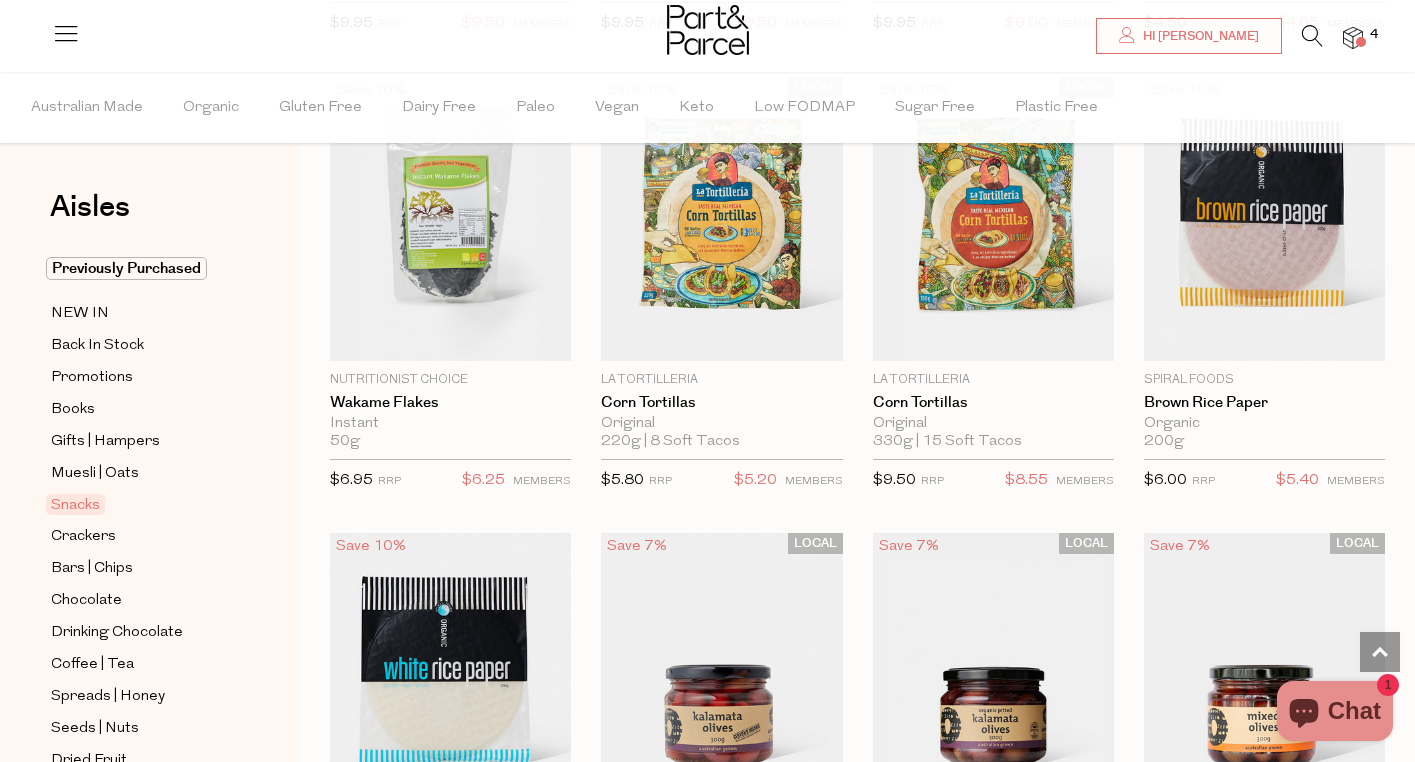 scroll, scrollTop: 6911, scrollLeft: 0, axis: vertical 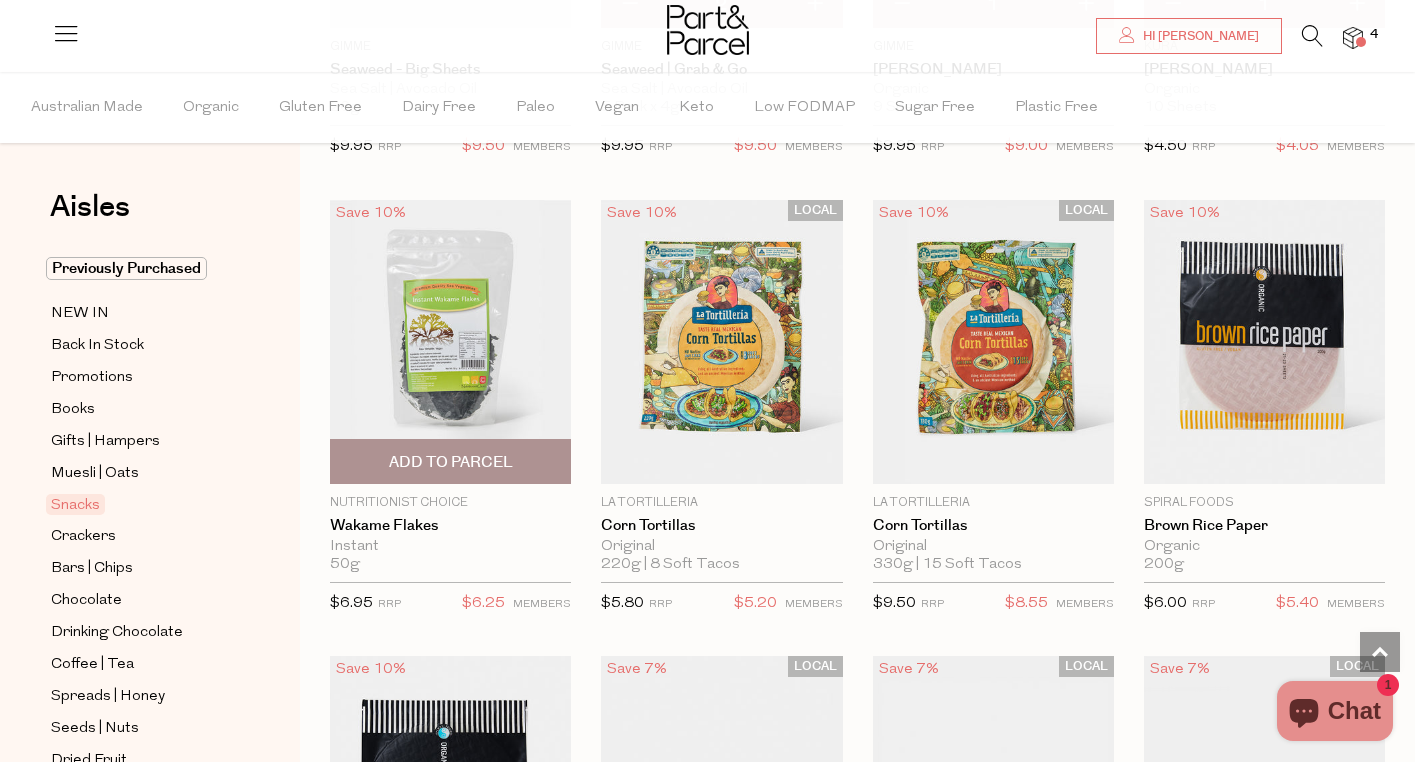 click on "Add To Parcel" at bounding box center (451, 462) 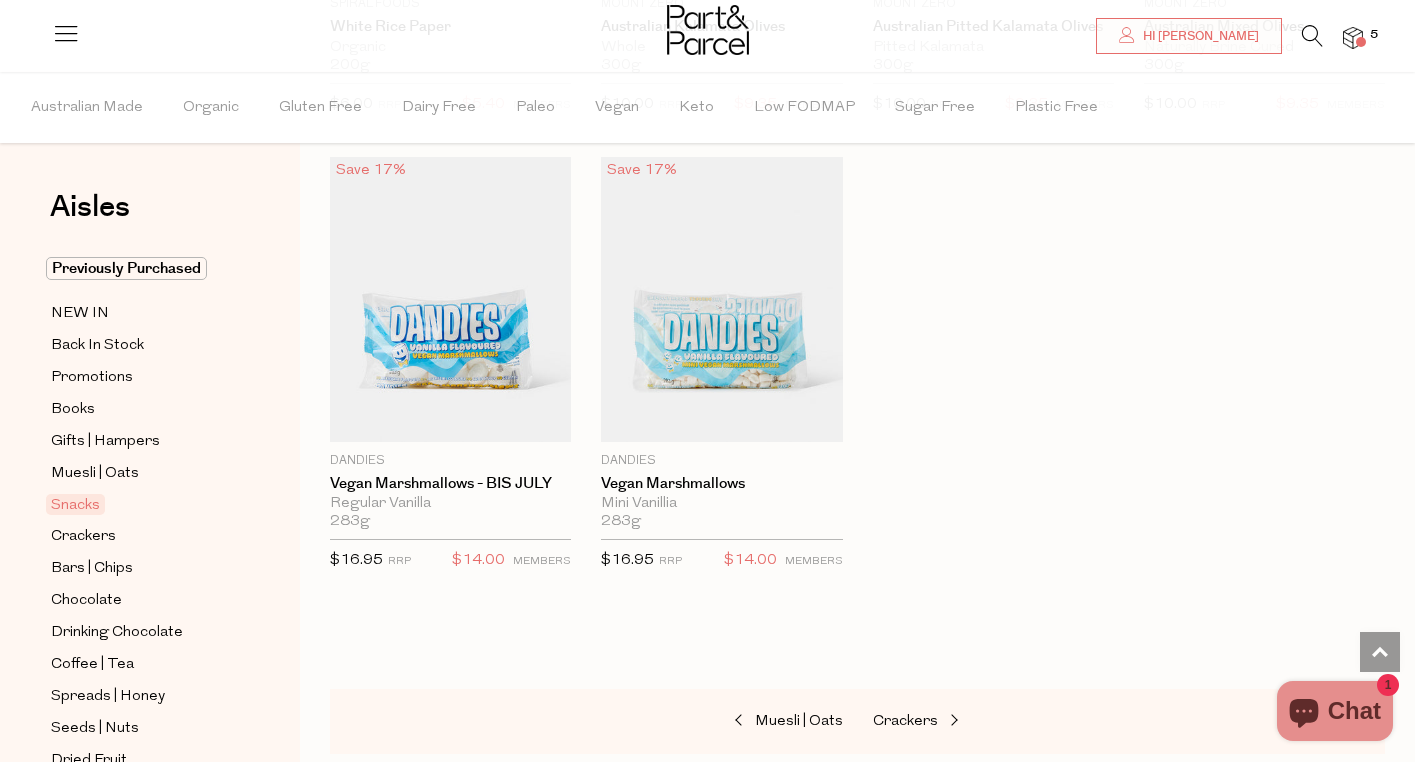 scroll, scrollTop: 7919, scrollLeft: 0, axis: vertical 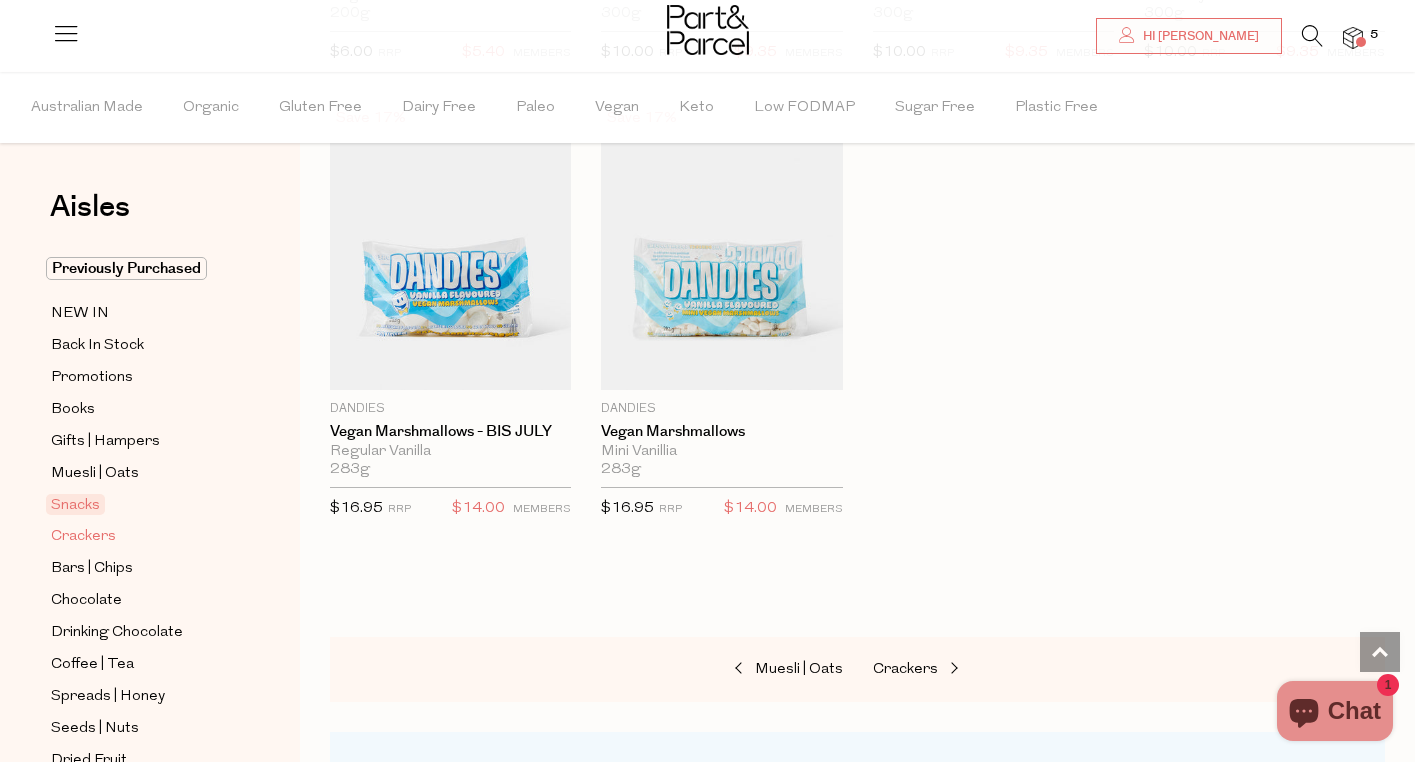 click on "Crackers" at bounding box center (83, 537) 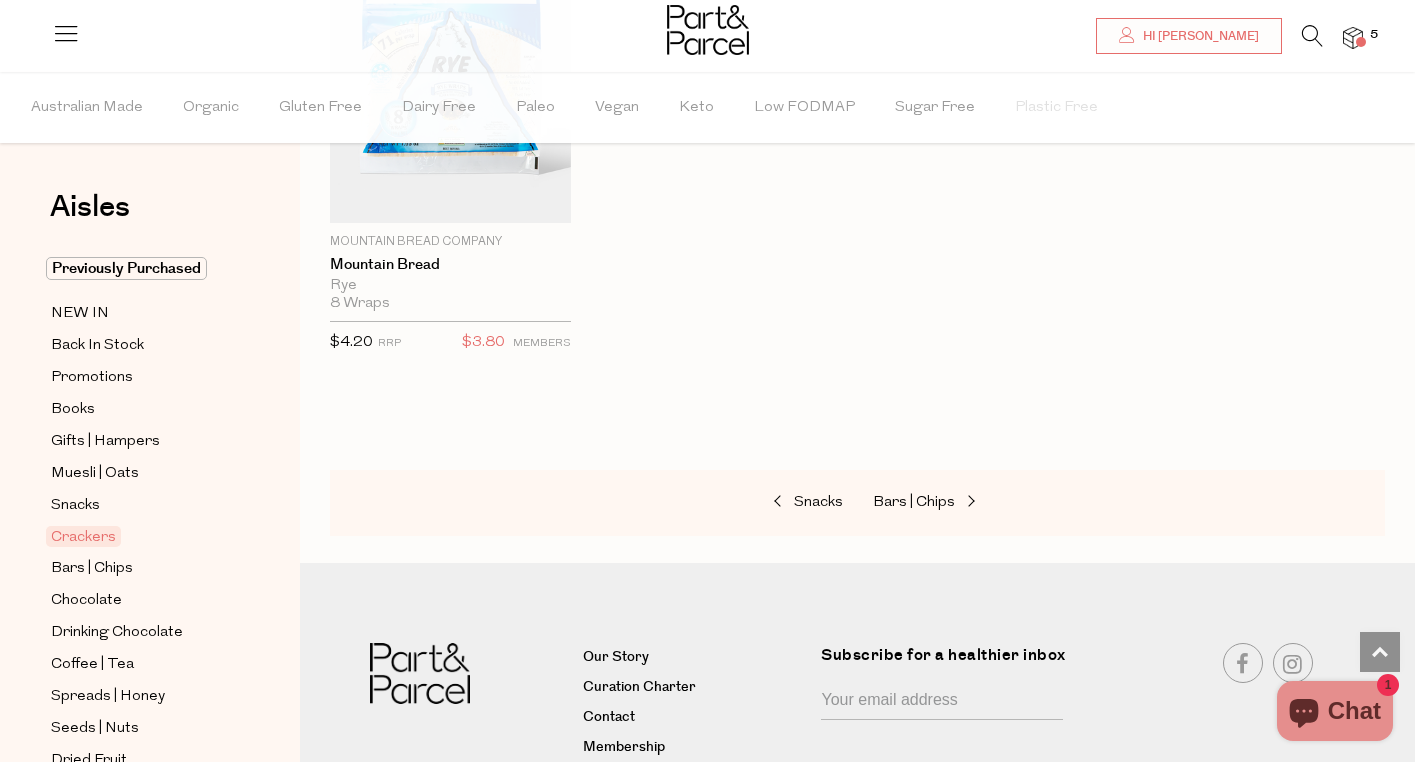 scroll, scrollTop: 4117, scrollLeft: 0, axis: vertical 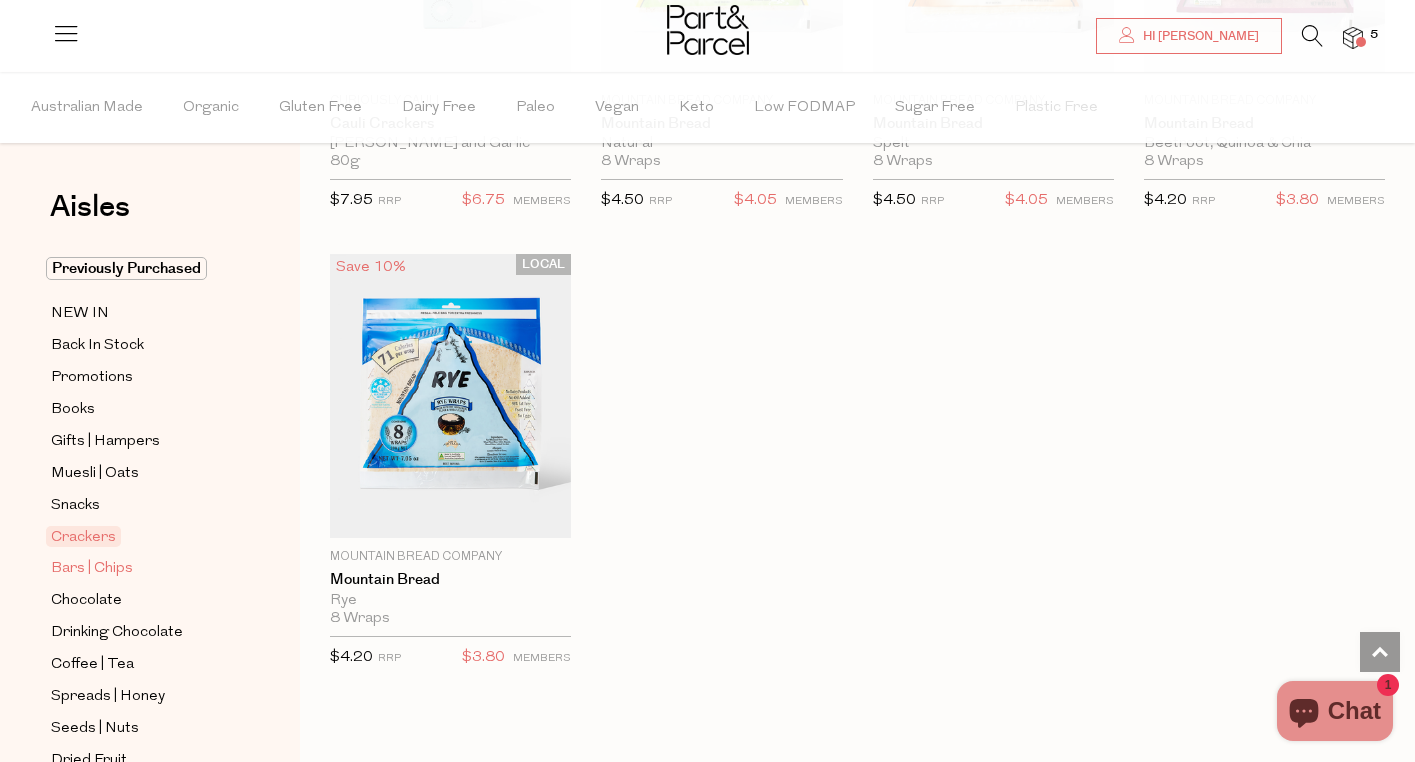 click on "Bars | Chips" at bounding box center (92, 569) 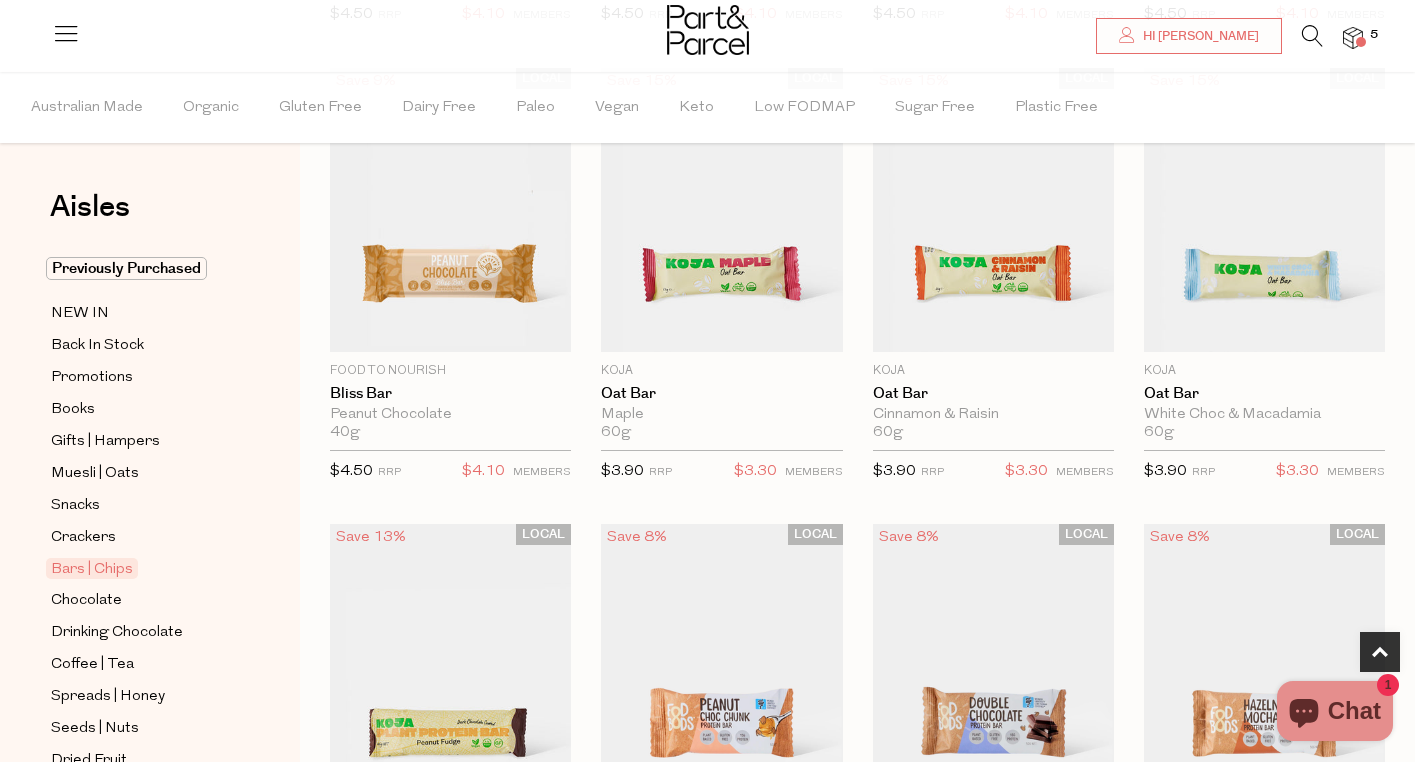 scroll, scrollTop: 668, scrollLeft: 0, axis: vertical 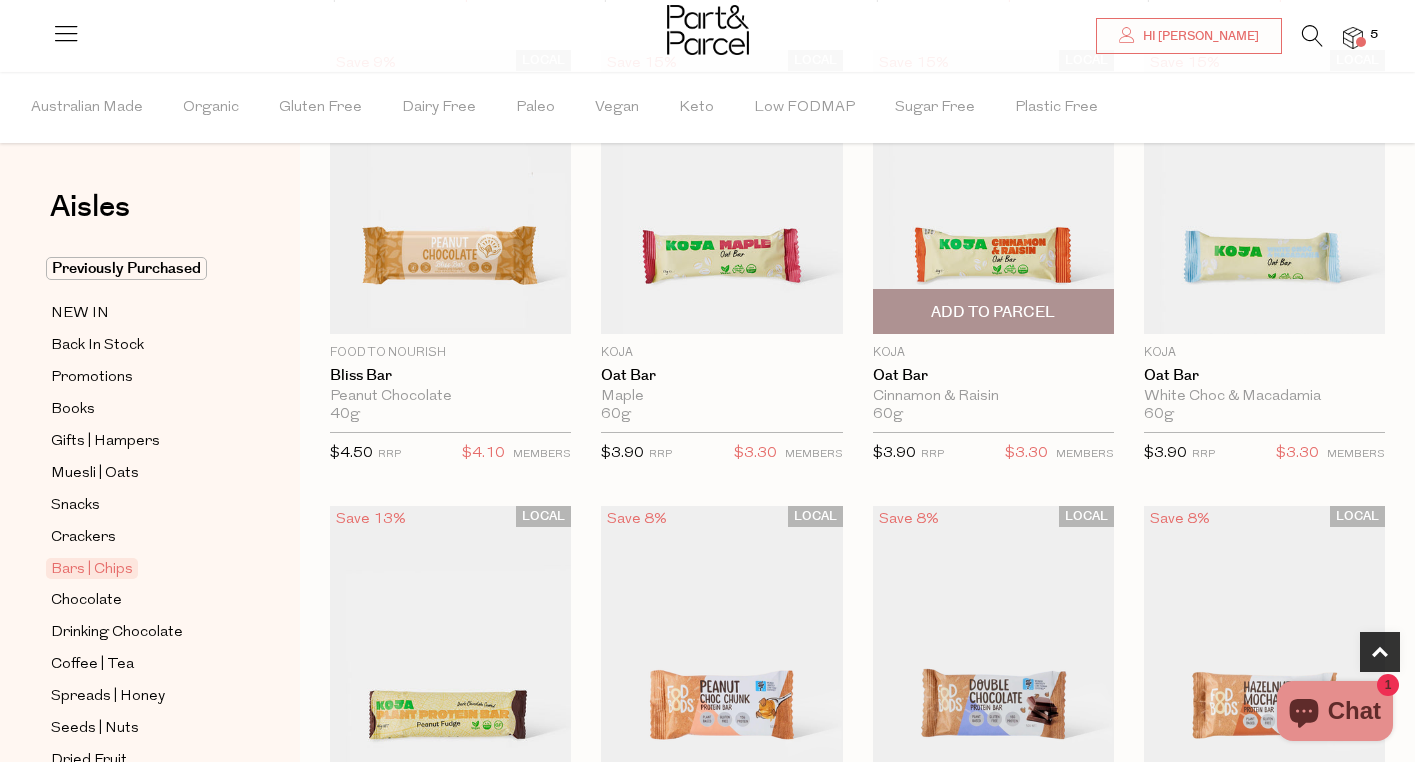 click on "Add To Parcel" at bounding box center (993, 312) 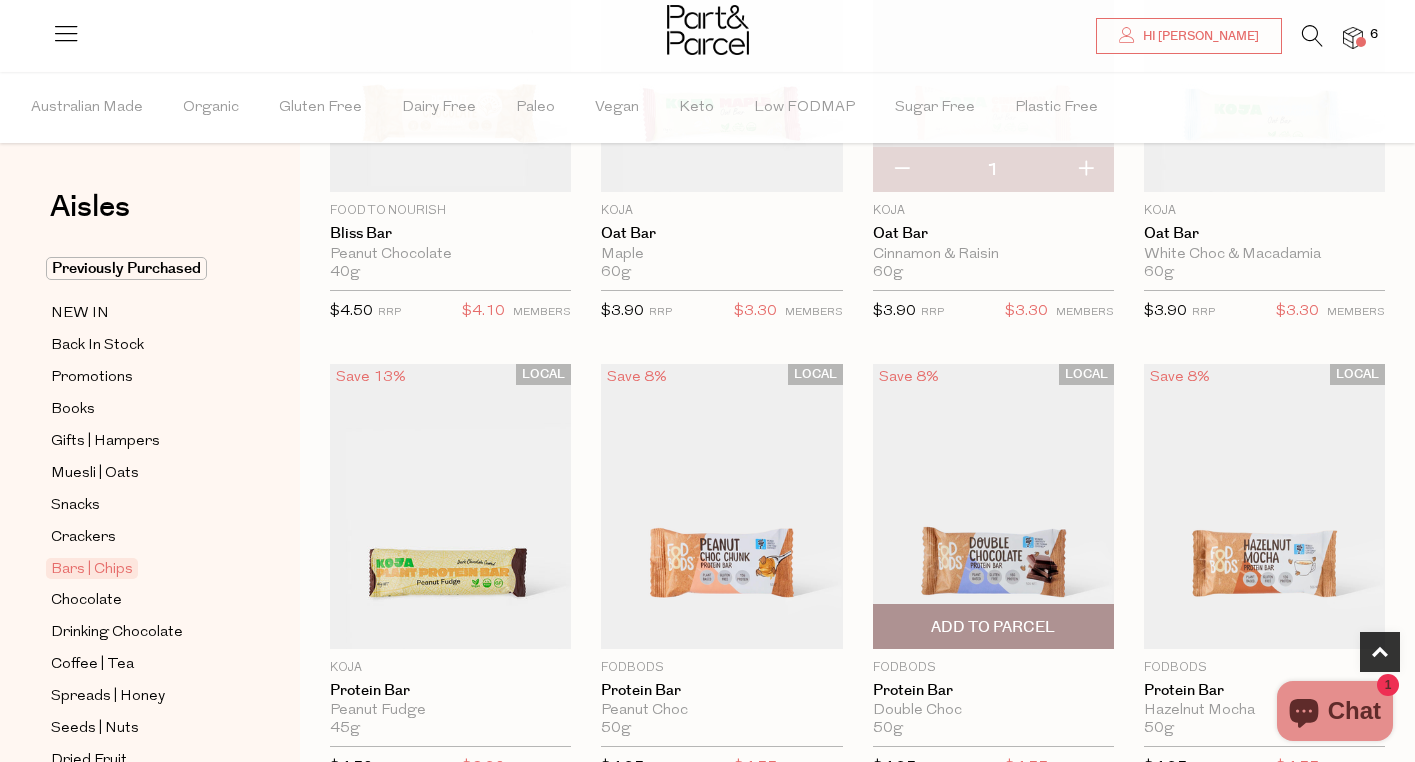 scroll, scrollTop: 808, scrollLeft: 0, axis: vertical 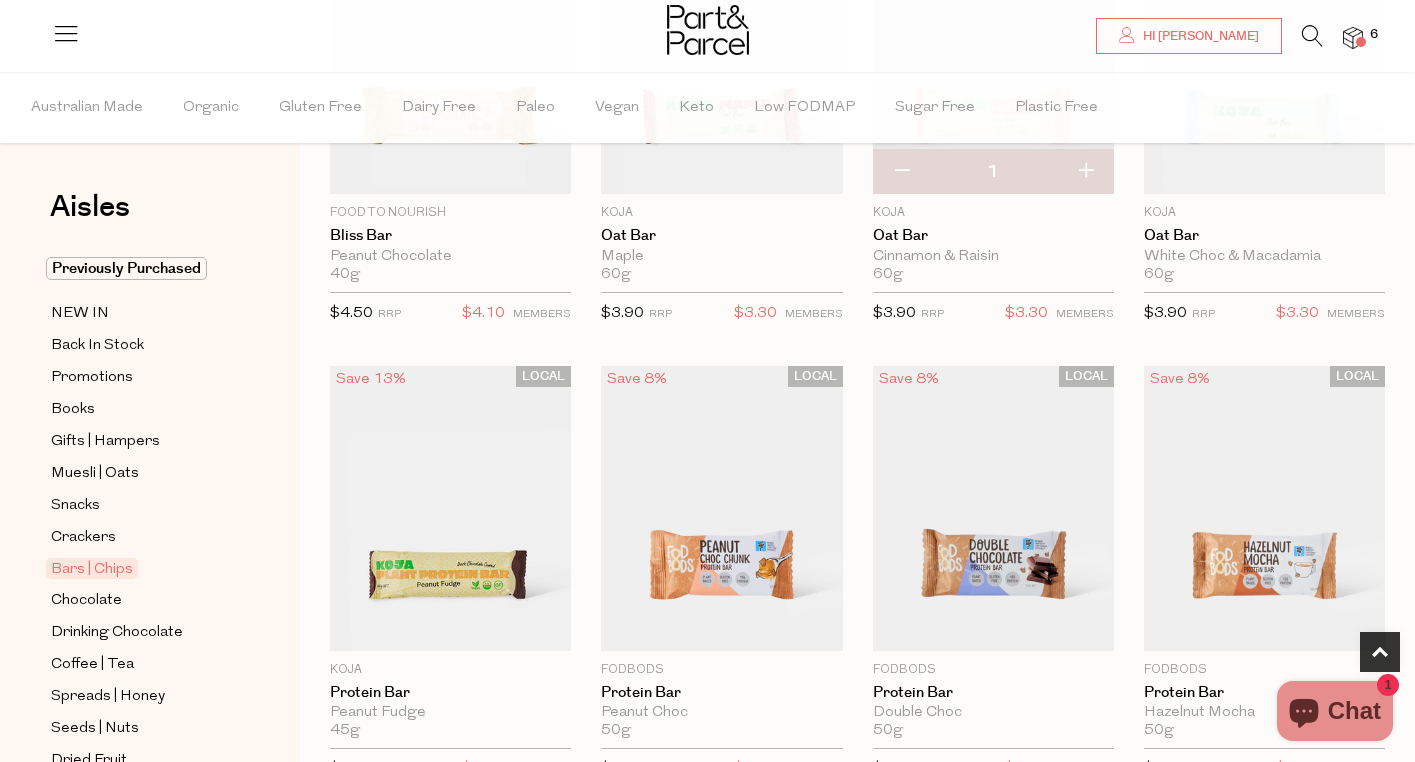 click at bounding box center [1085, 172] 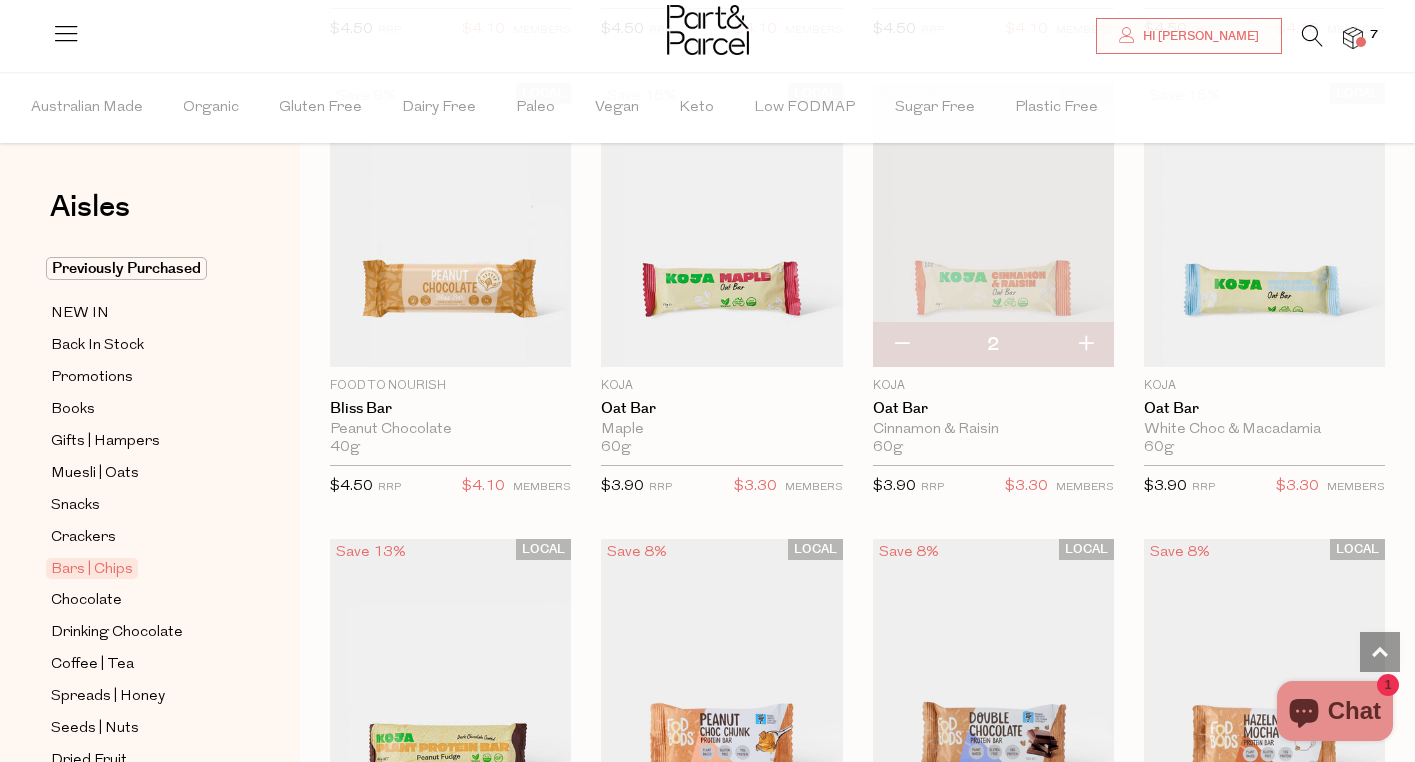 scroll, scrollTop: 582, scrollLeft: 0, axis: vertical 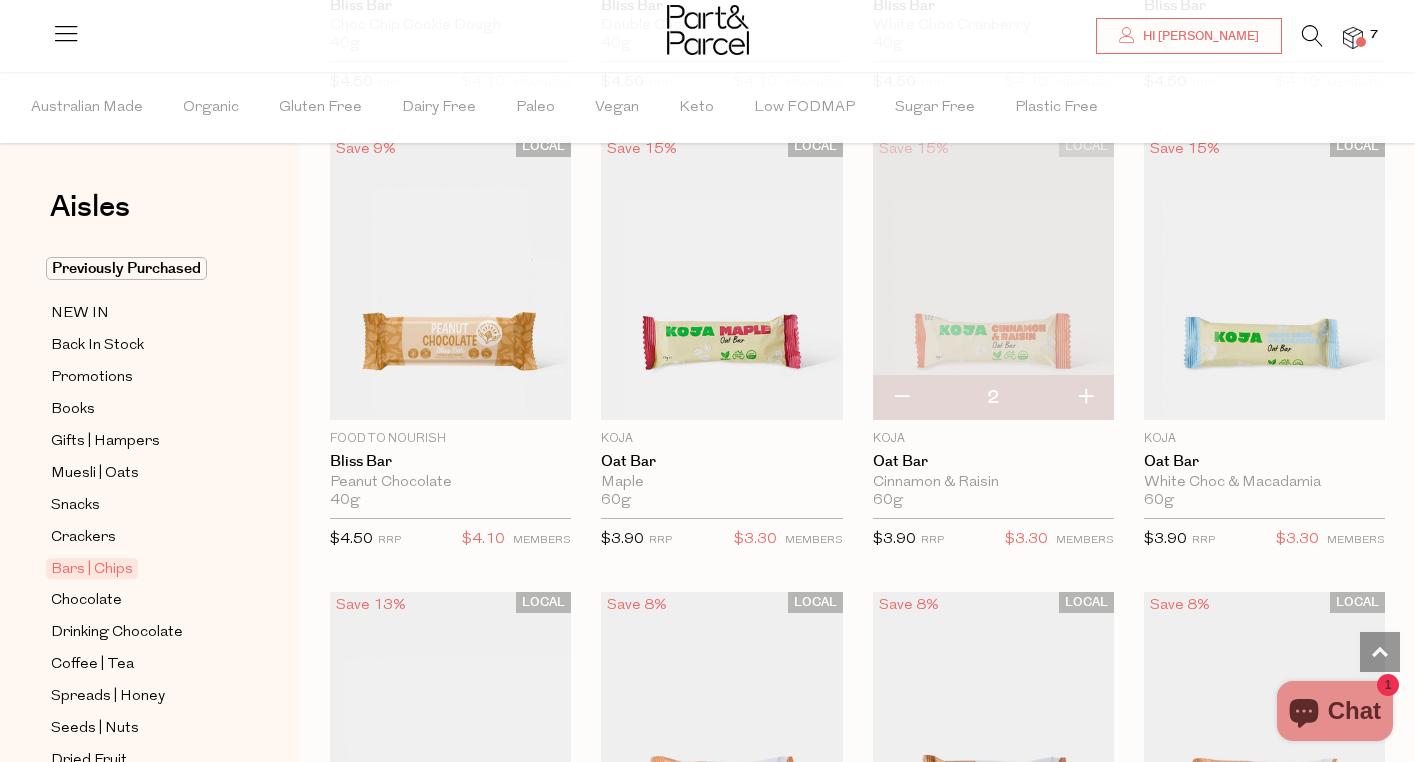 click at bounding box center (901, 398) 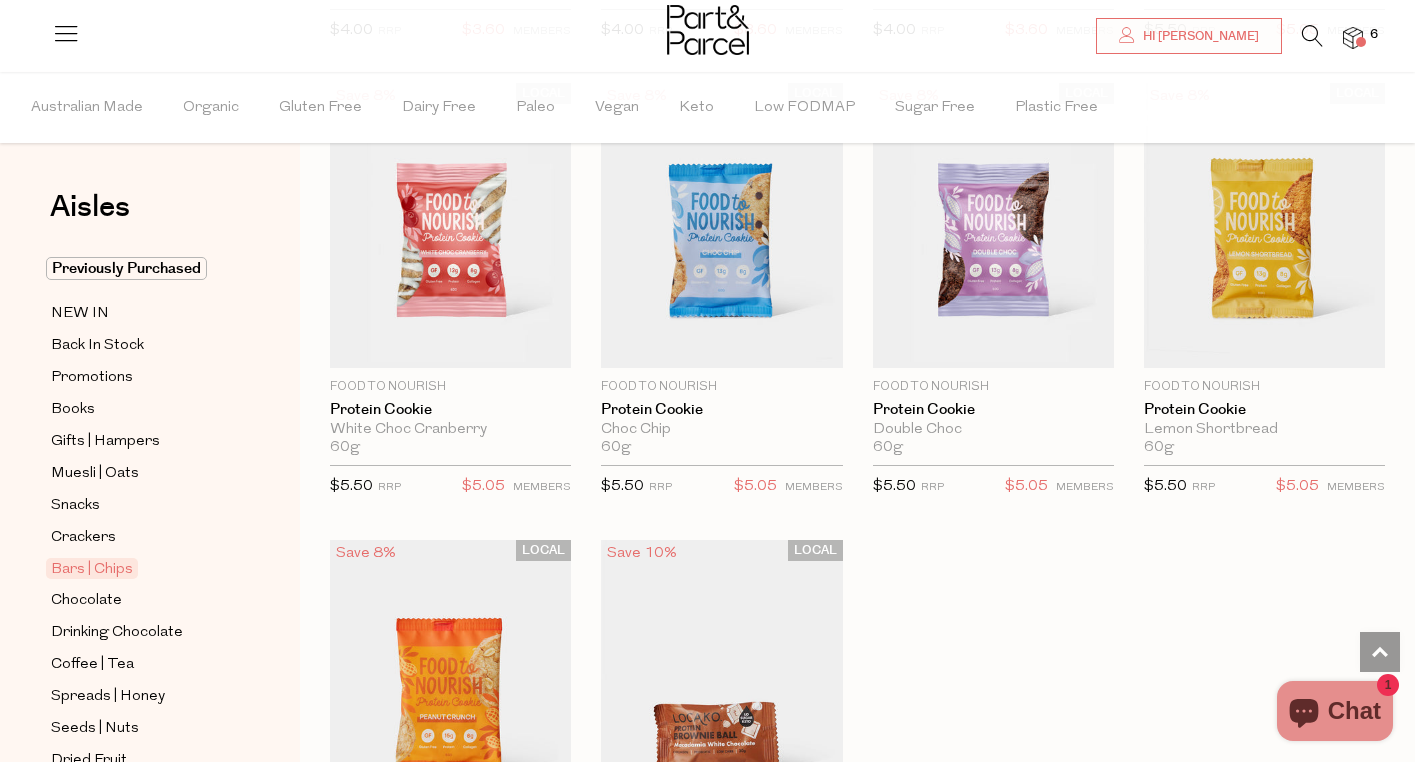 scroll, scrollTop: 5449, scrollLeft: 0, axis: vertical 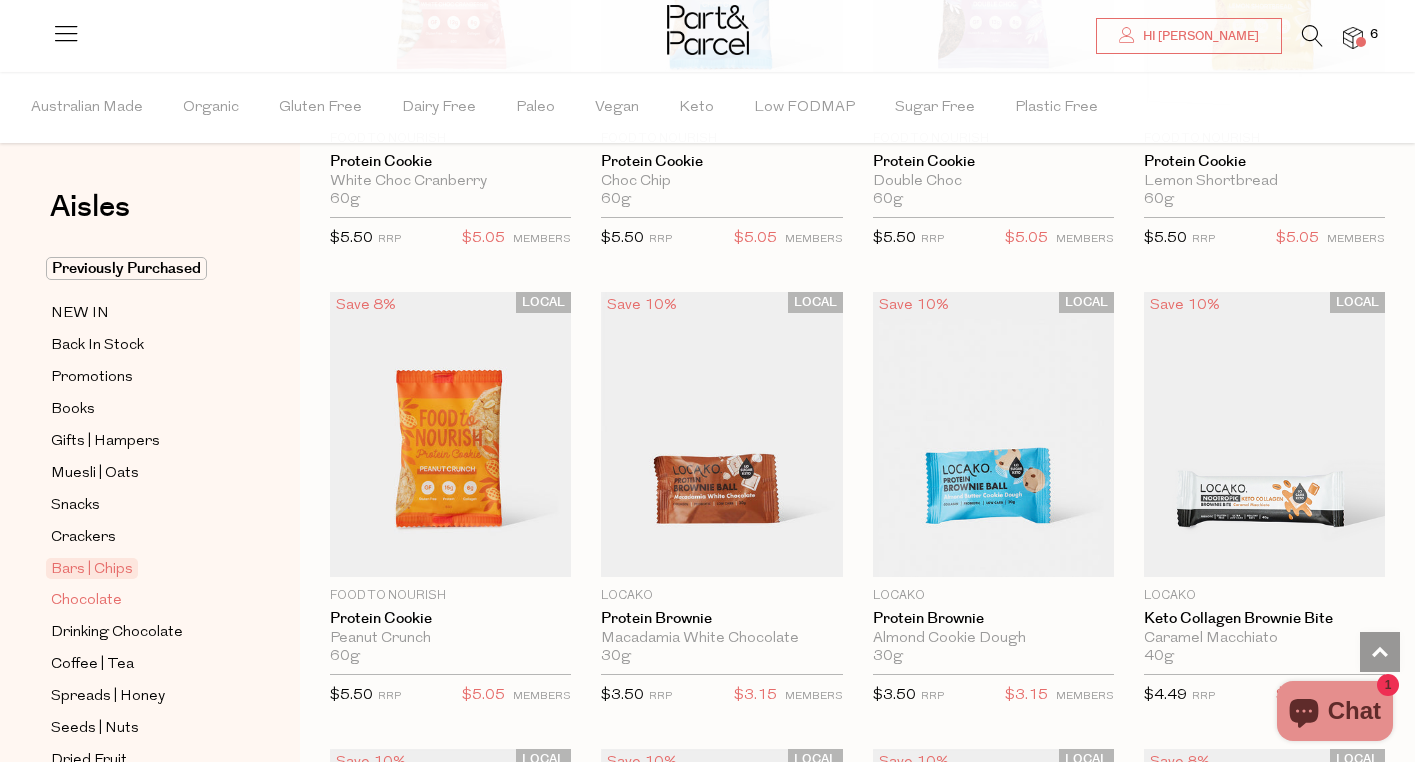click on "Chocolate" at bounding box center (86, 601) 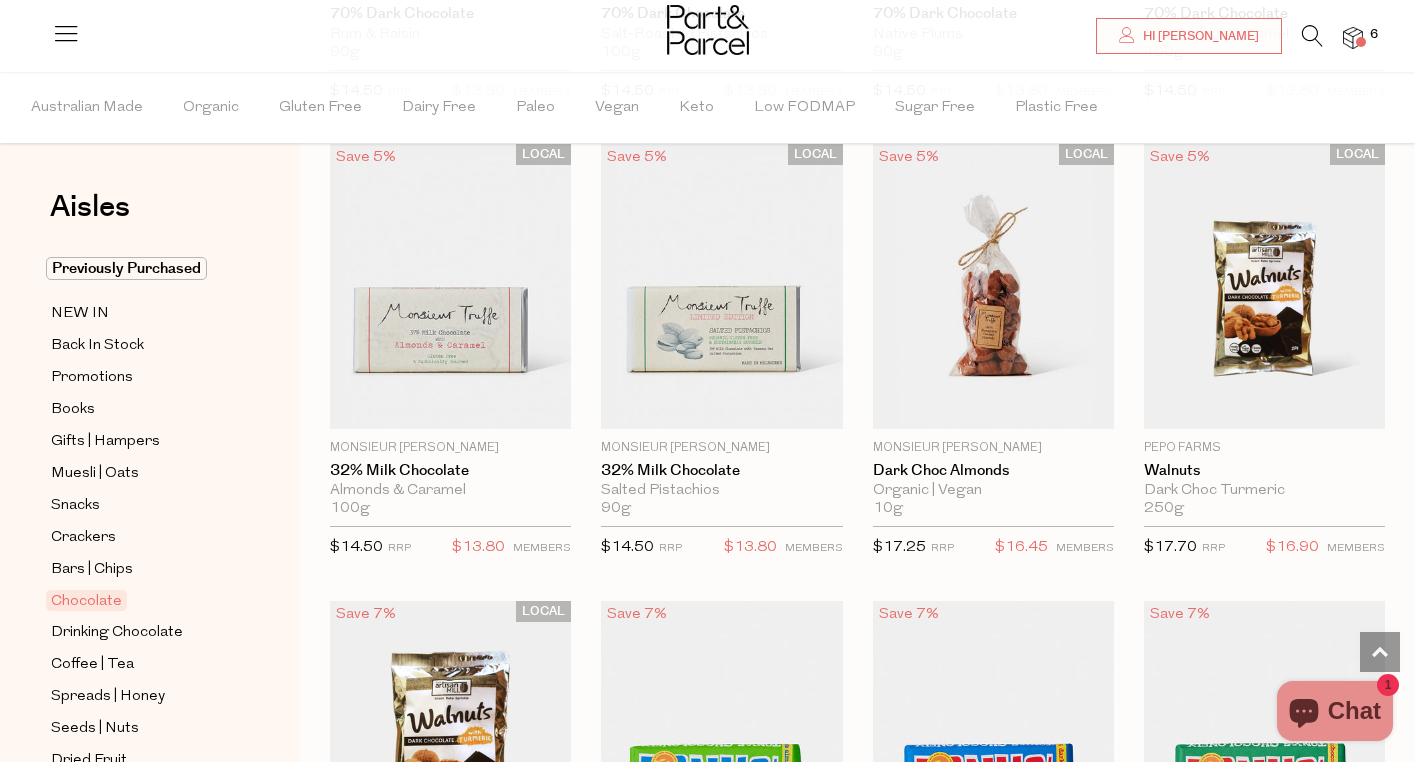 scroll, scrollTop: 3768, scrollLeft: 0, axis: vertical 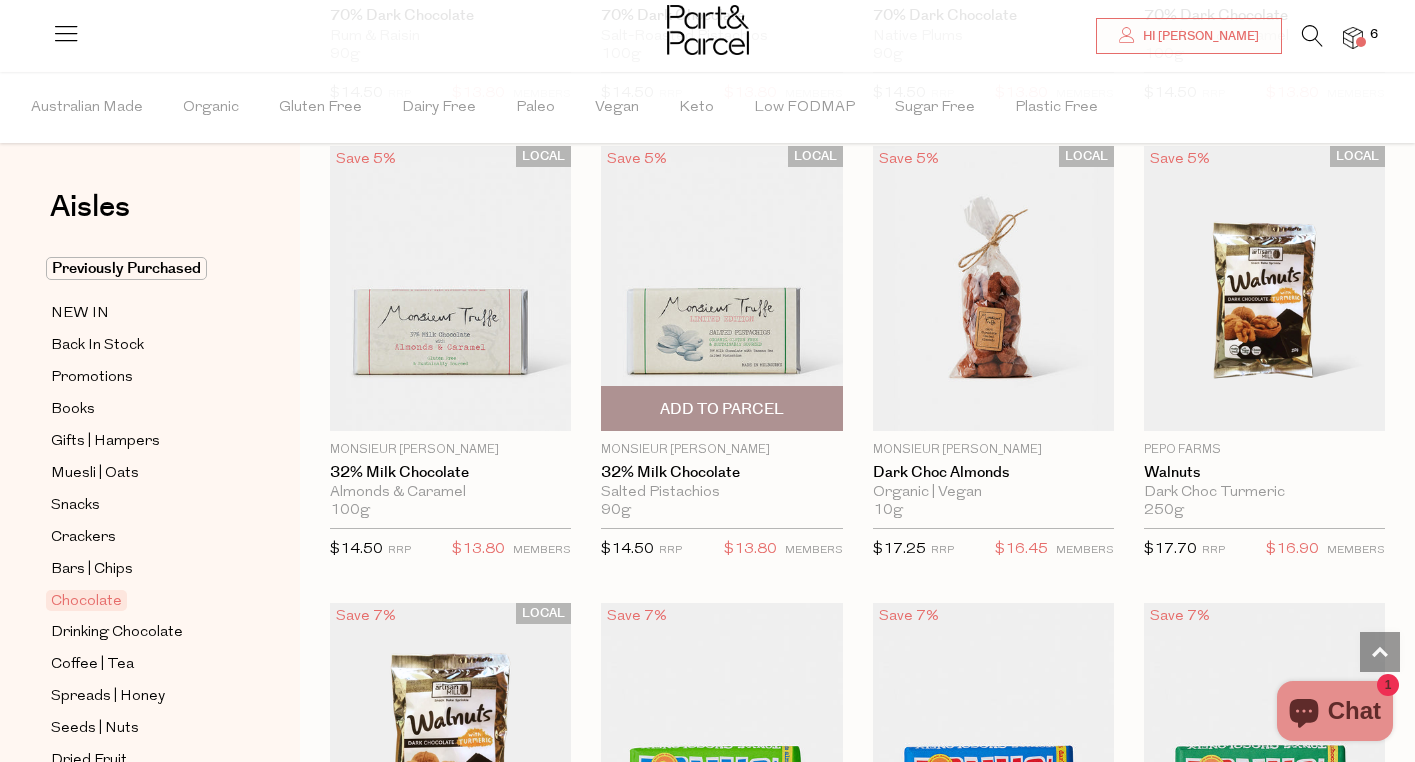 click on "Add To Parcel" at bounding box center [722, 409] 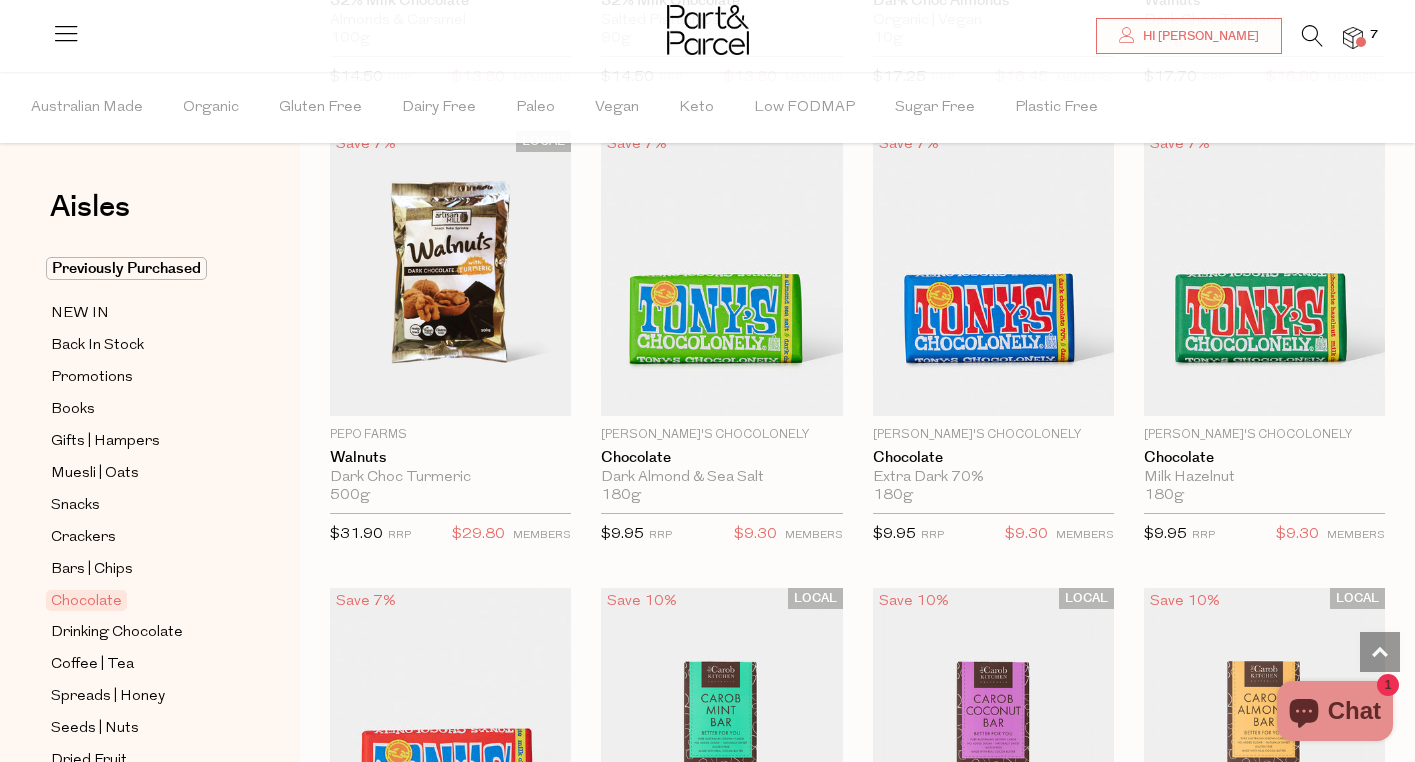 scroll, scrollTop: 4276, scrollLeft: 0, axis: vertical 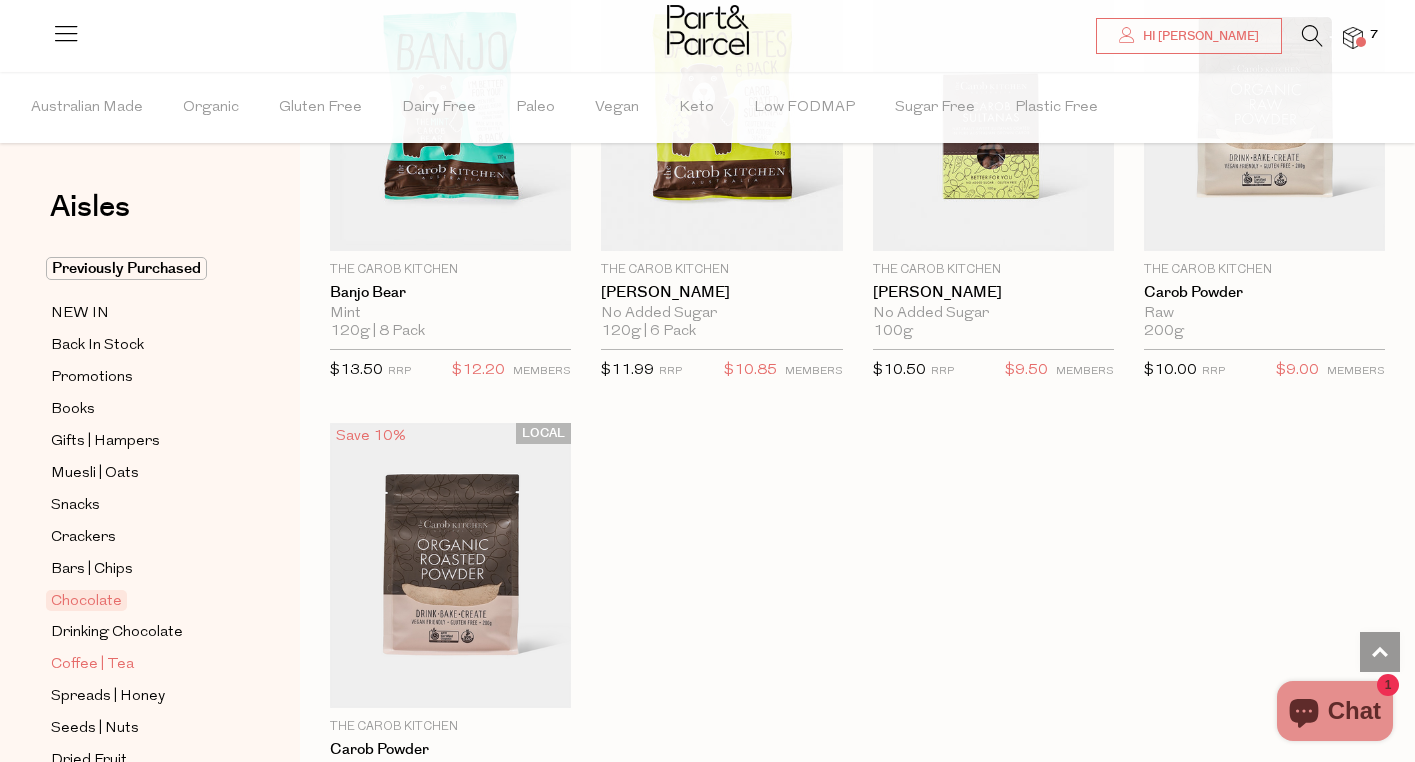 click on "Coffee | Tea" at bounding box center (92, 665) 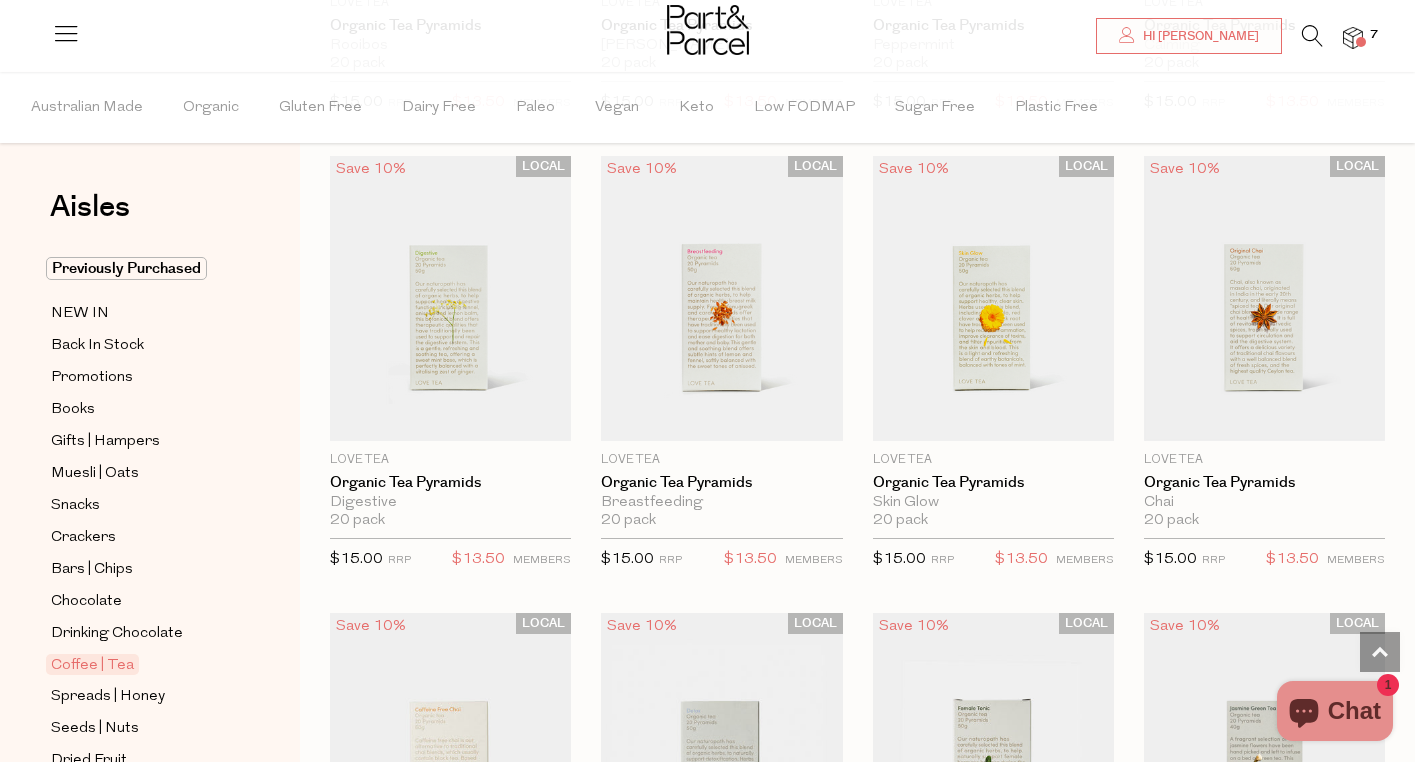 scroll, scrollTop: 3028, scrollLeft: 0, axis: vertical 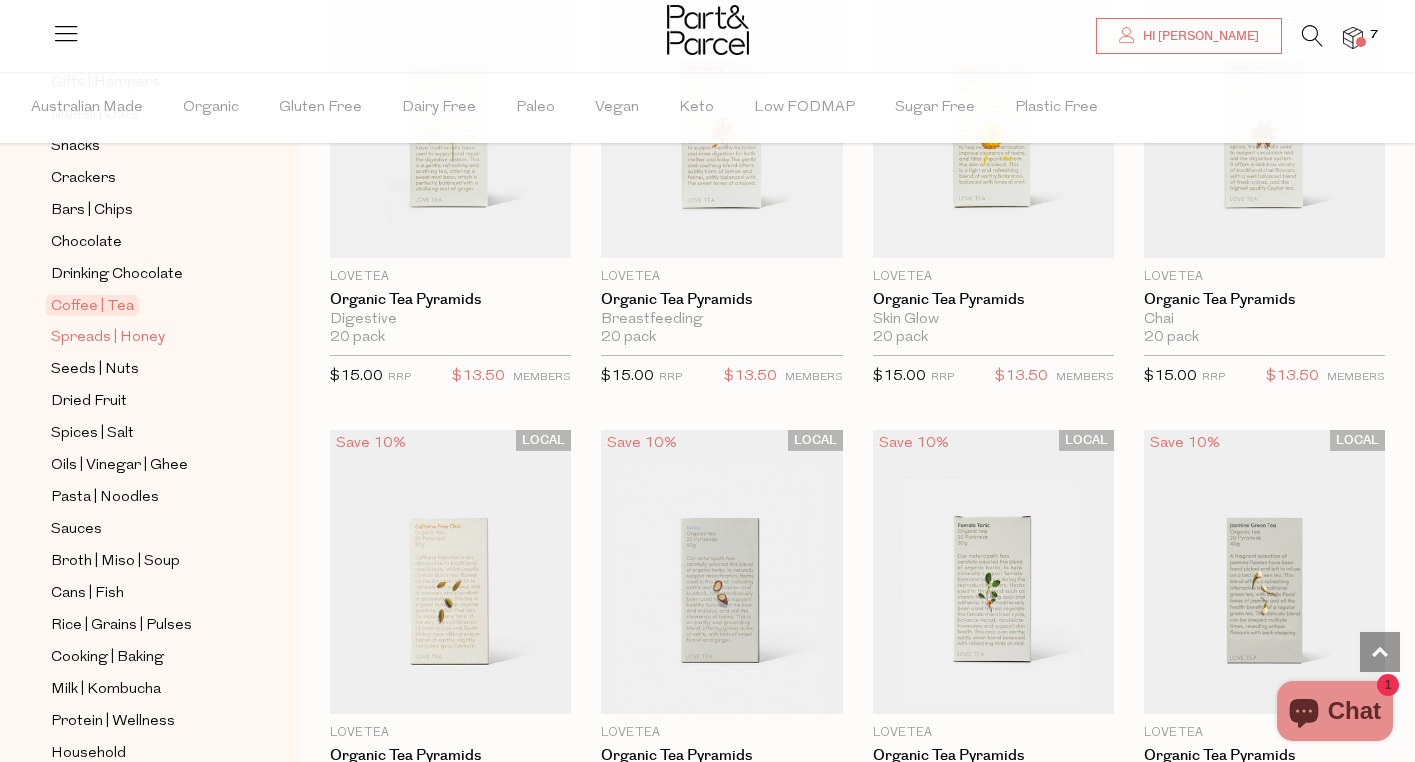 click on "Spreads | Honey" at bounding box center (108, 338) 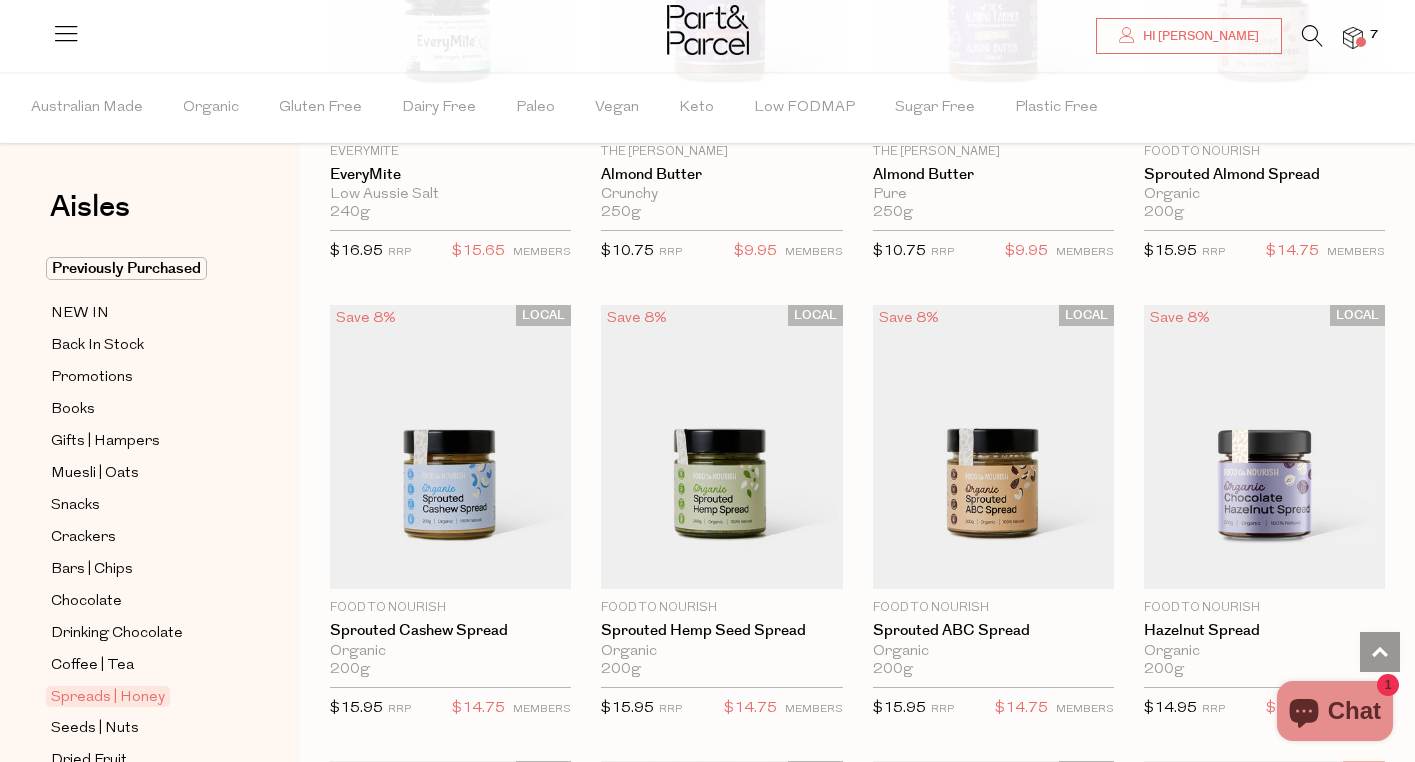 scroll, scrollTop: 4069, scrollLeft: 0, axis: vertical 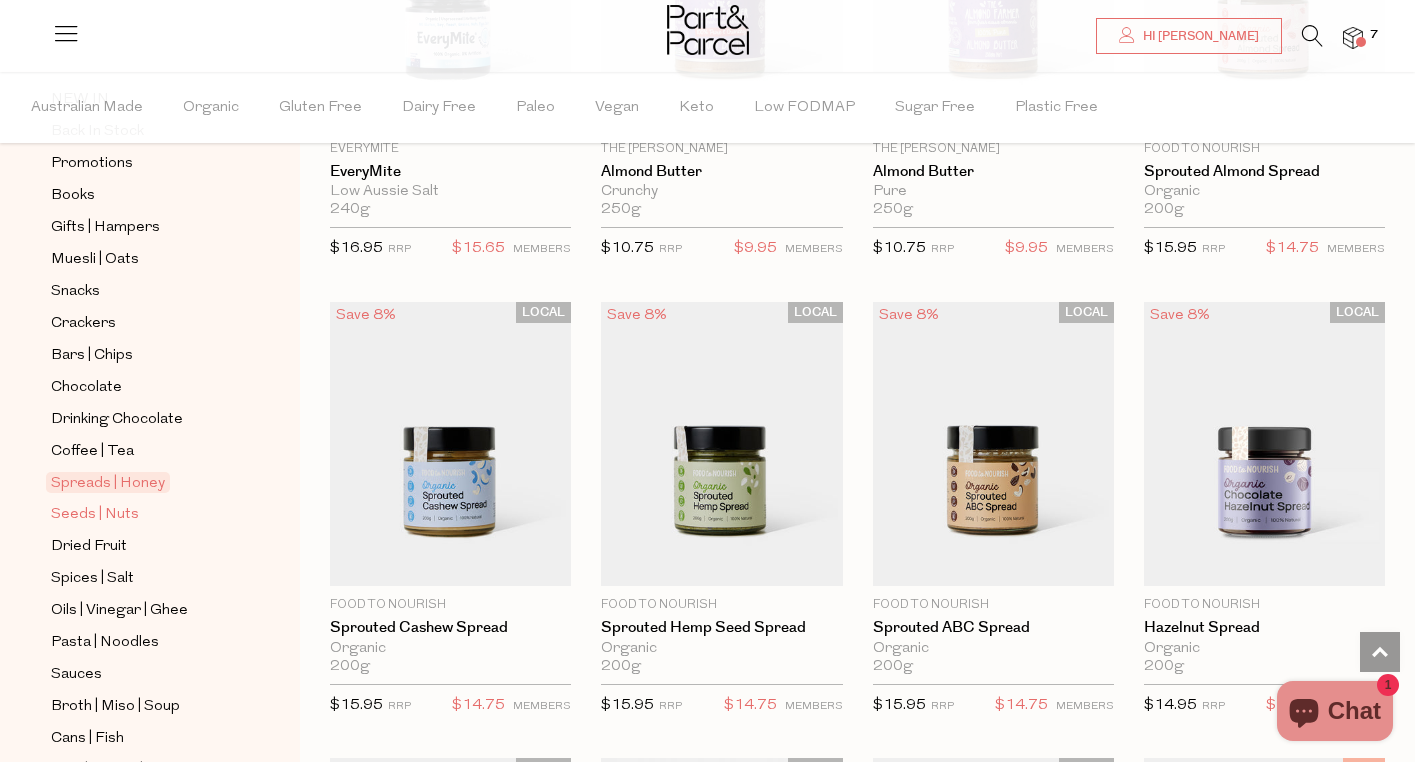 click on "Seeds | Nuts" at bounding box center [95, 515] 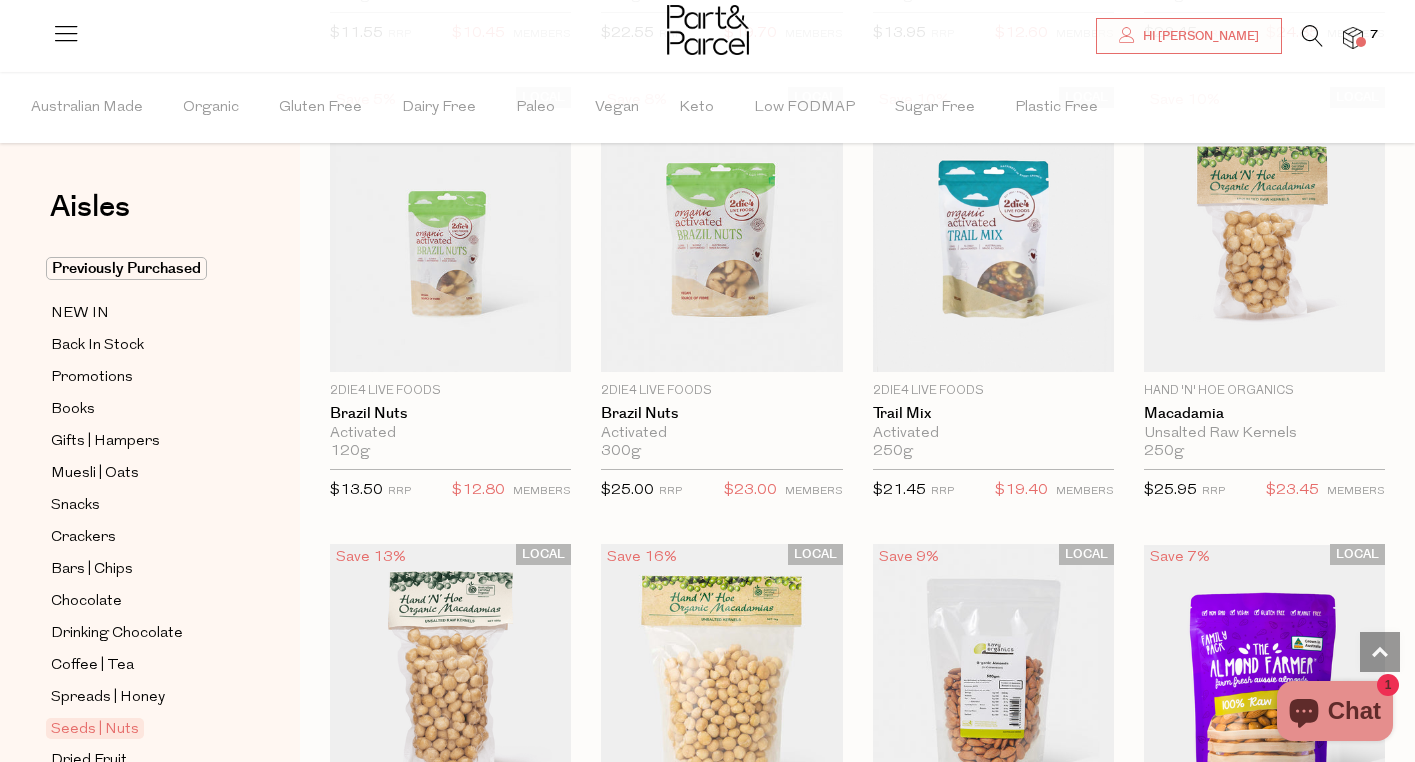 scroll, scrollTop: 1442, scrollLeft: 0, axis: vertical 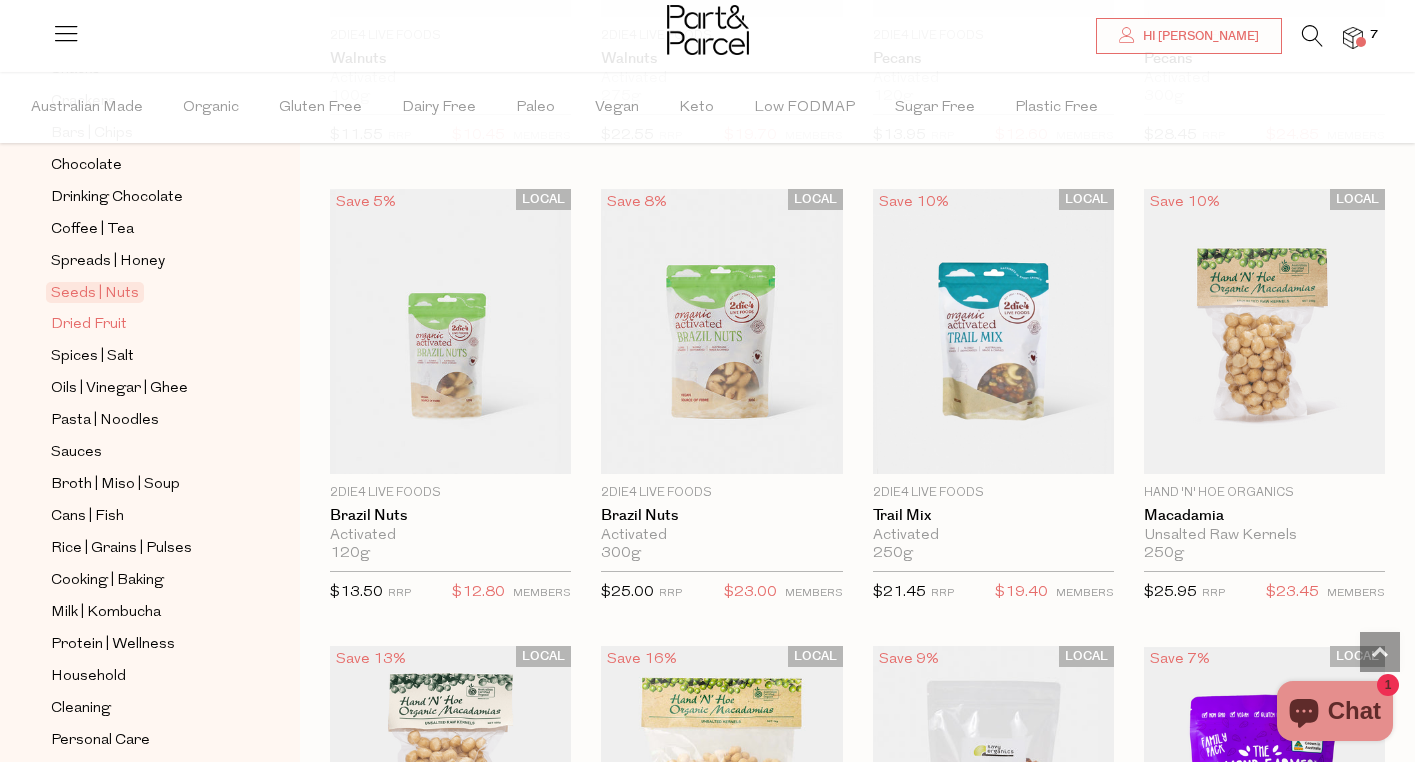 click on "Dried Fruit" at bounding box center [89, 325] 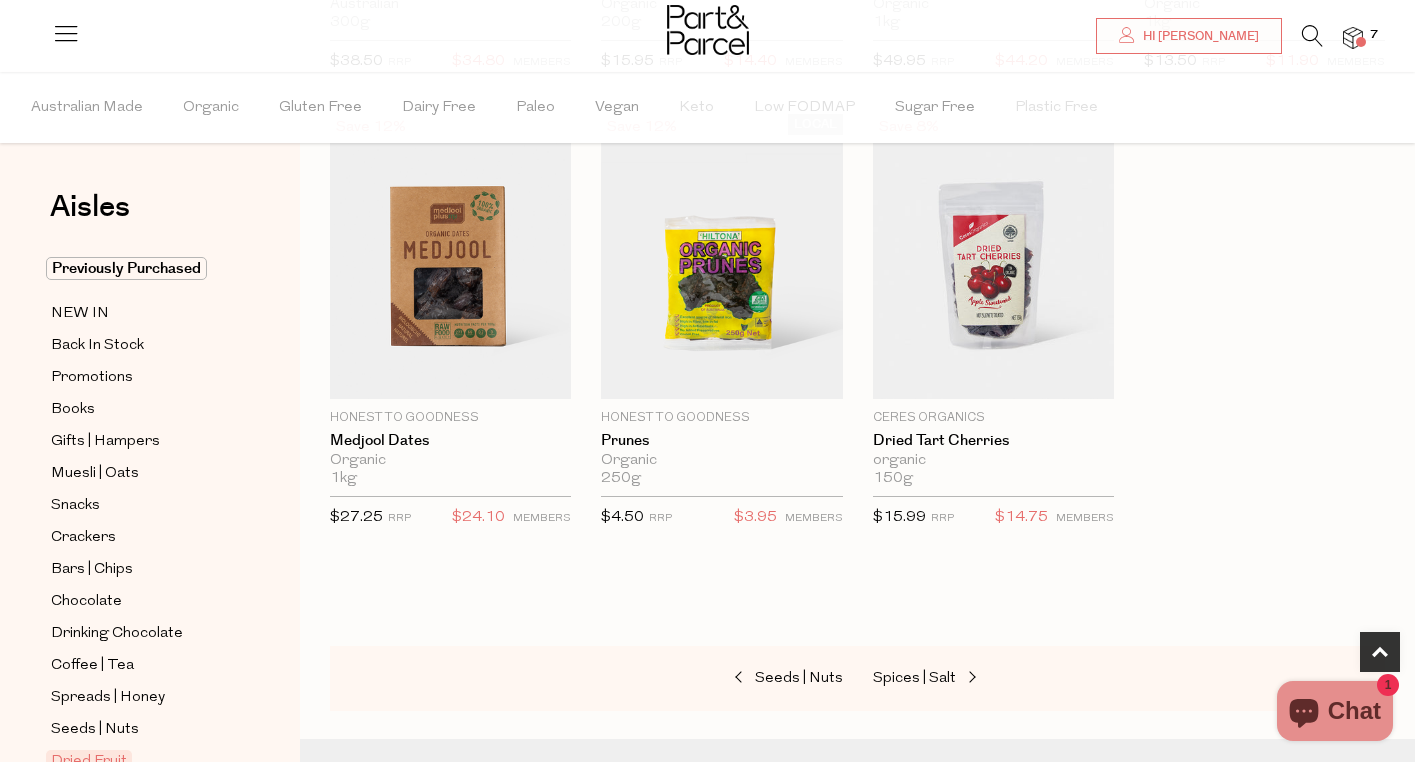 scroll, scrollTop: 1074, scrollLeft: 0, axis: vertical 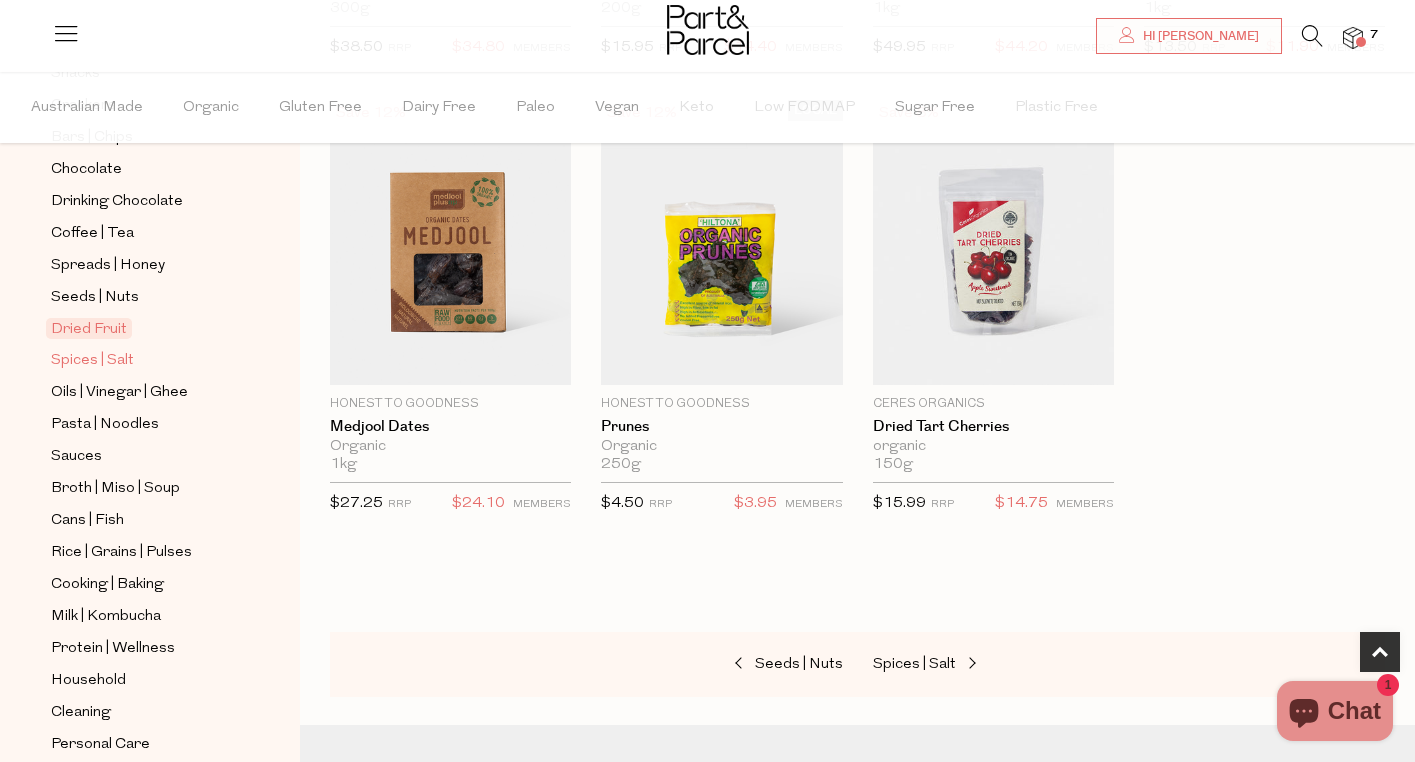 click on "Spices | Salt" at bounding box center (92, 361) 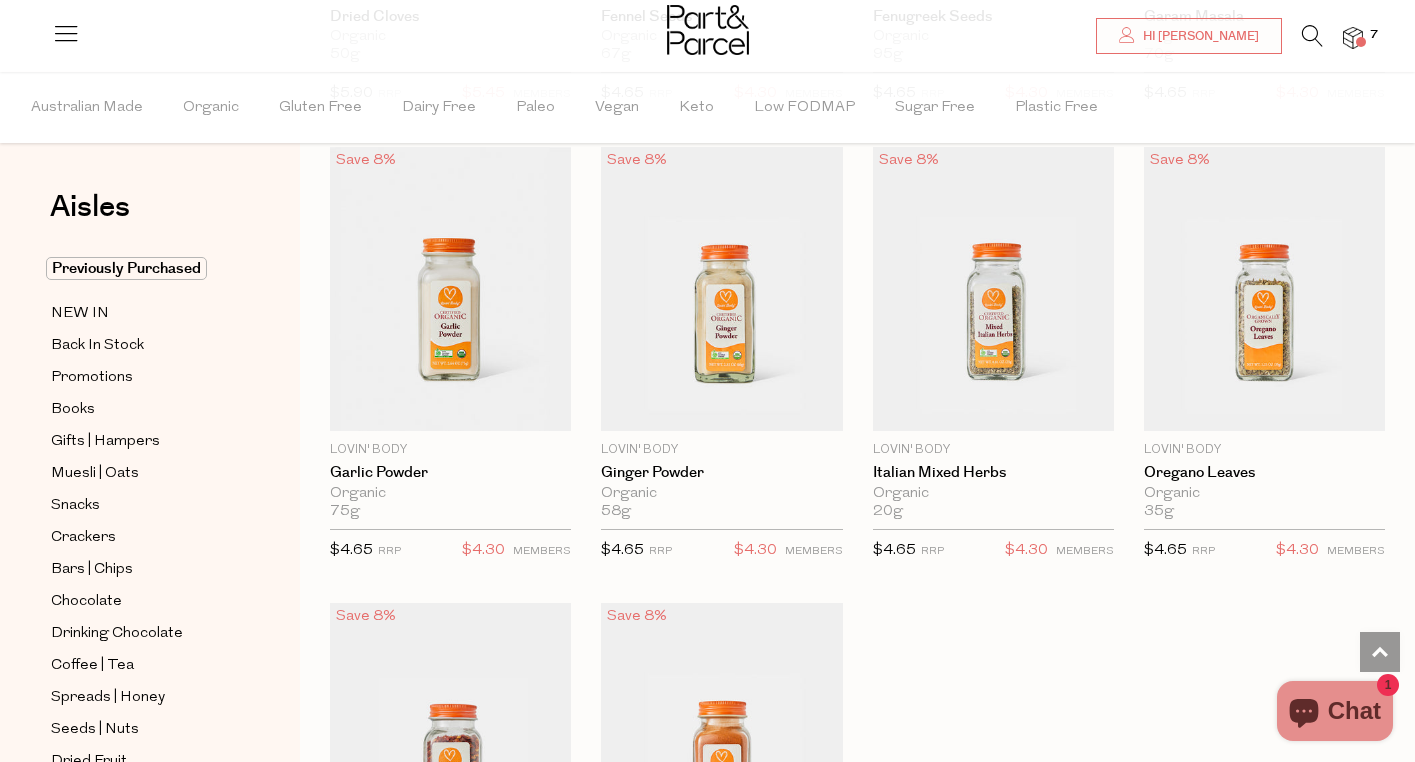 scroll, scrollTop: 5177, scrollLeft: 0, axis: vertical 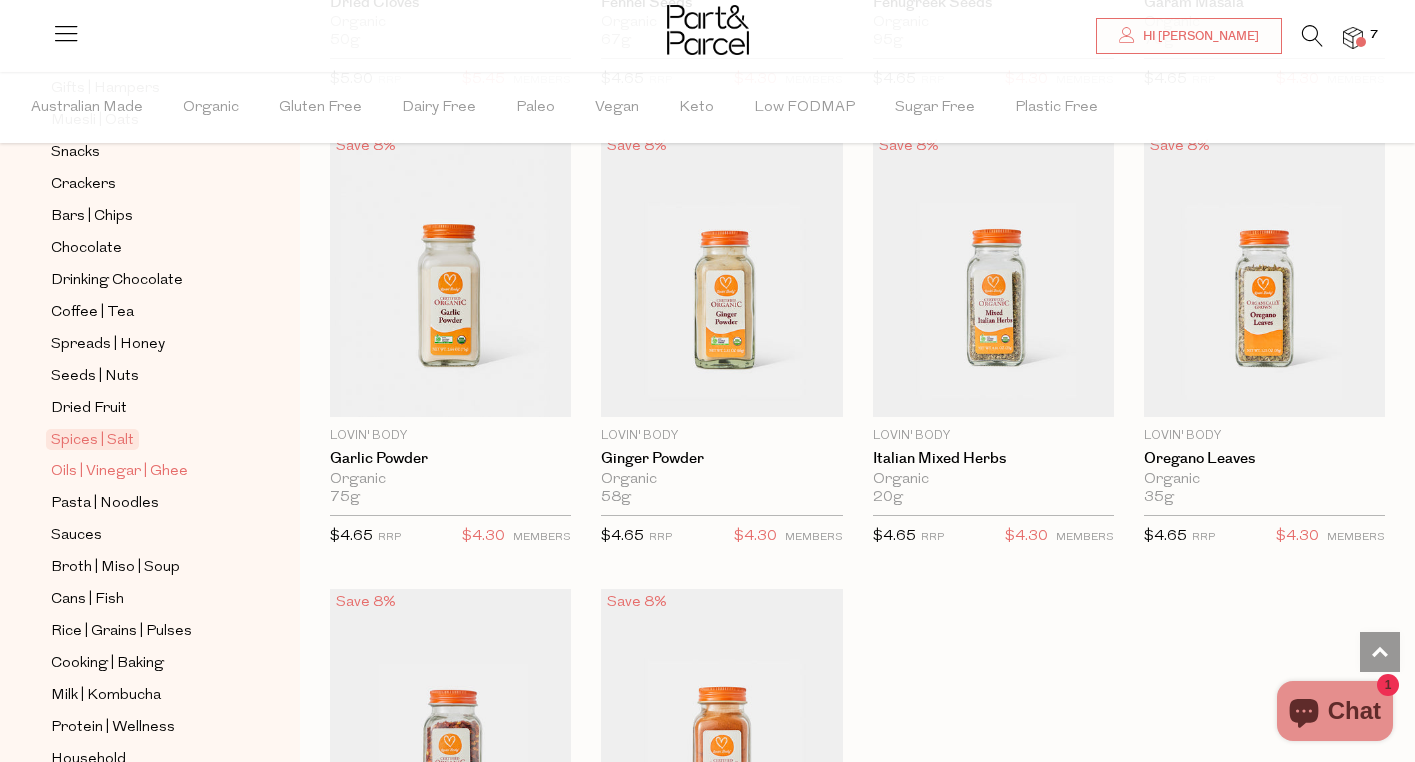 click on "Oils | Vinegar | Ghee" at bounding box center [119, 472] 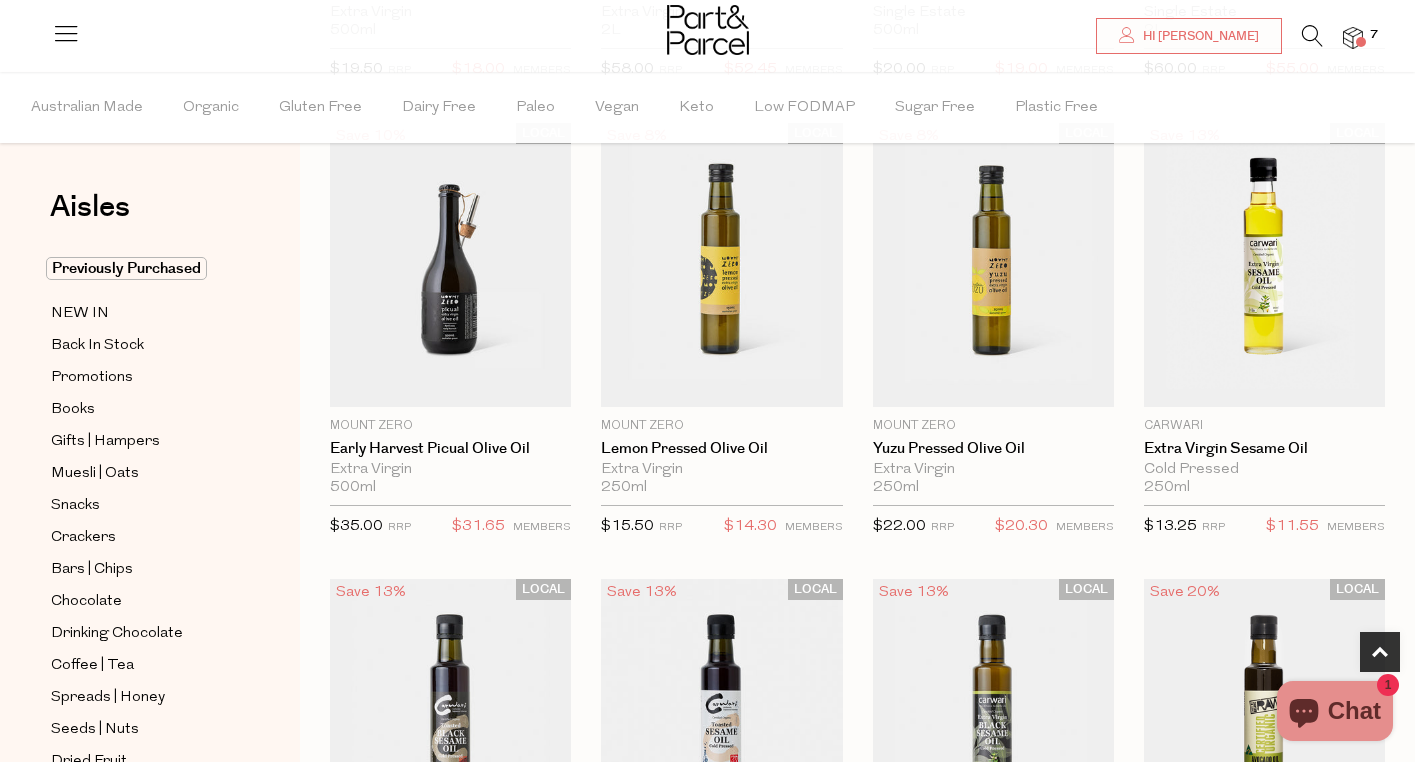 scroll, scrollTop: 637, scrollLeft: 0, axis: vertical 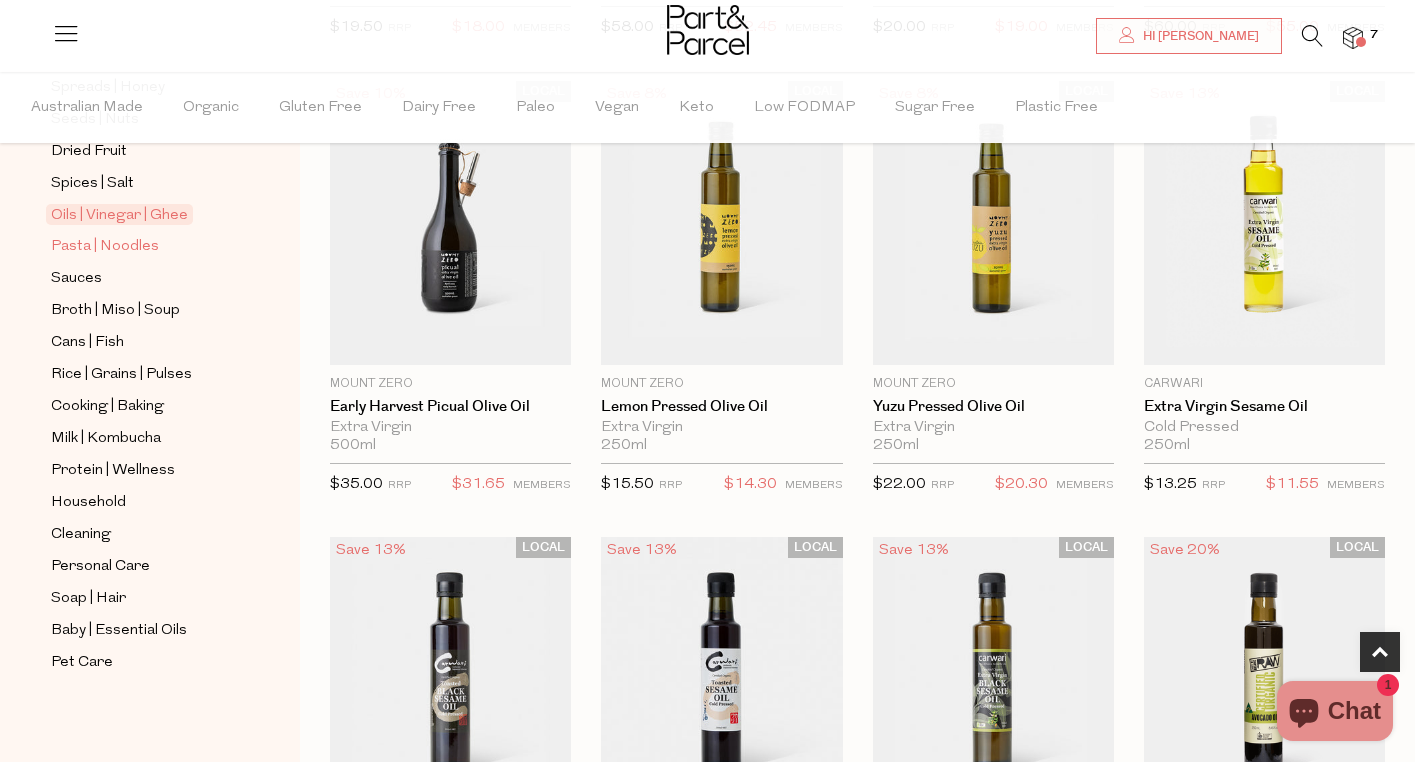 click on "Pasta | Noodles" at bounding box center [105, 247] 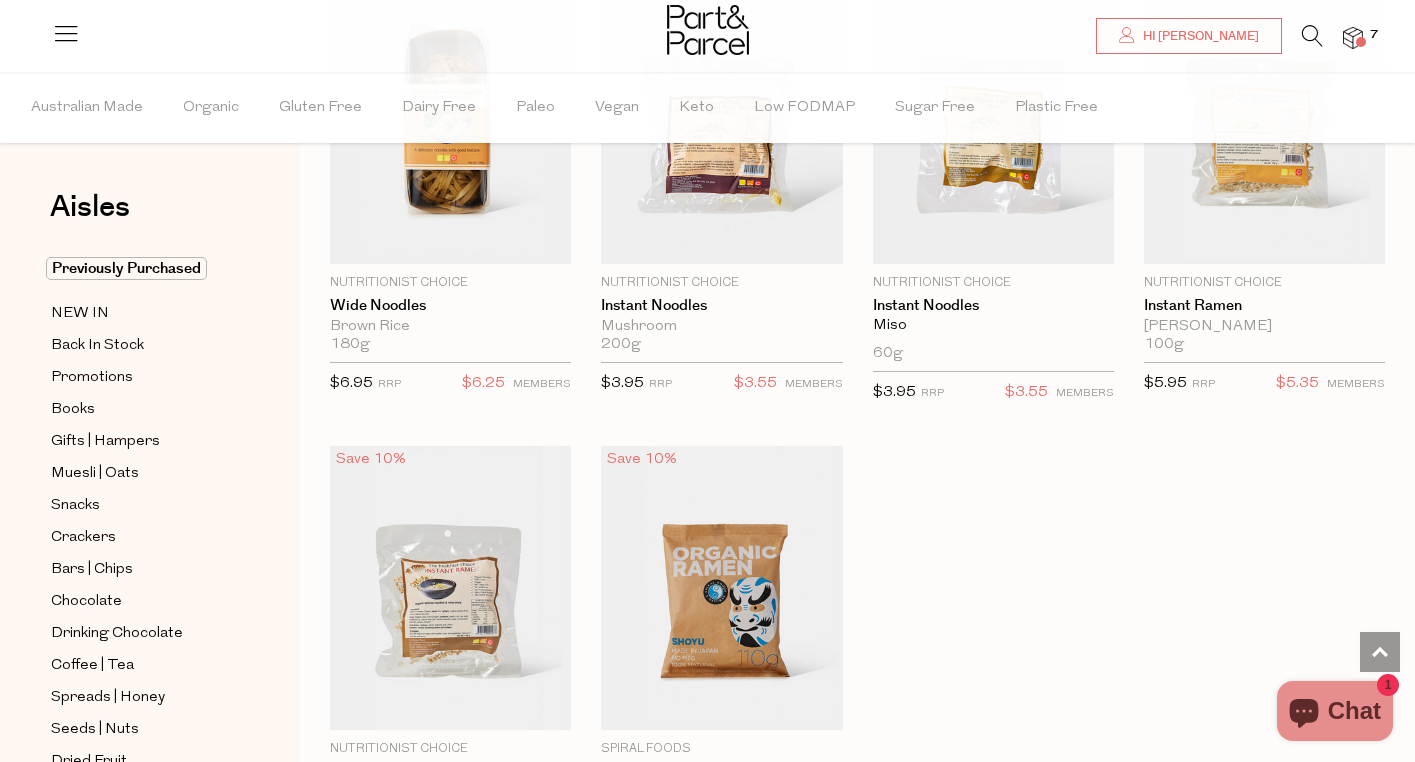 scroll, scrollTop: 5407, scrollLeft: 0, axis: vertical 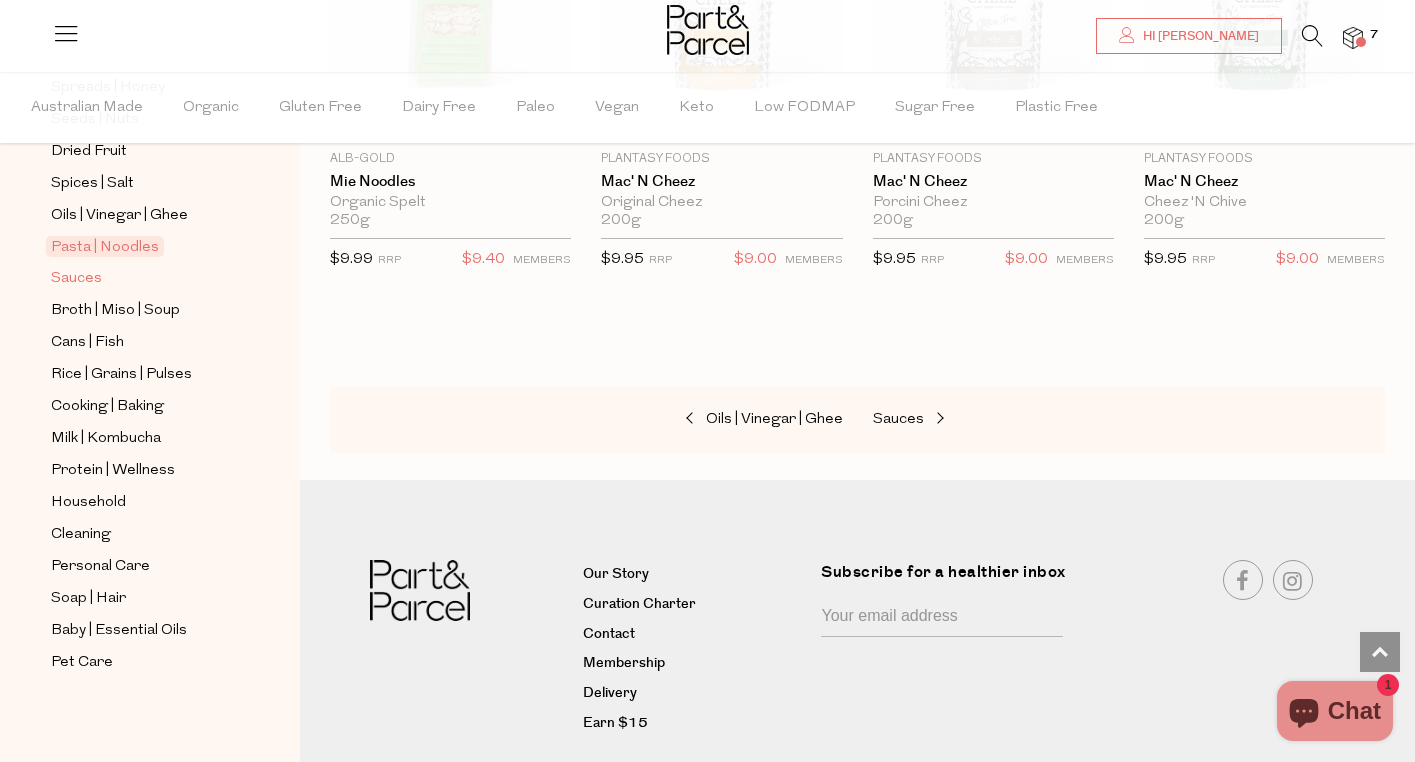 click on "Sauces" at bounding box center (76, 279) 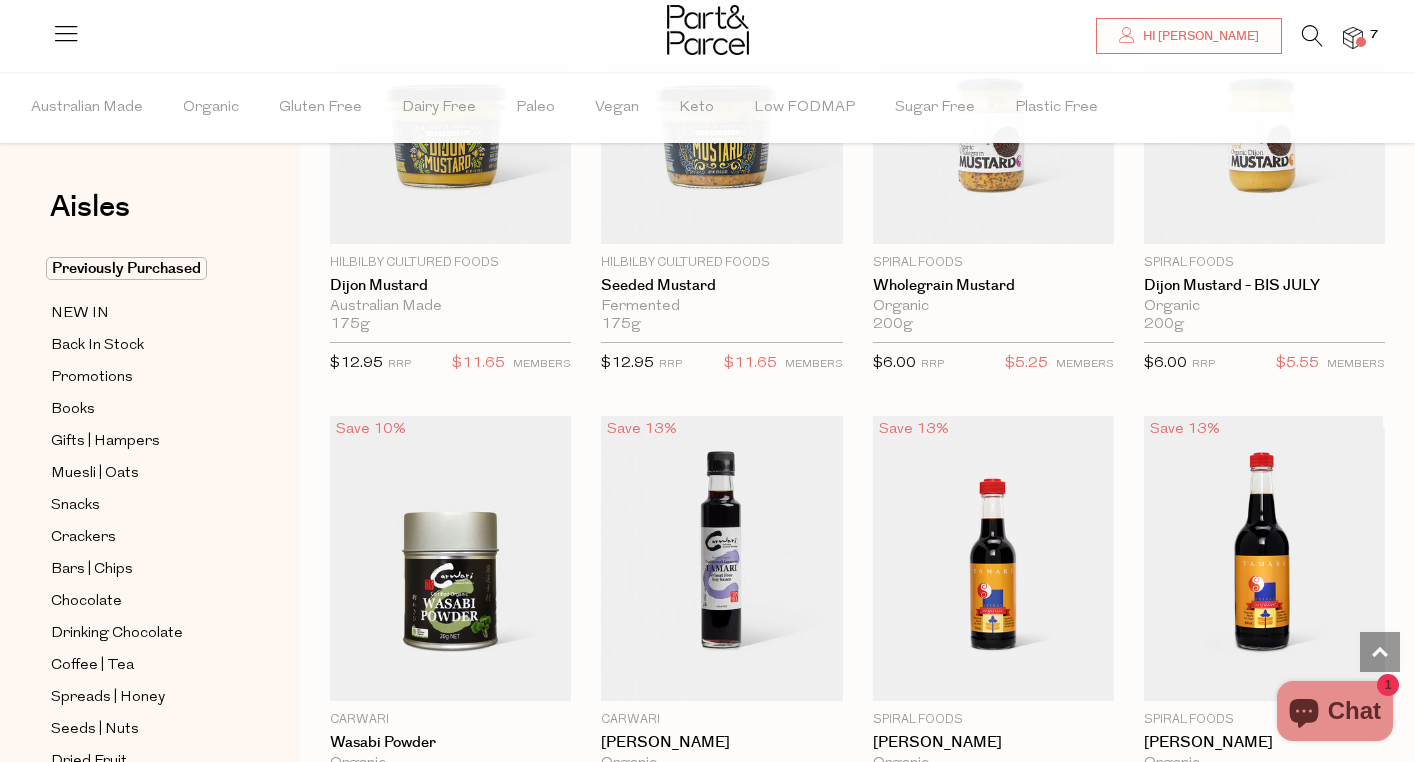 scroll, scrollTop: 4891, scrollLeft: 0, axis: vertical 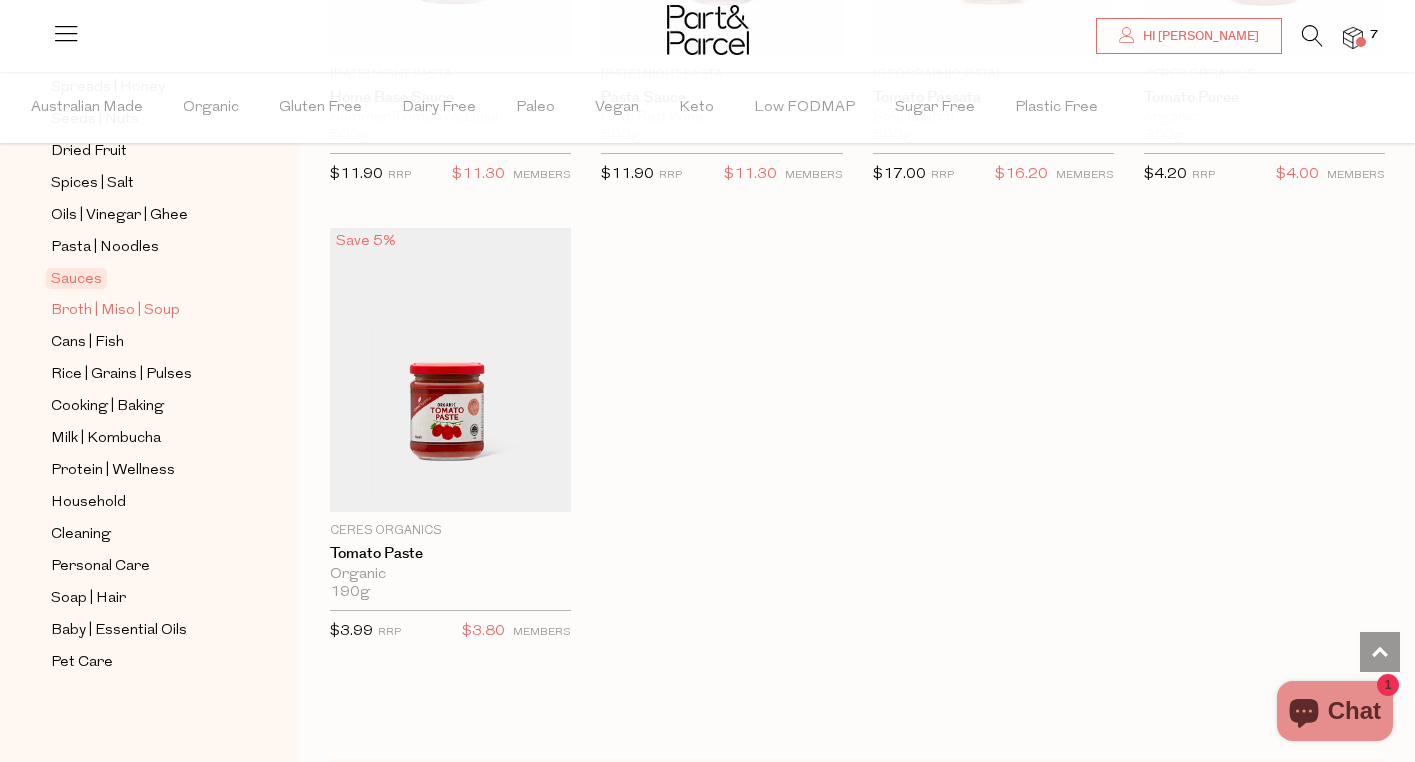 click on "Broth | Miso | Soup" at bounding box center (115, 311) 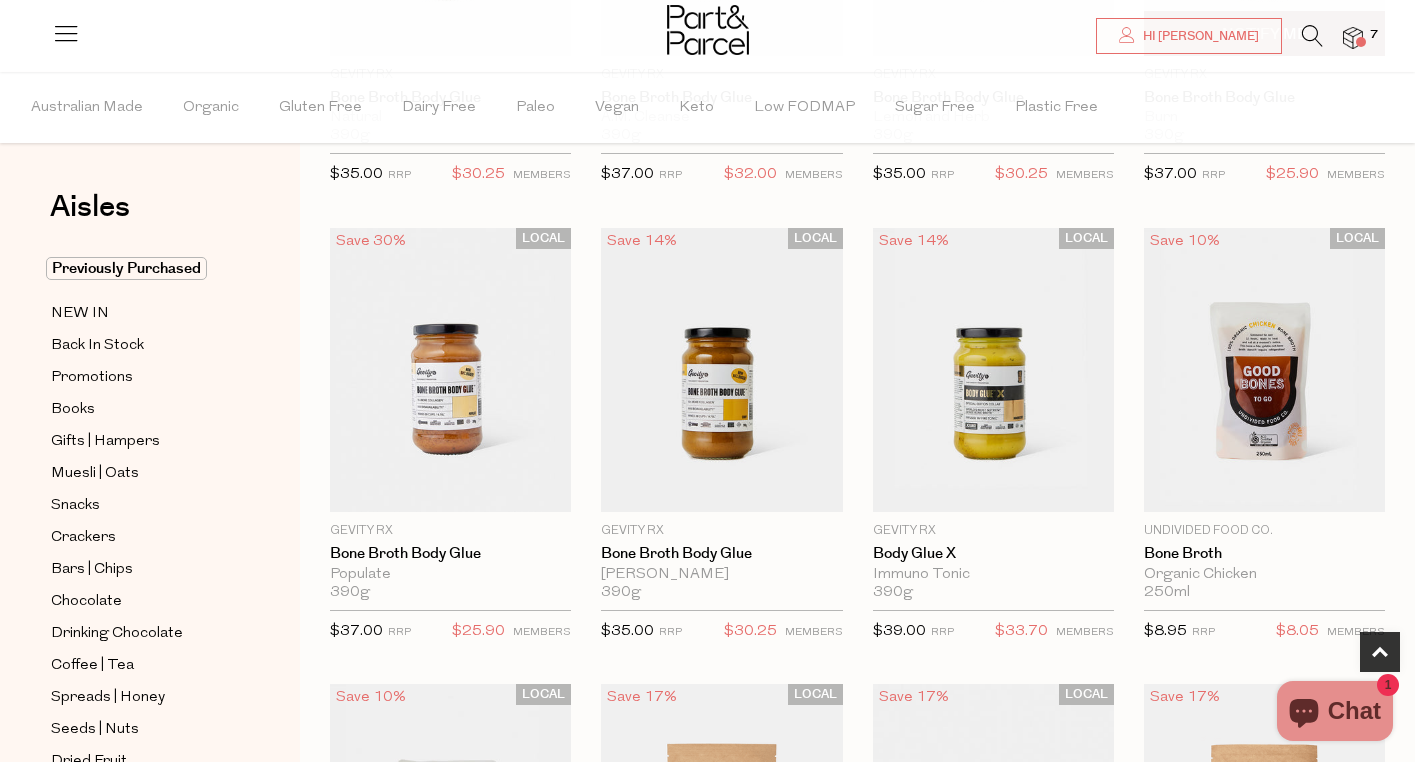 scroll, scrollTop: 507, scrollLeft: 0, axis: vertical 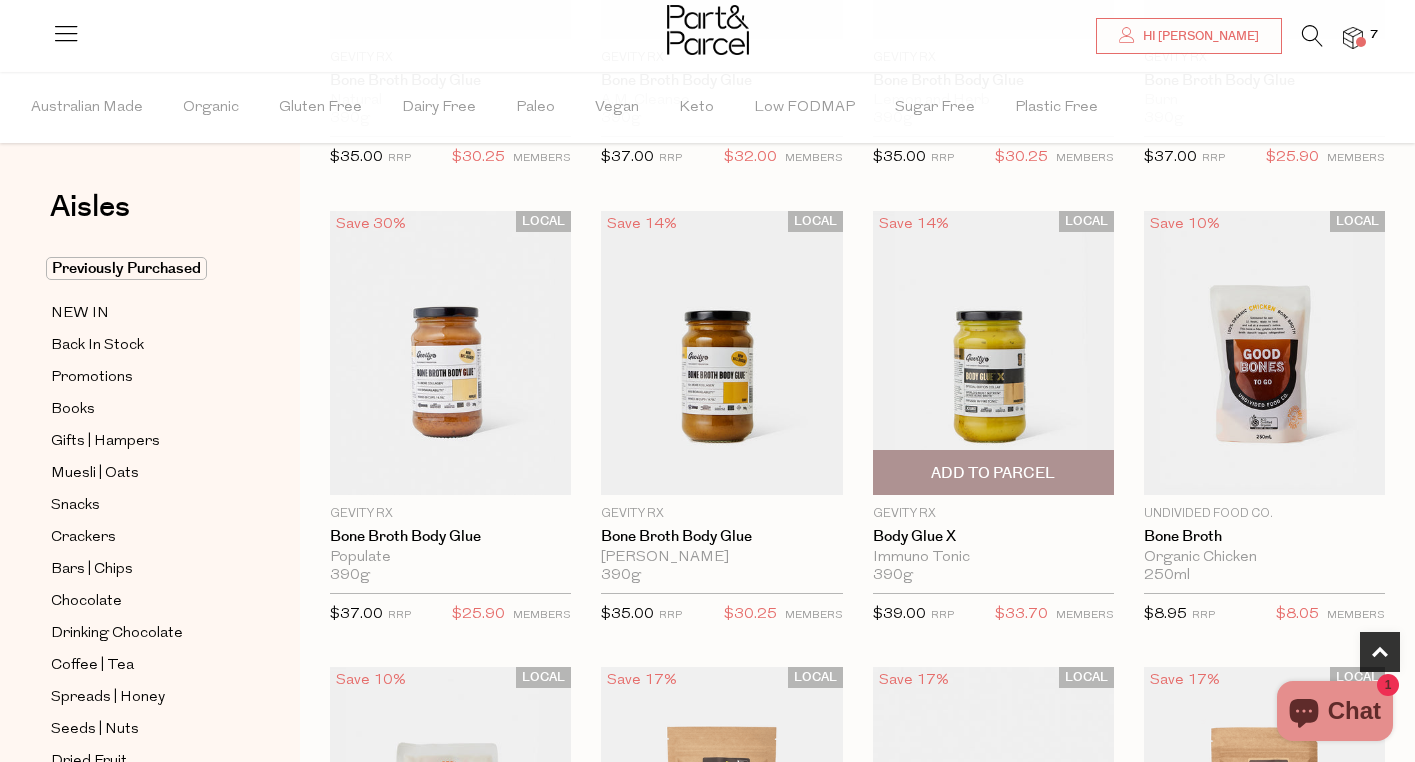 click on "Add To Parcel" at bounding box center [993, 473] 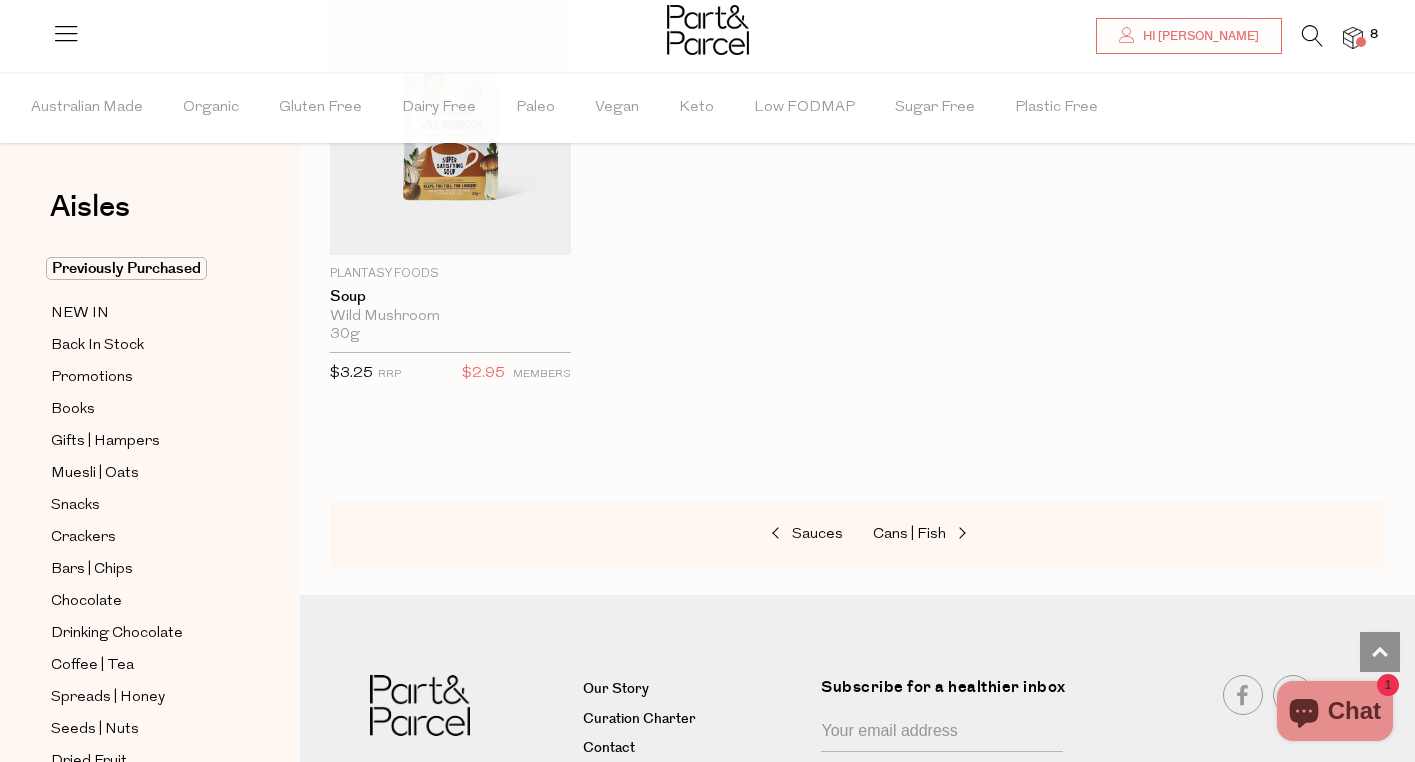scroll, scrollTop: 4017, scrollLeft: 0, axis: vertical 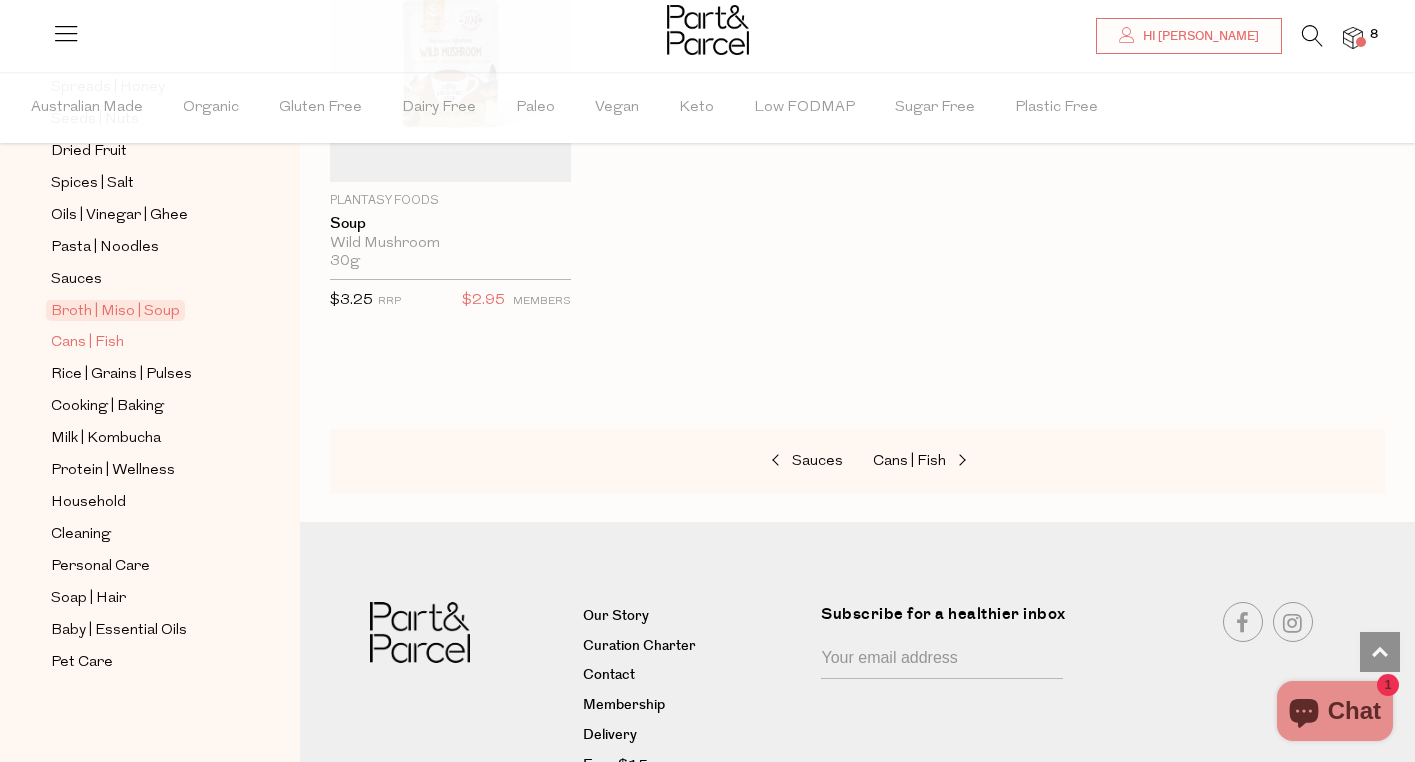 click on "Cans | Fish" at bounding box center [87, 343] 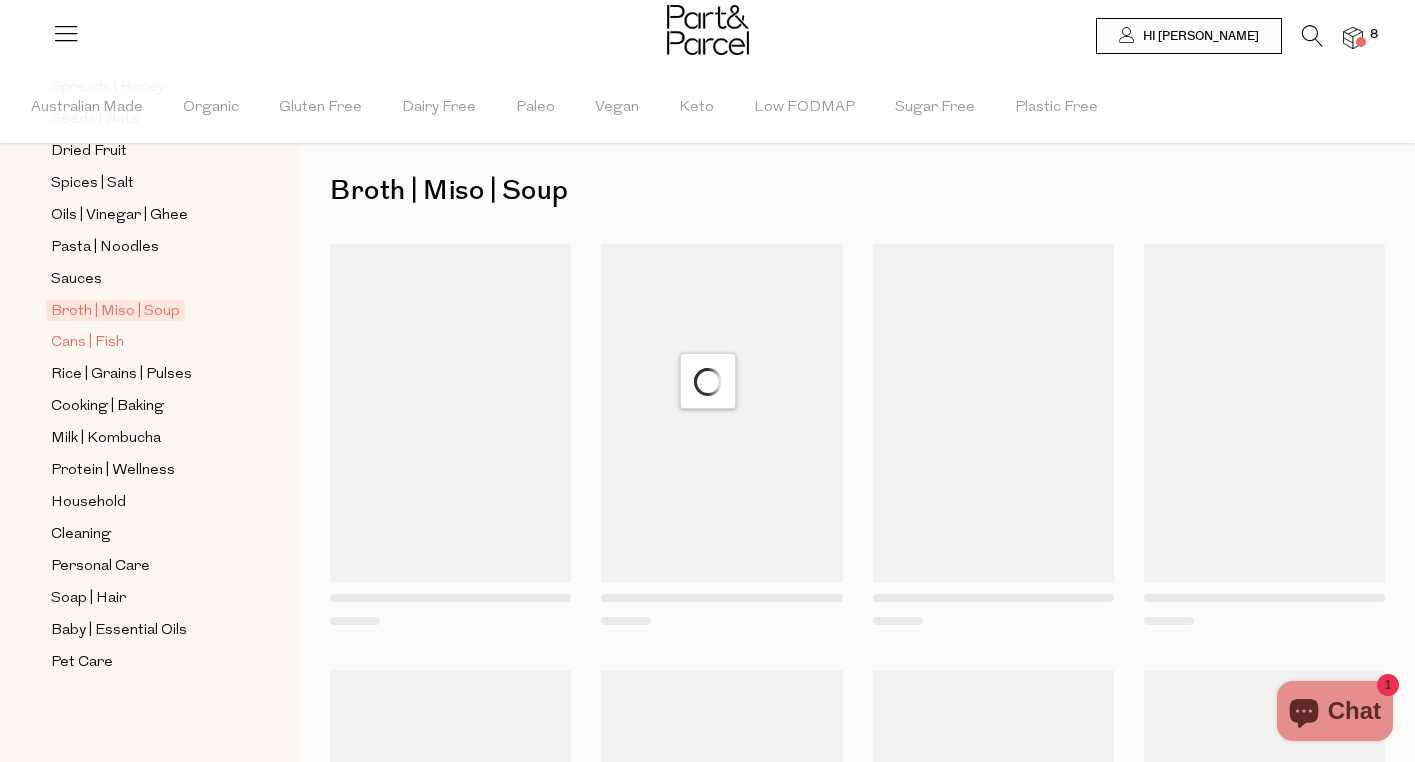 scroll, scrollTop: 0, scrollLeft: 0, axis: both 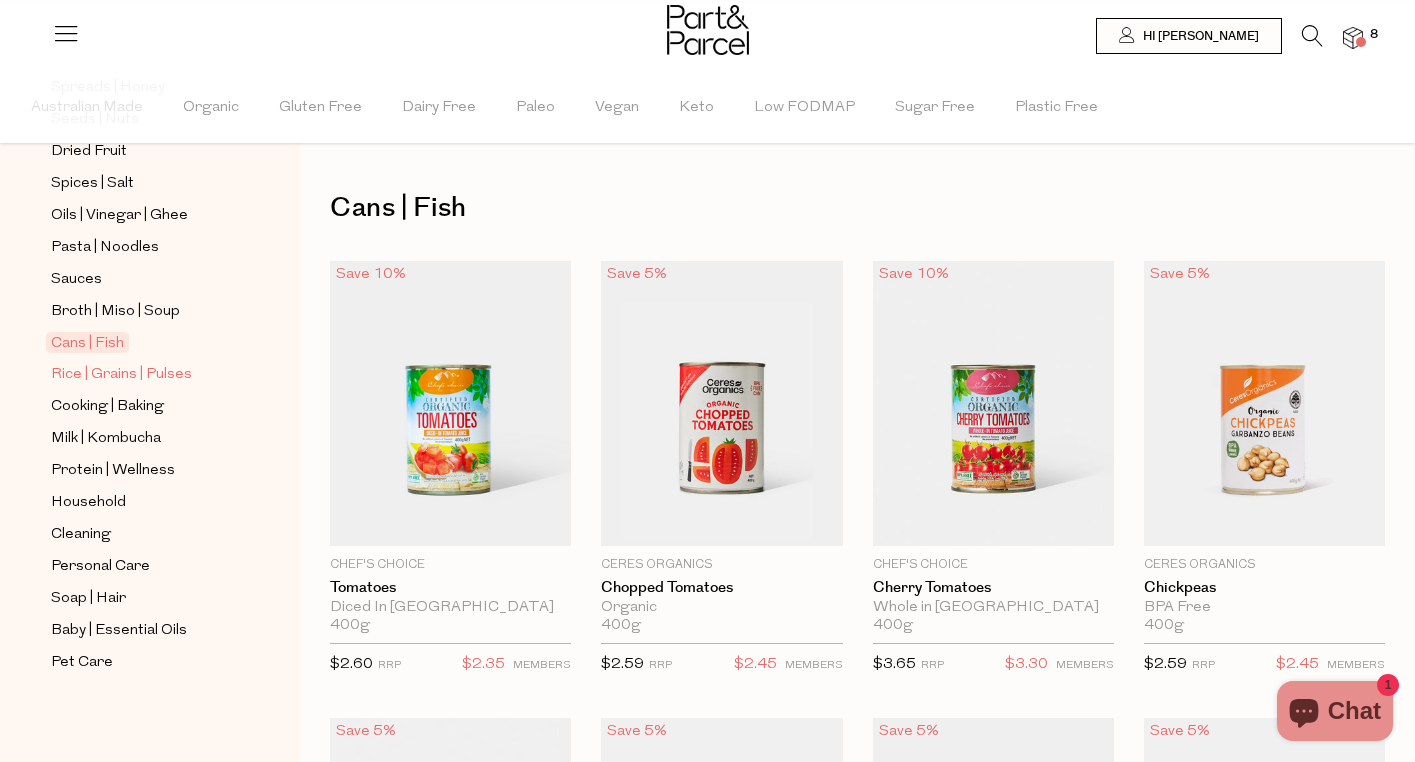 click on "Rice | Grains | Pulses" at bounding box center [121, 375] 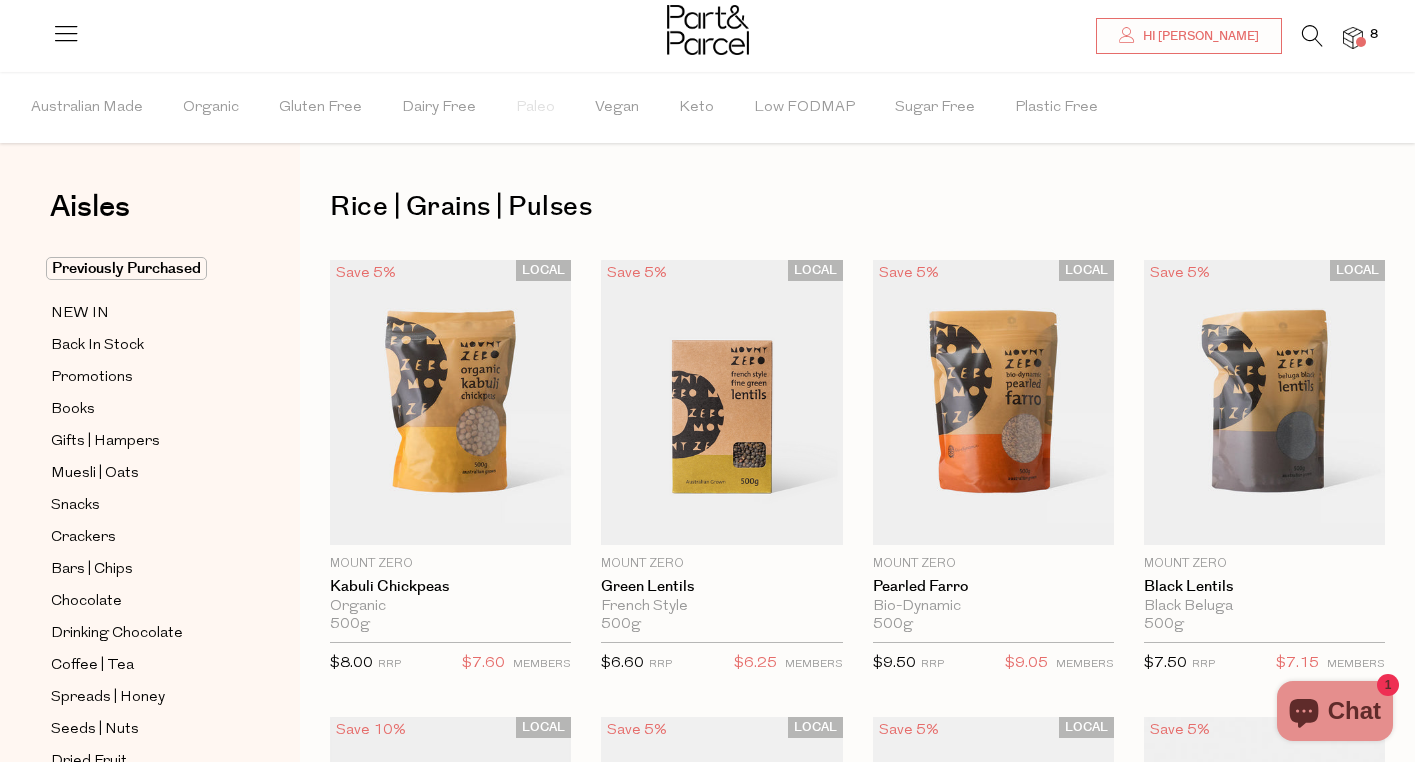 scroll, scrollTop: 8, scrollLeft: 0, axis: vertical 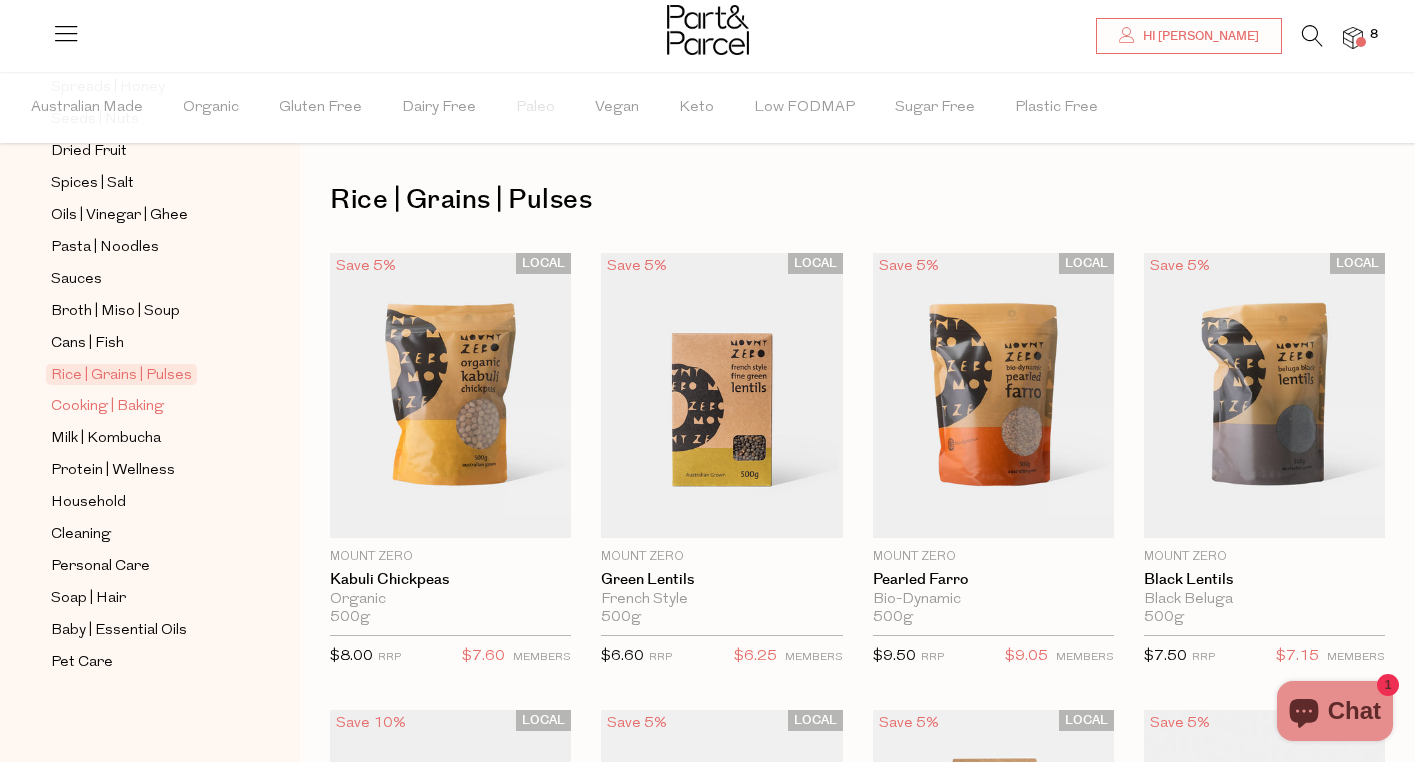 click on "Cooking | Baking" at bounding box center (107, 407) 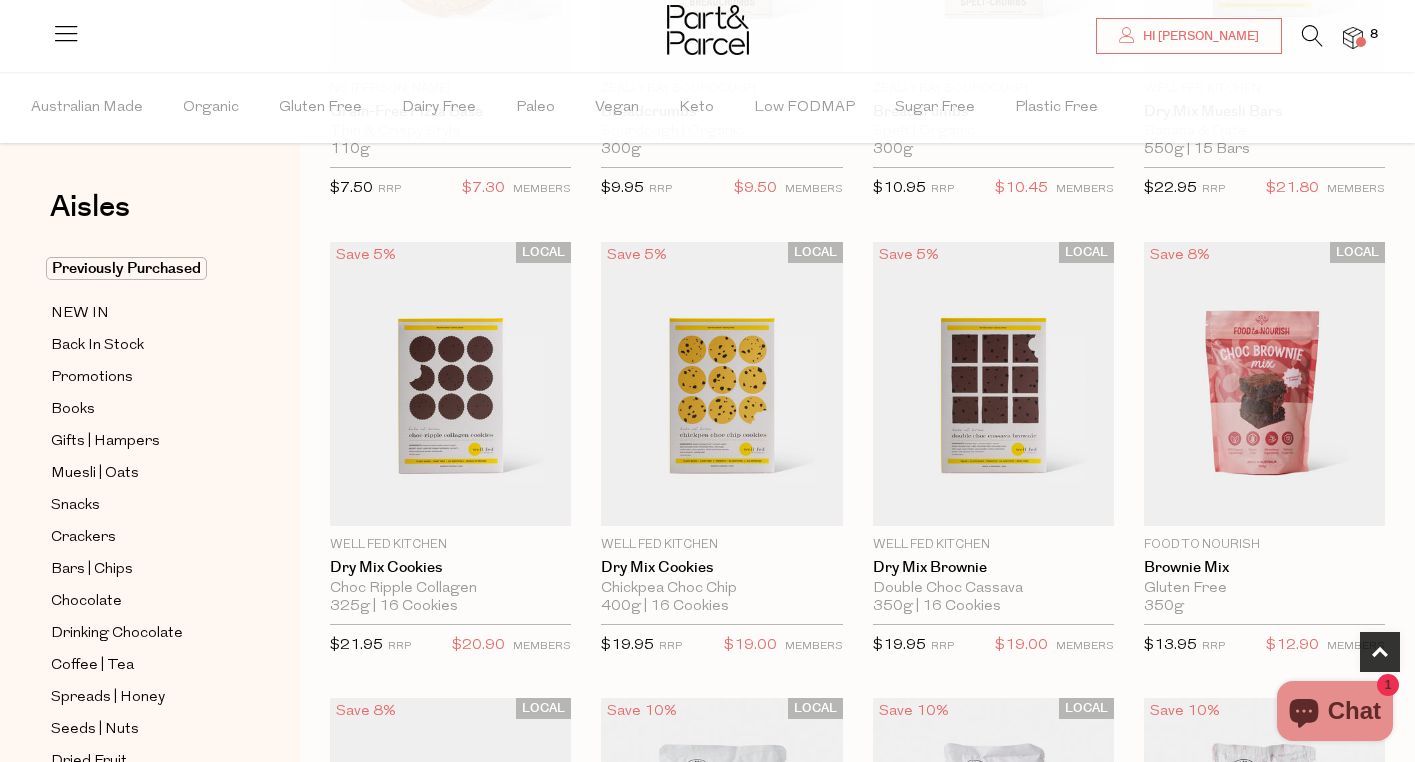 scroll, scrollTop: 636, scrollLeft: 0, axis: vertical 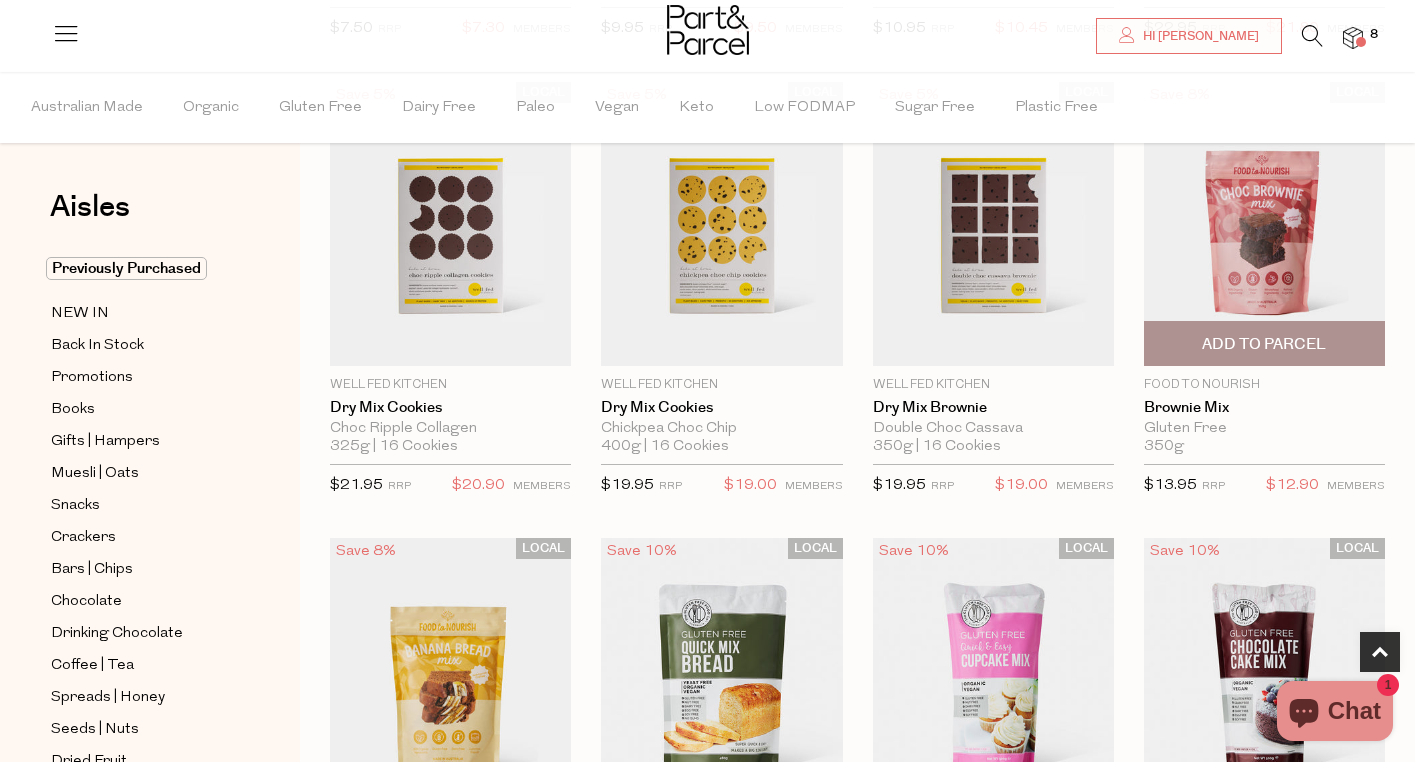 click at bounding box center [1264, 223] 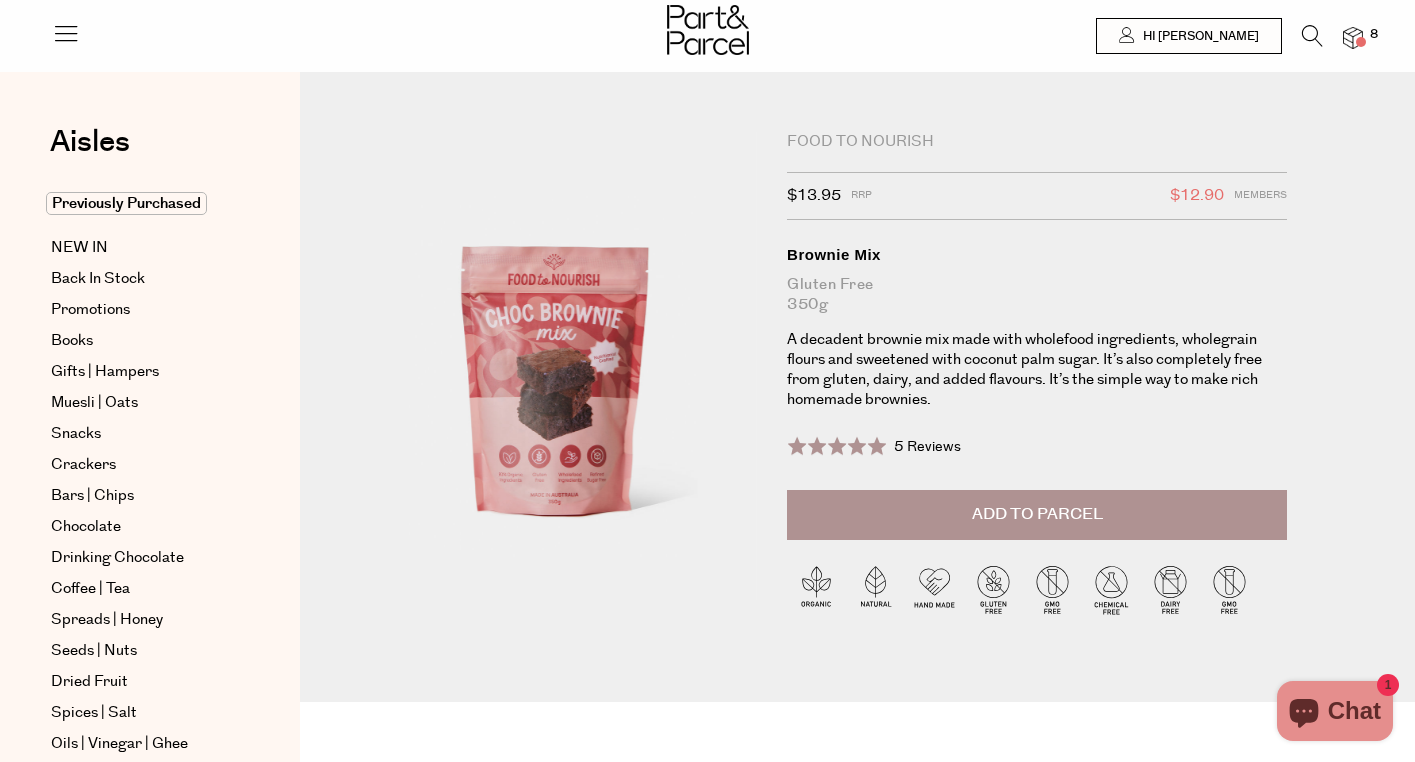 scroll, scrollTop: 0, scrollLeft: 0, axis: both 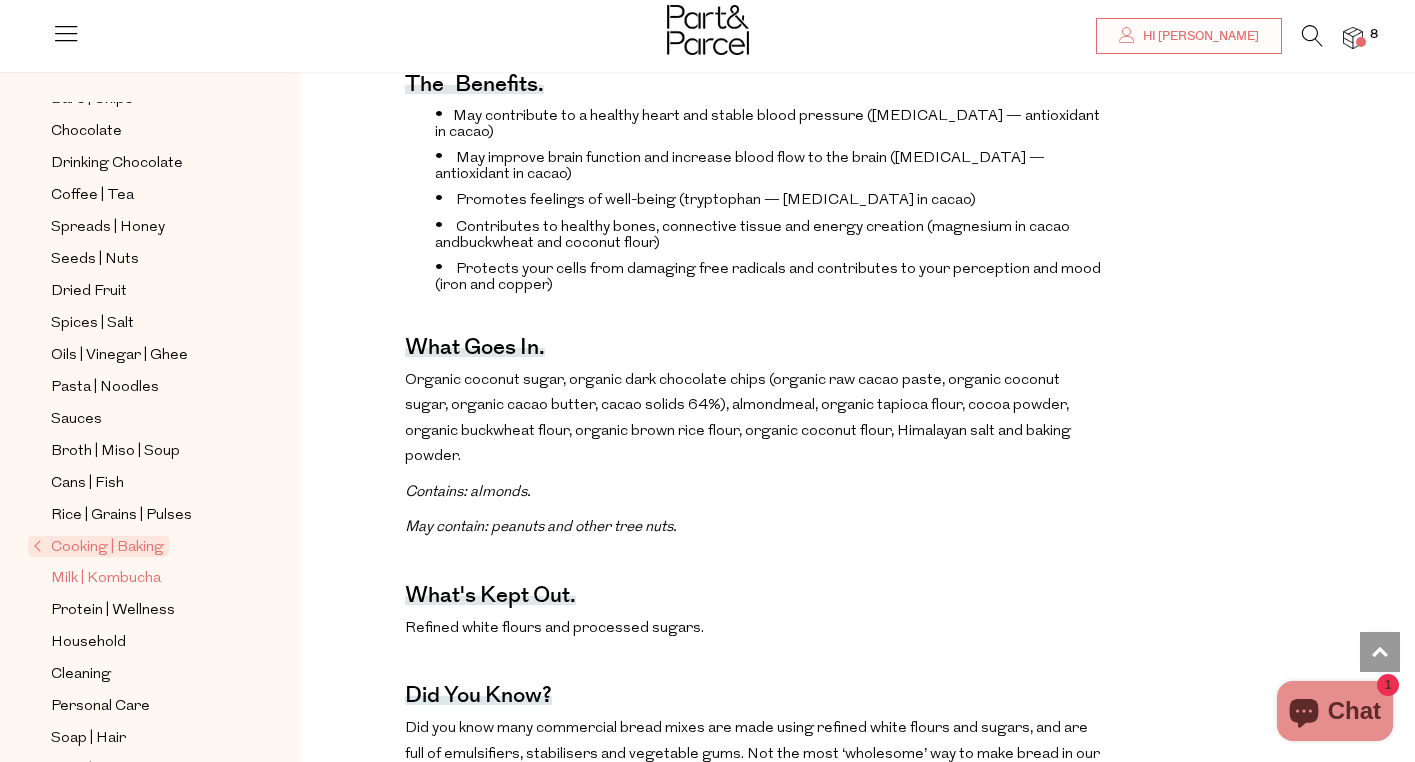 click on "Milk | Kombucha" at bounding box center (106, 579) 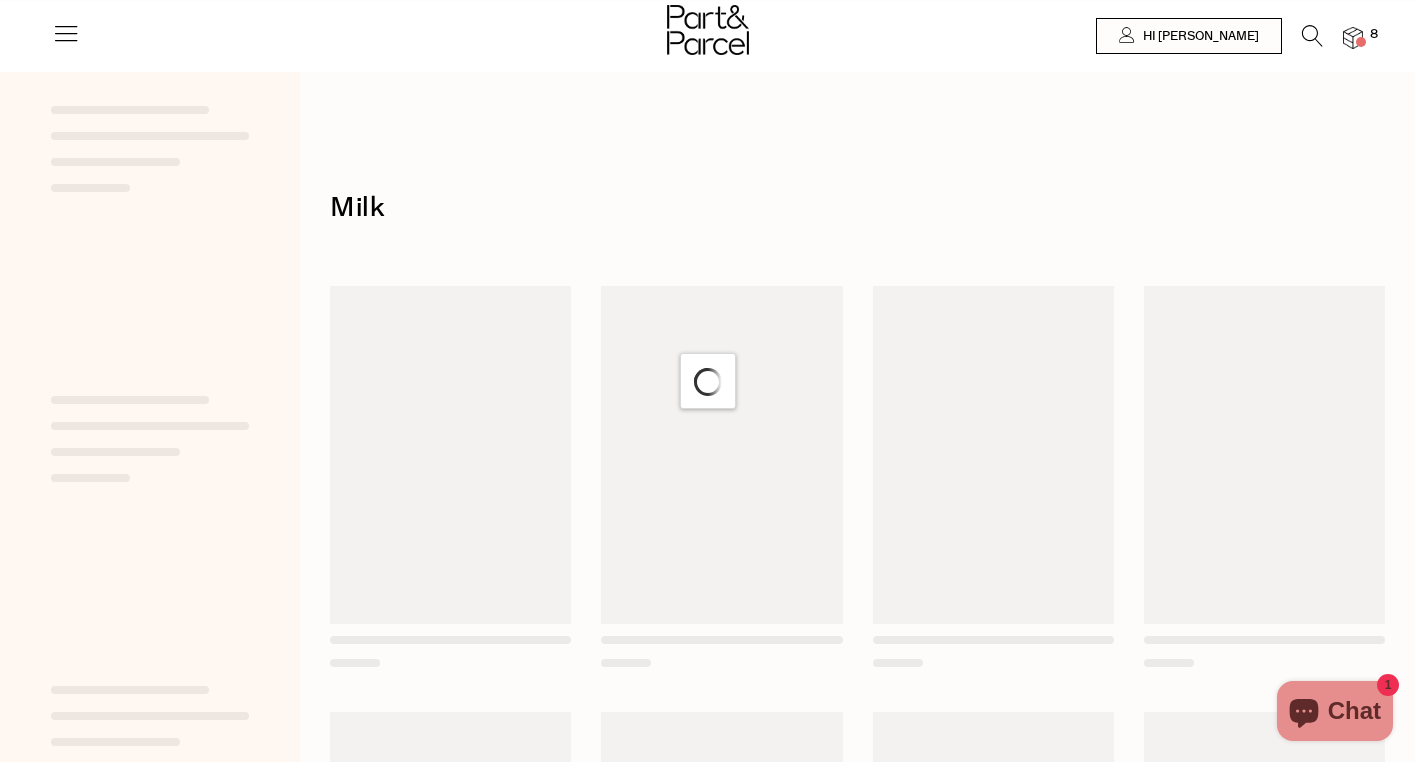 scroll, scrollTop: 0, scrollLeft: 0, axis: both 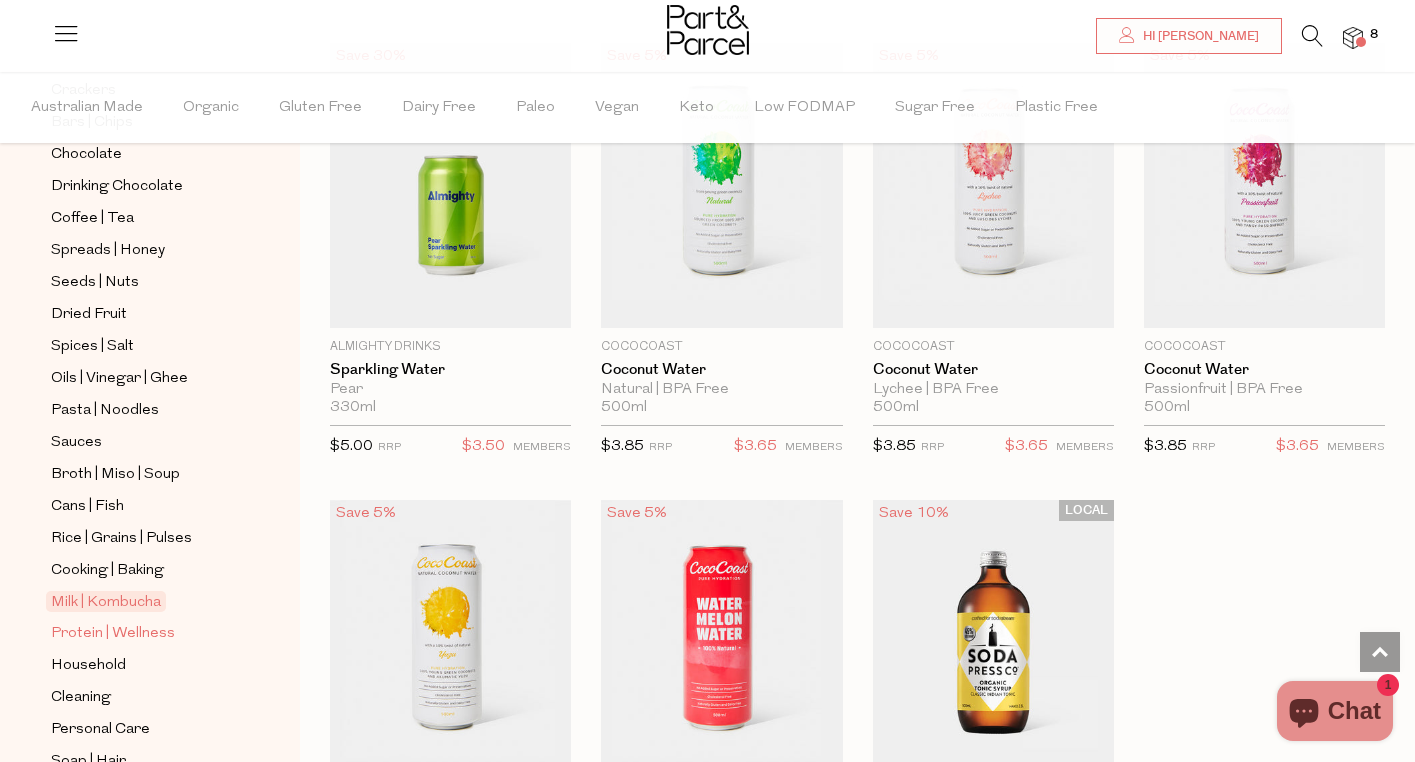 click on "Protein | Wellness" at bounding box center (113, 634) 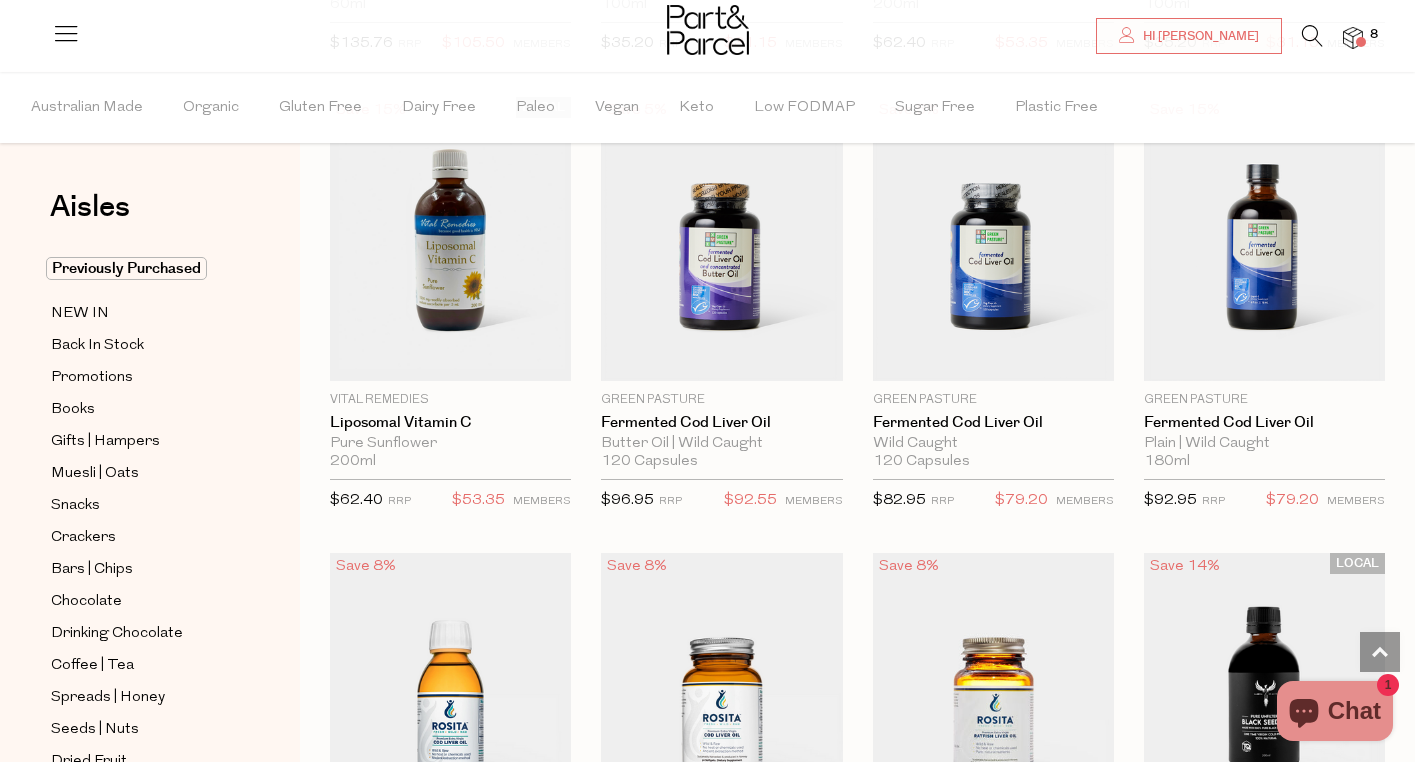 scroll, scrollTop: 1996, scrollLeft: 0, axis: vertical 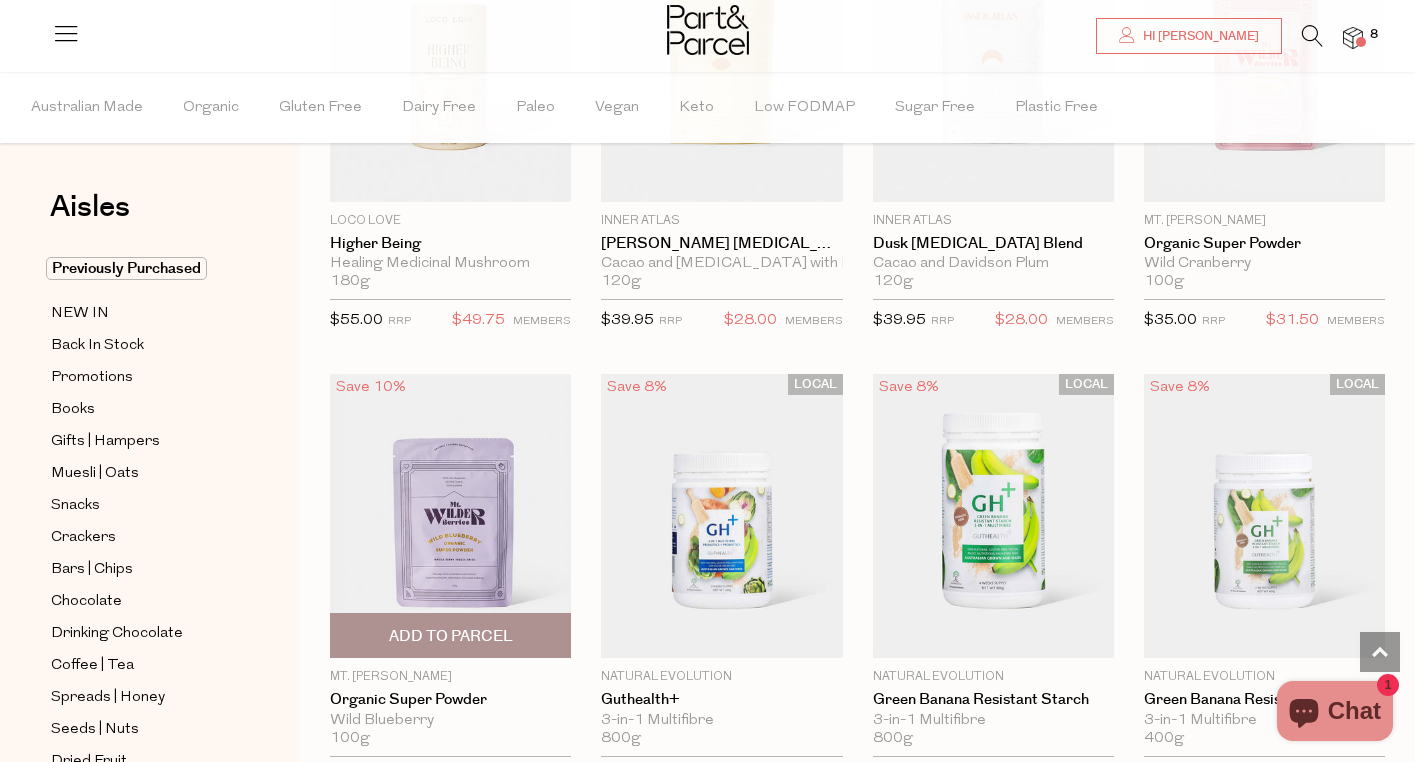 click on "Add To Parcel" at bounding box center [451, 636] 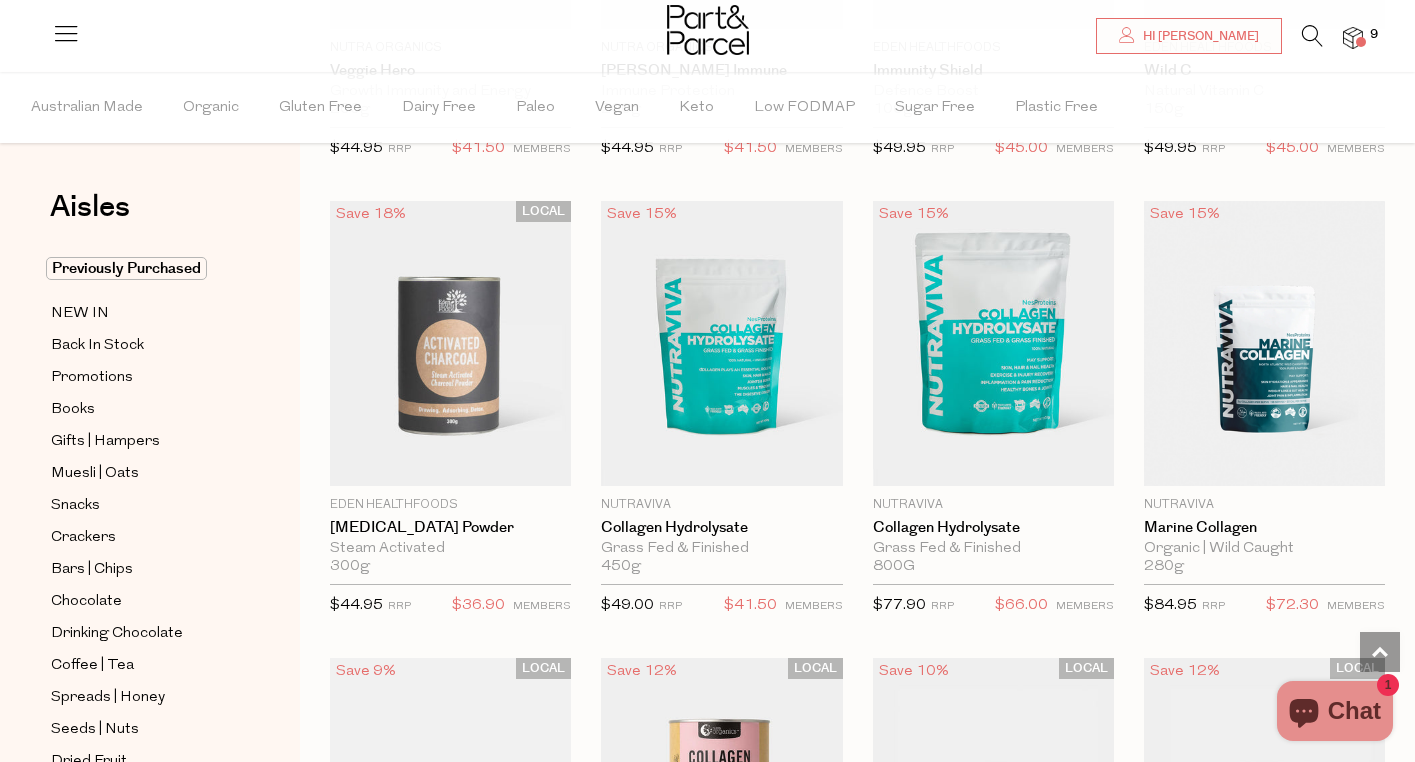 scroll, scrollTop: 10110, scrollLeft: 0, axis: vertical 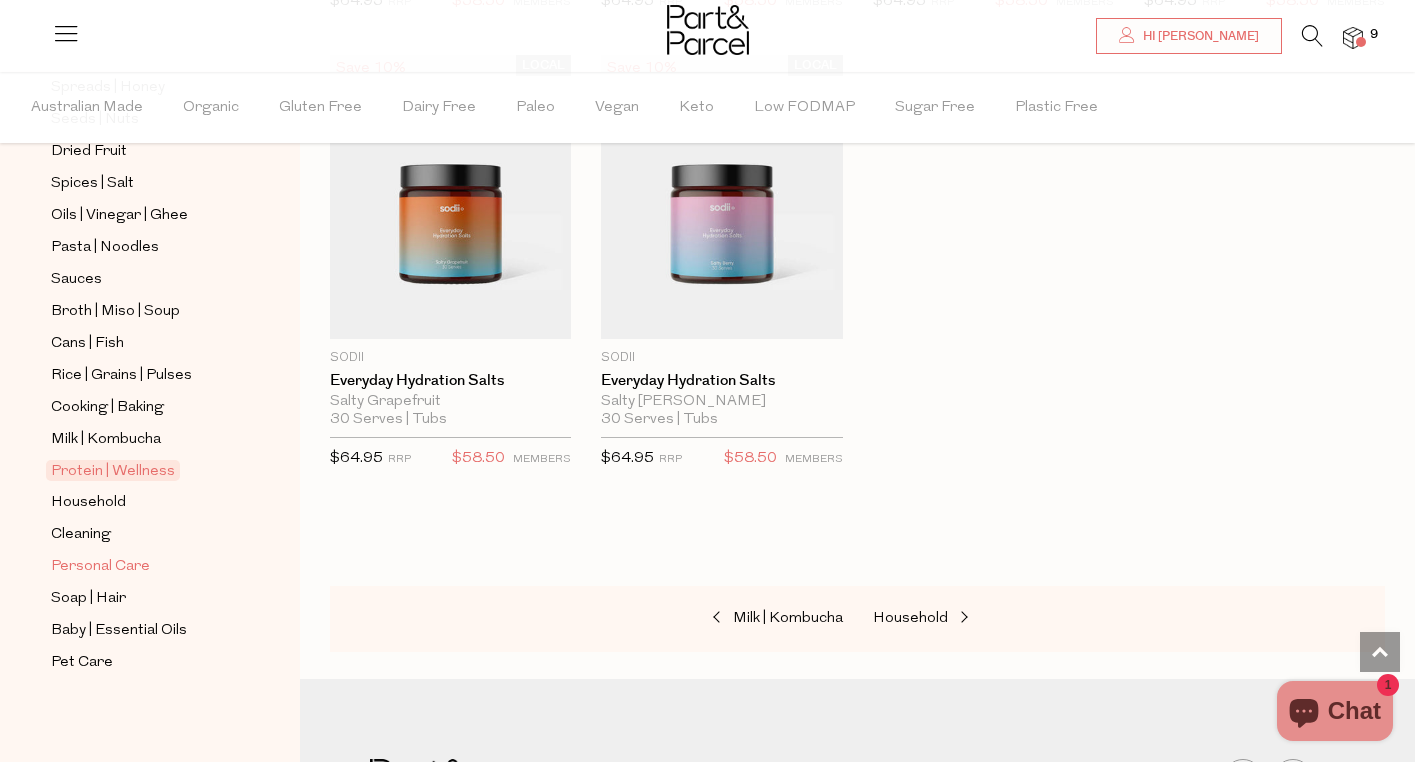 click on "Personal Care" at bounding box center [100, 567] 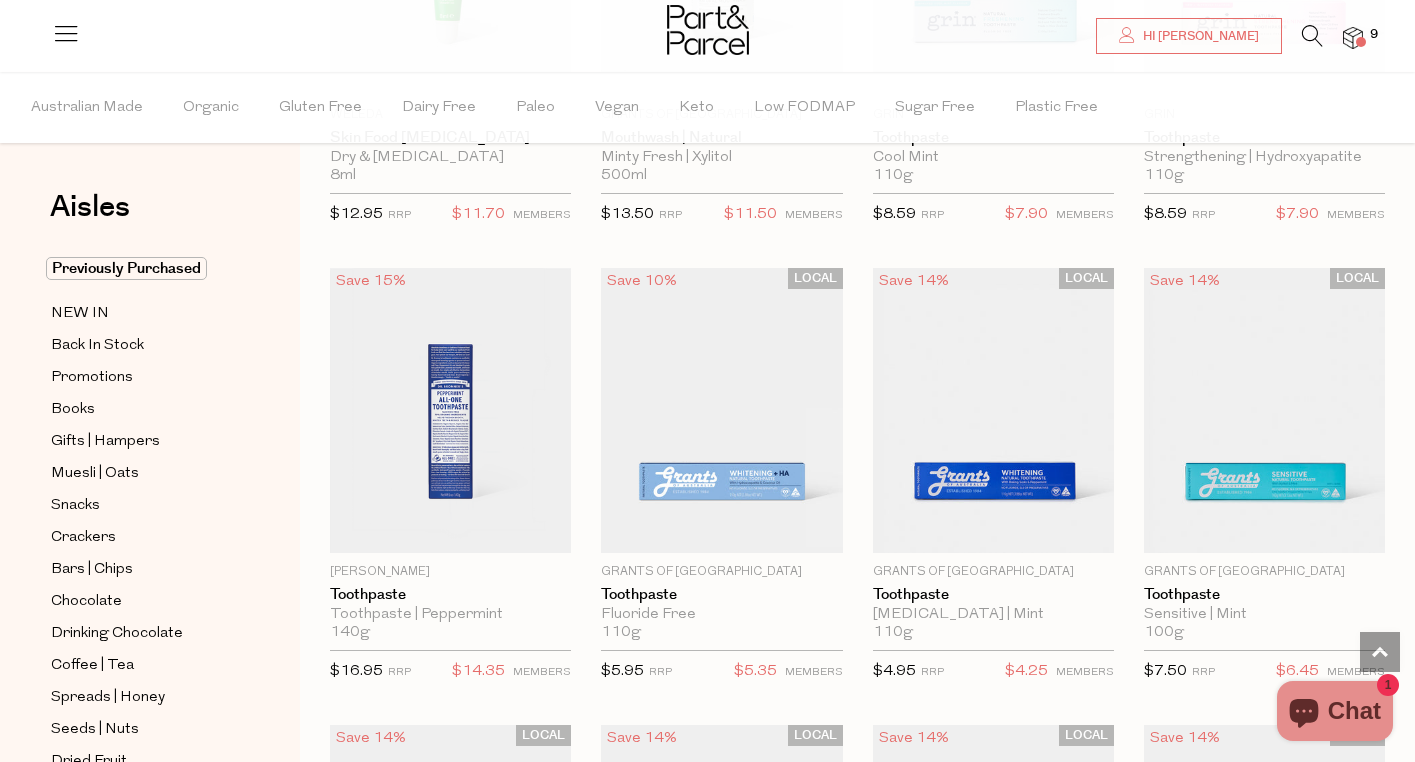 scroll, scrollTop: 1389, scrollLeft: 0, axis: vertical 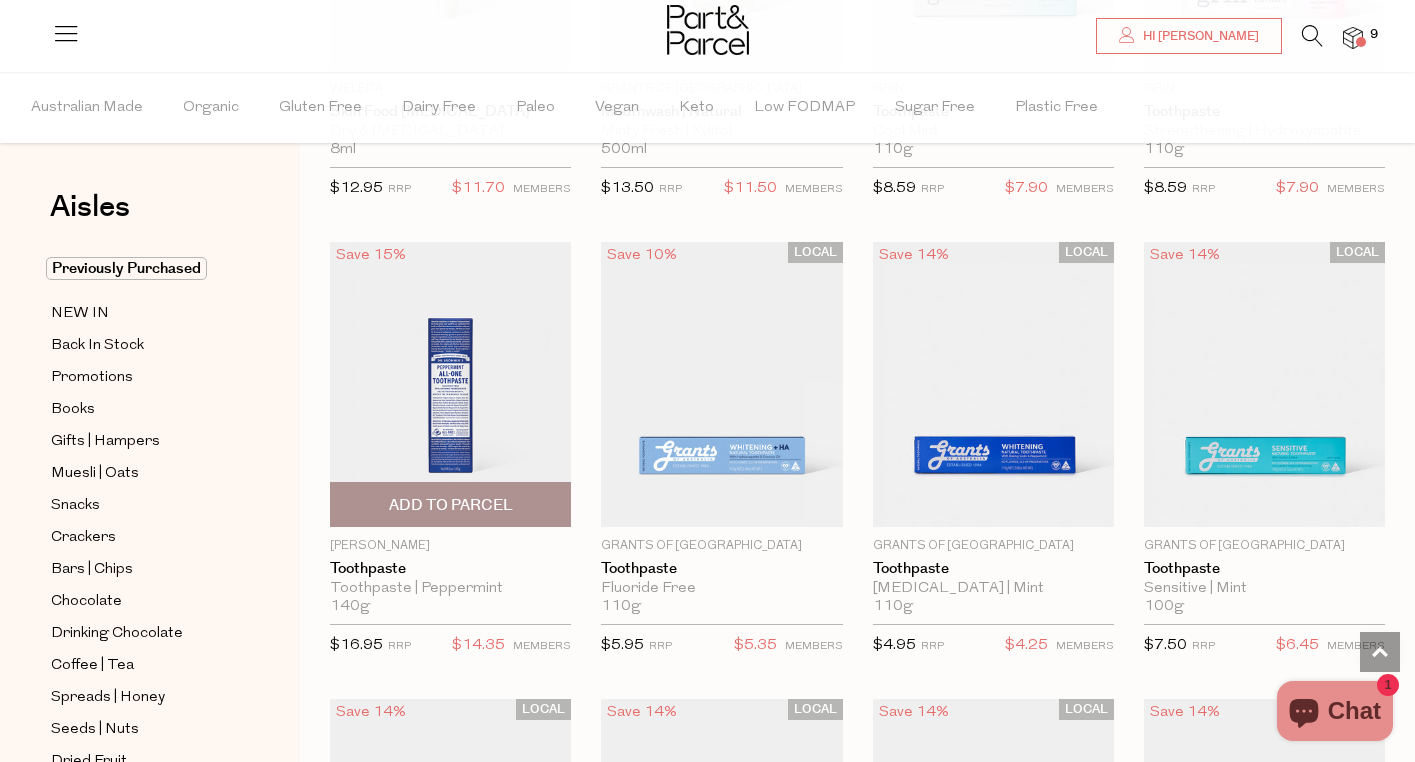 click on "Add To Parcel" at bounding box center (451, 505) 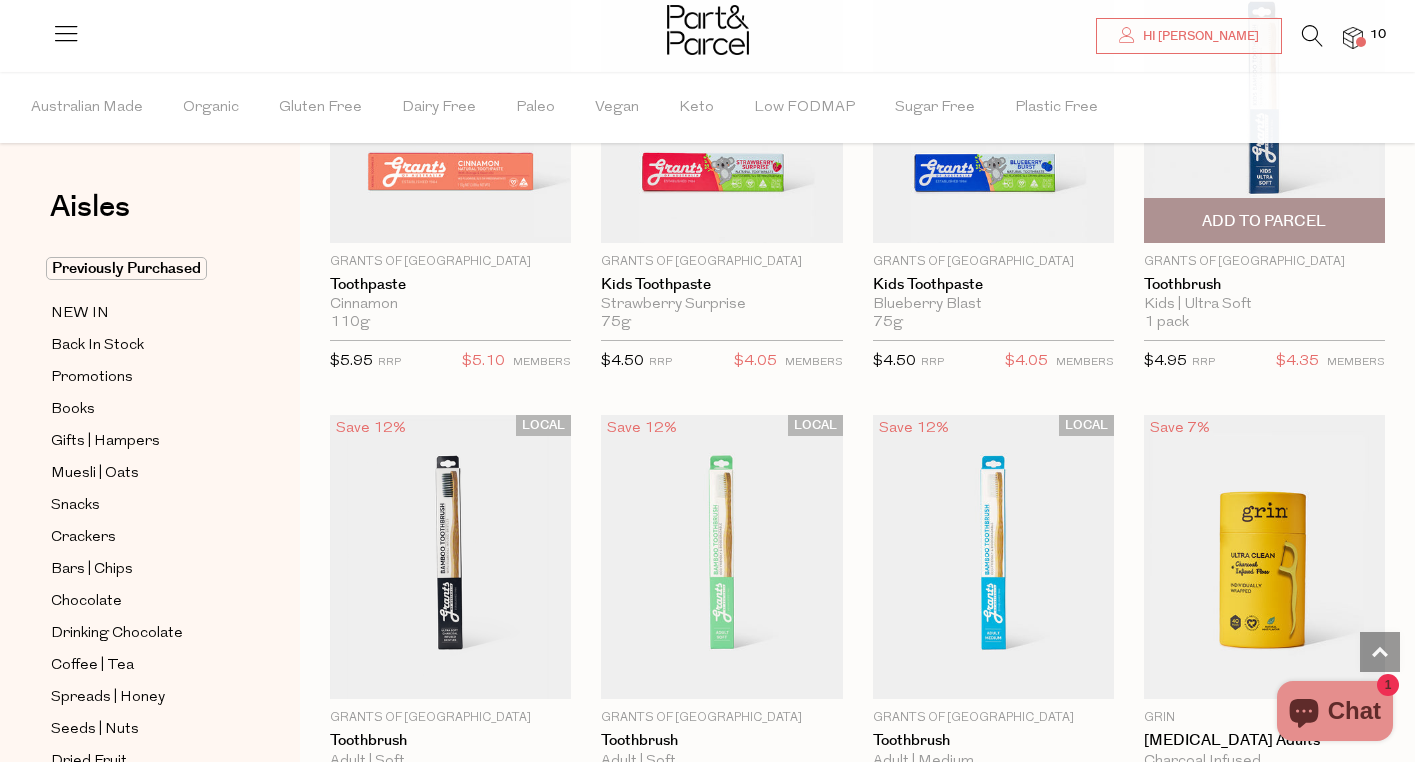 scroll, scrollTop: 2675, scrollLeft: 0, axis: vertical 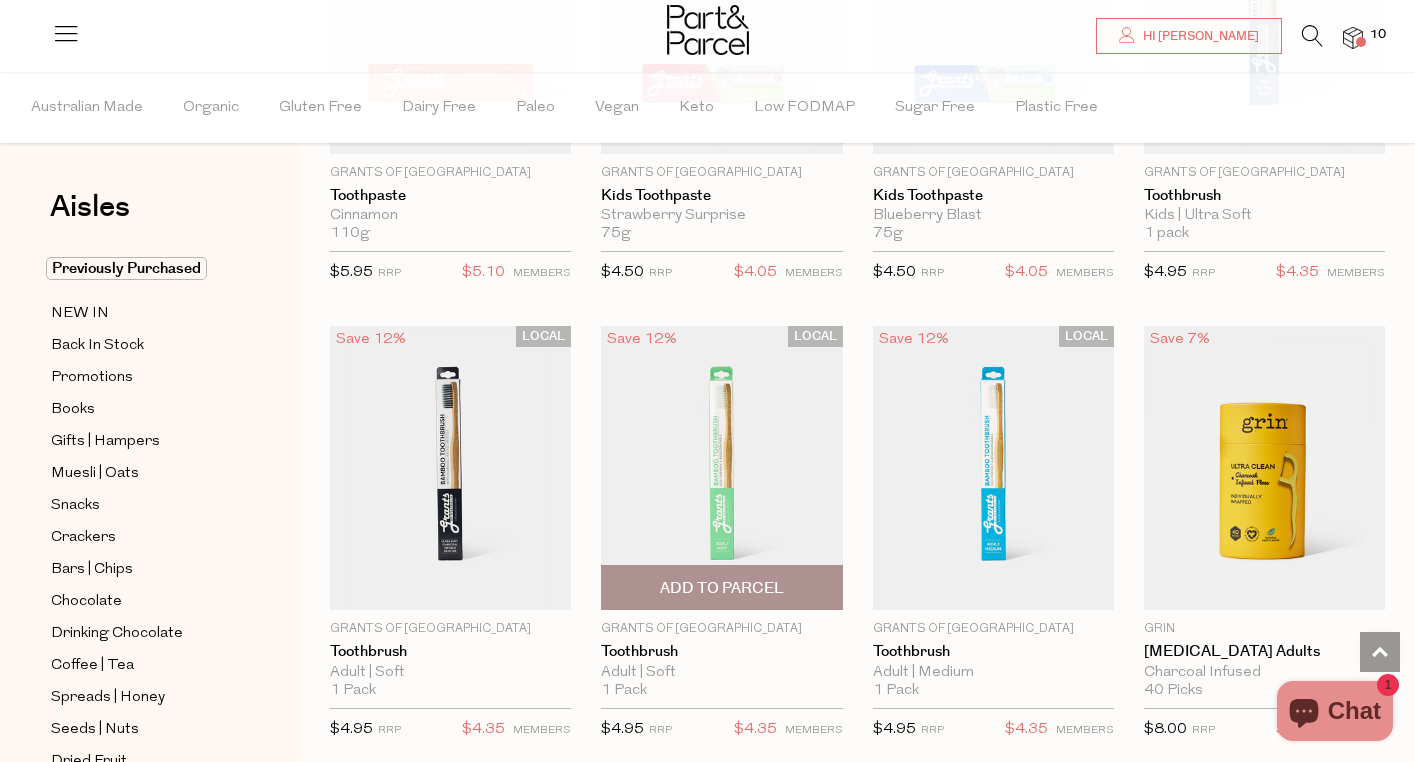 click on "Add To Parcel" at bounding box center (722, 588) 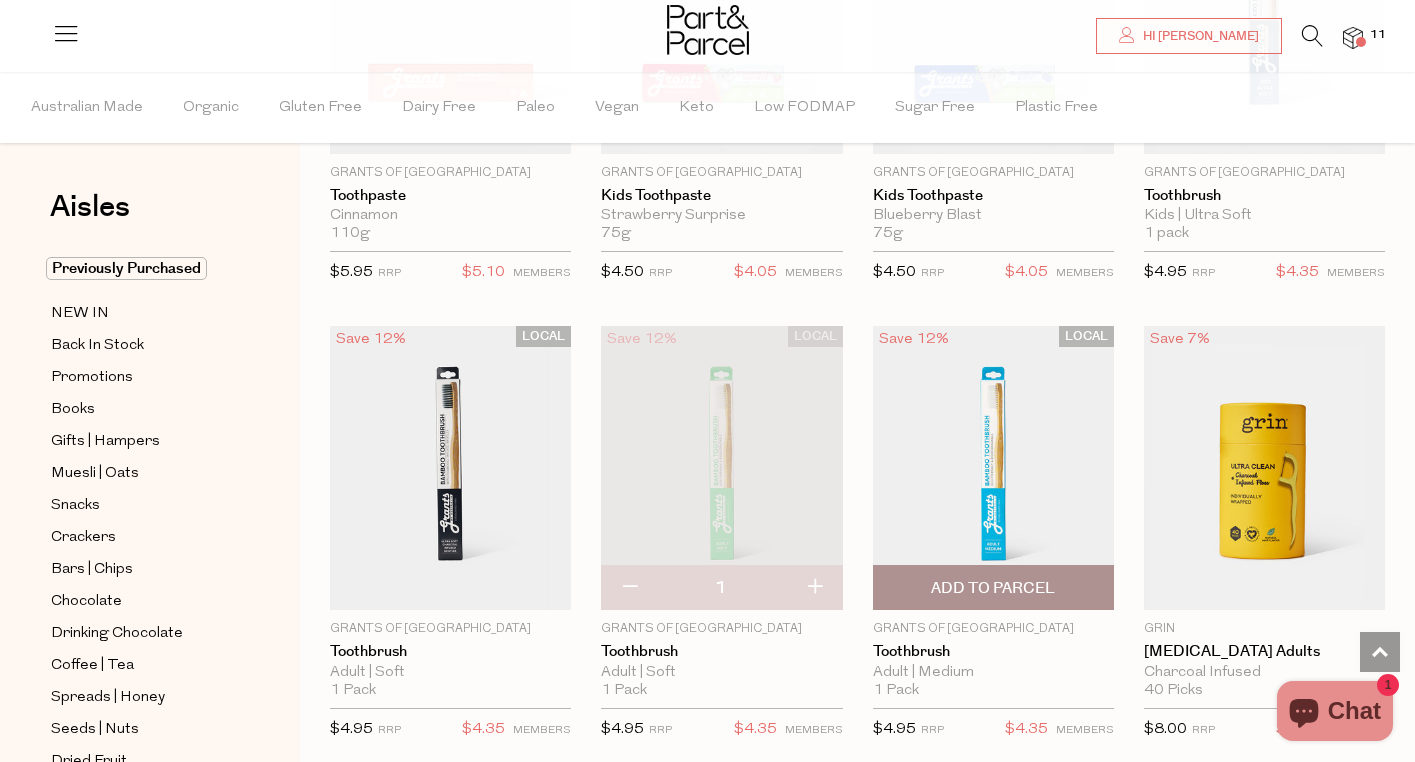 click on "Add To Parcel" at bounding box center [993, 588] 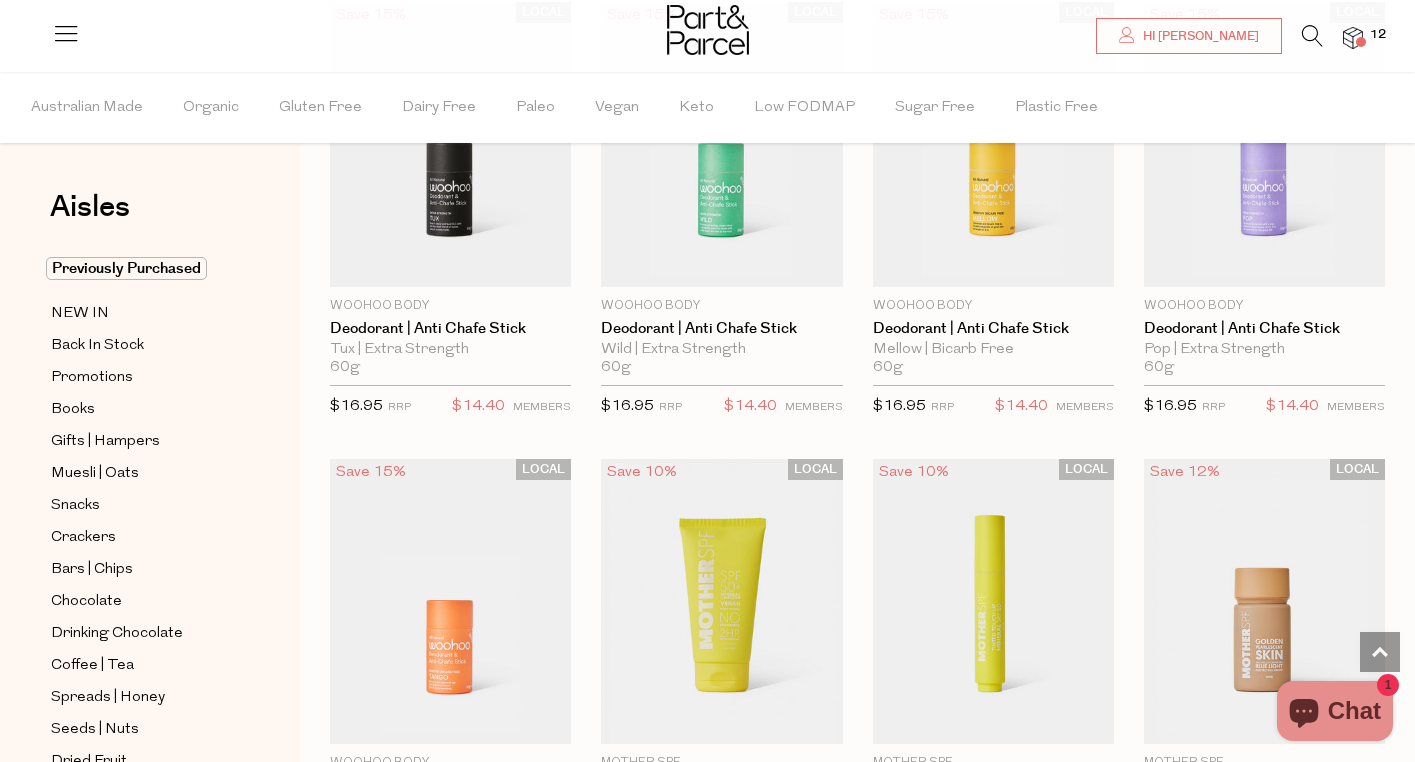 scroll, scrollTop: 4896, scrollLeft: 0, axis: vertical 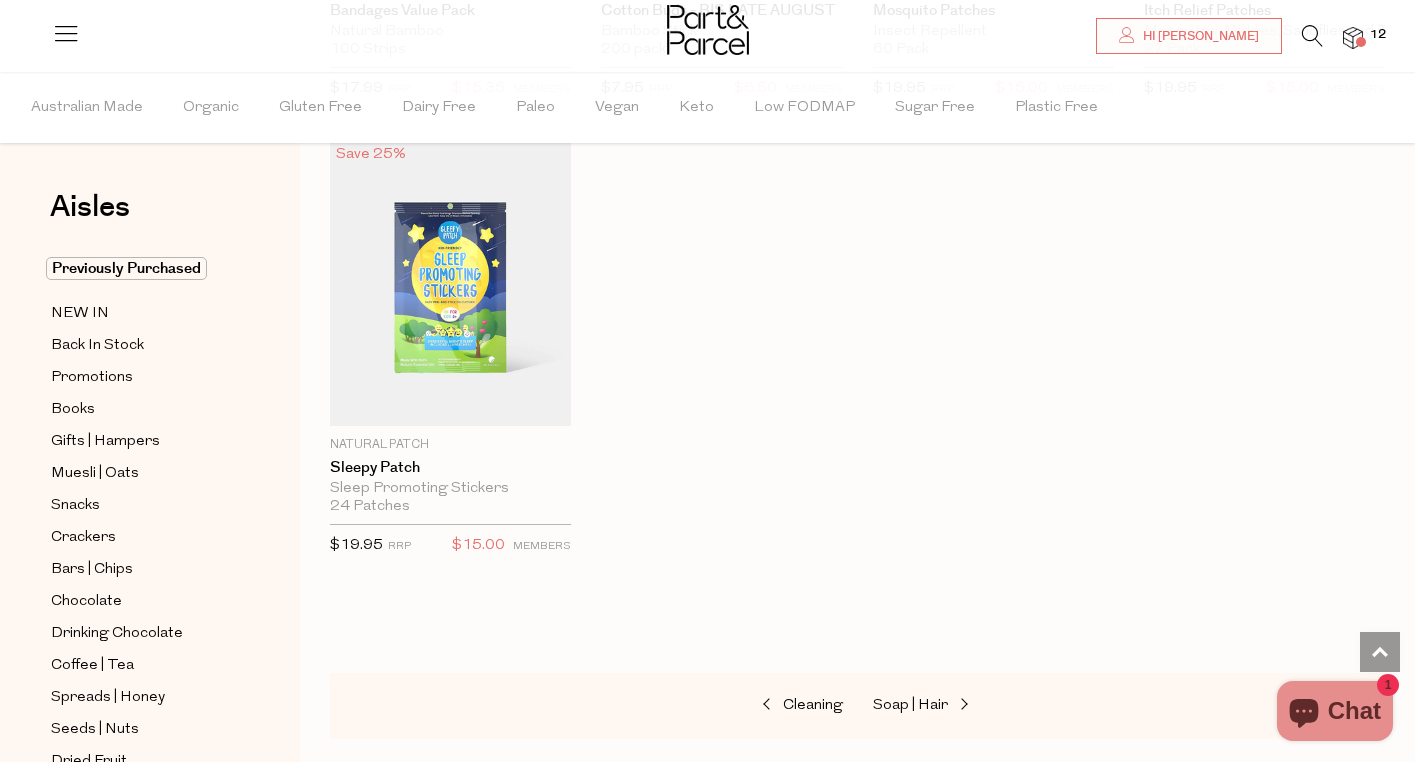 click at bounding box center (1312, 36) 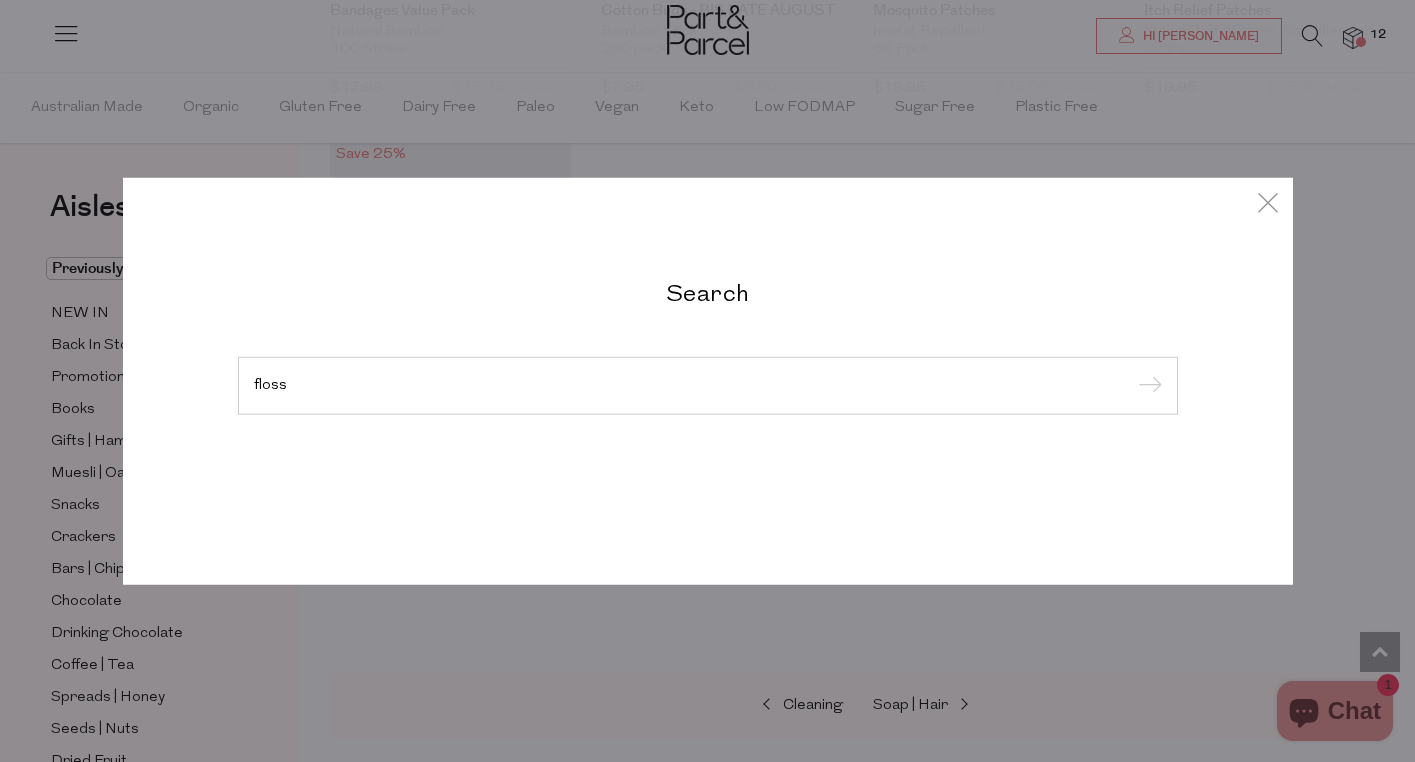 type on "floss" 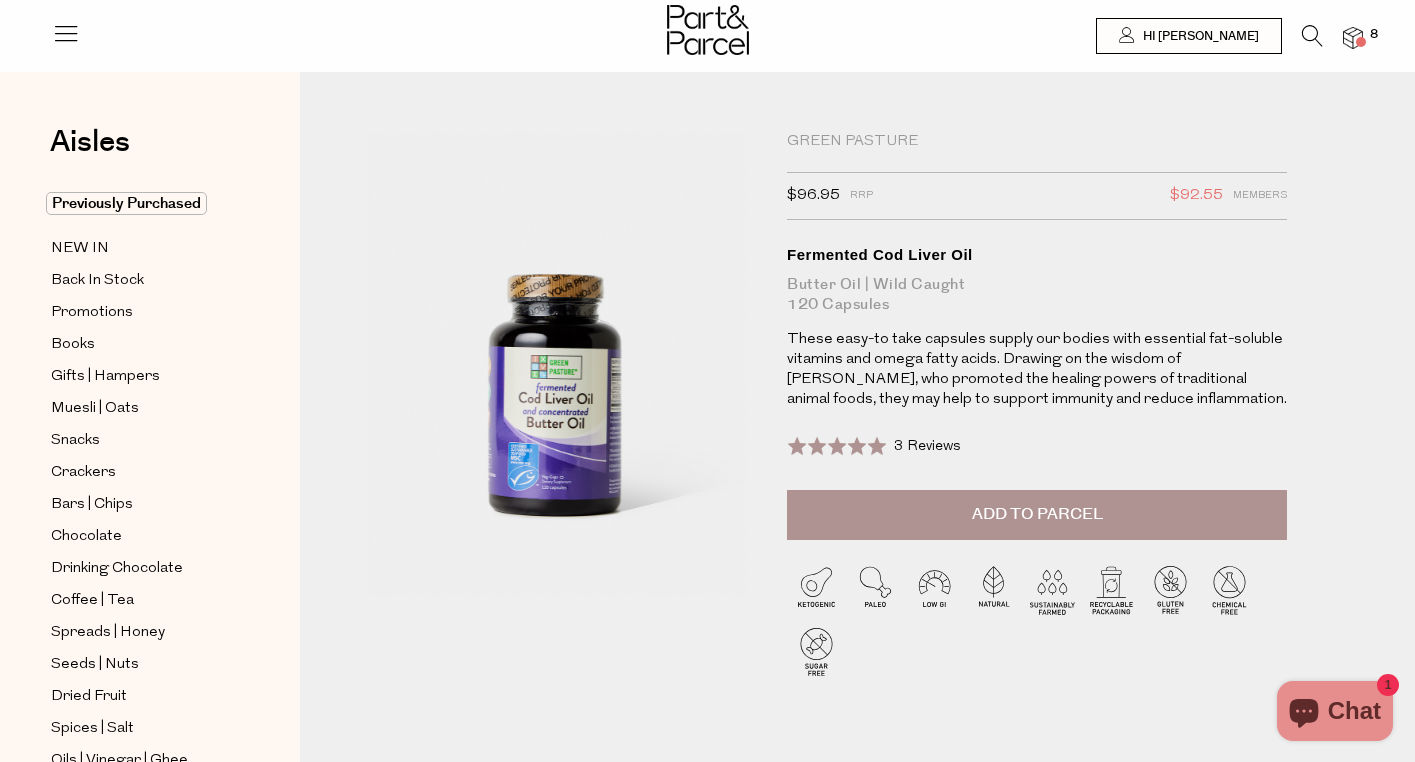 scroll, scrollTop: 0, scrollLeft: 0, axis: both 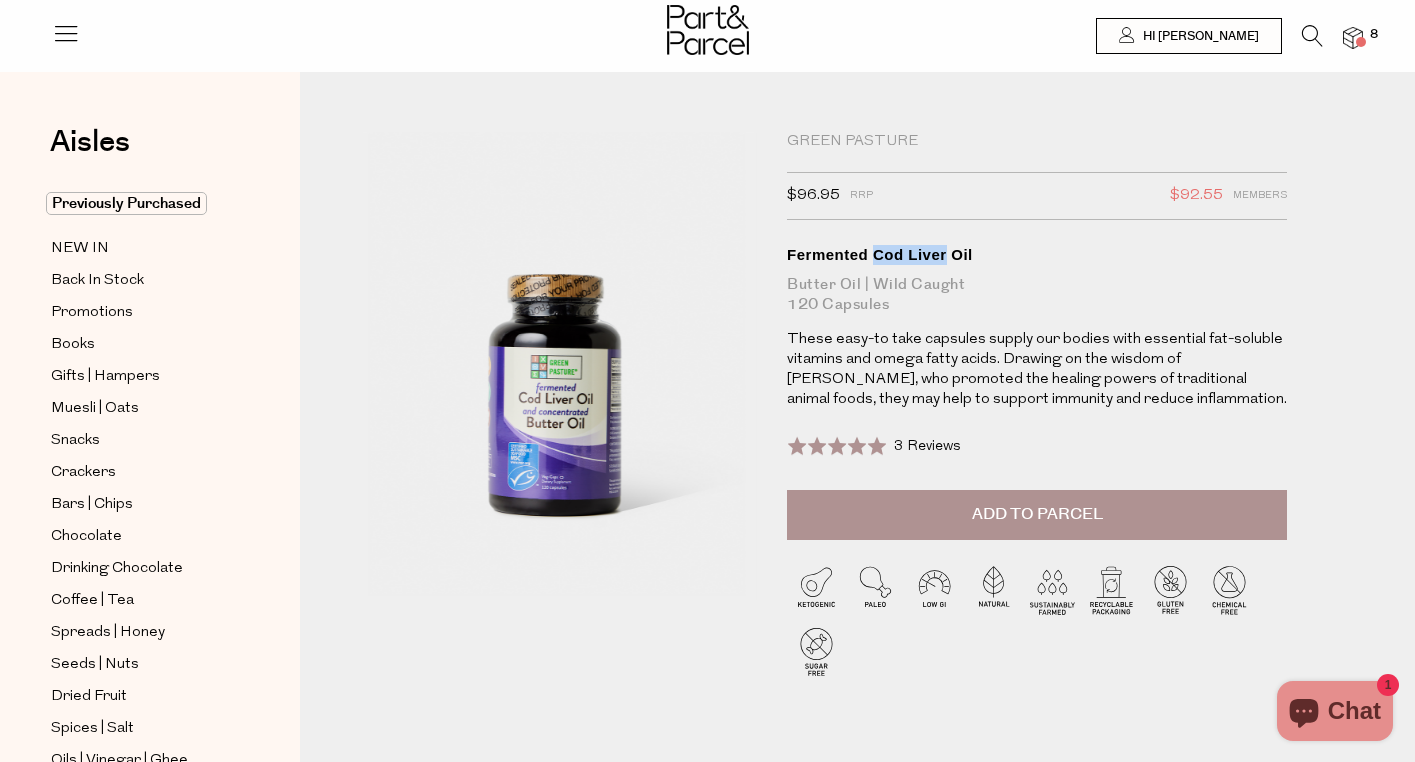 drag, startPoint x: 874, startPoint y: 251, endPoint x: 943, endPoint y: 250, distance: 69.00725 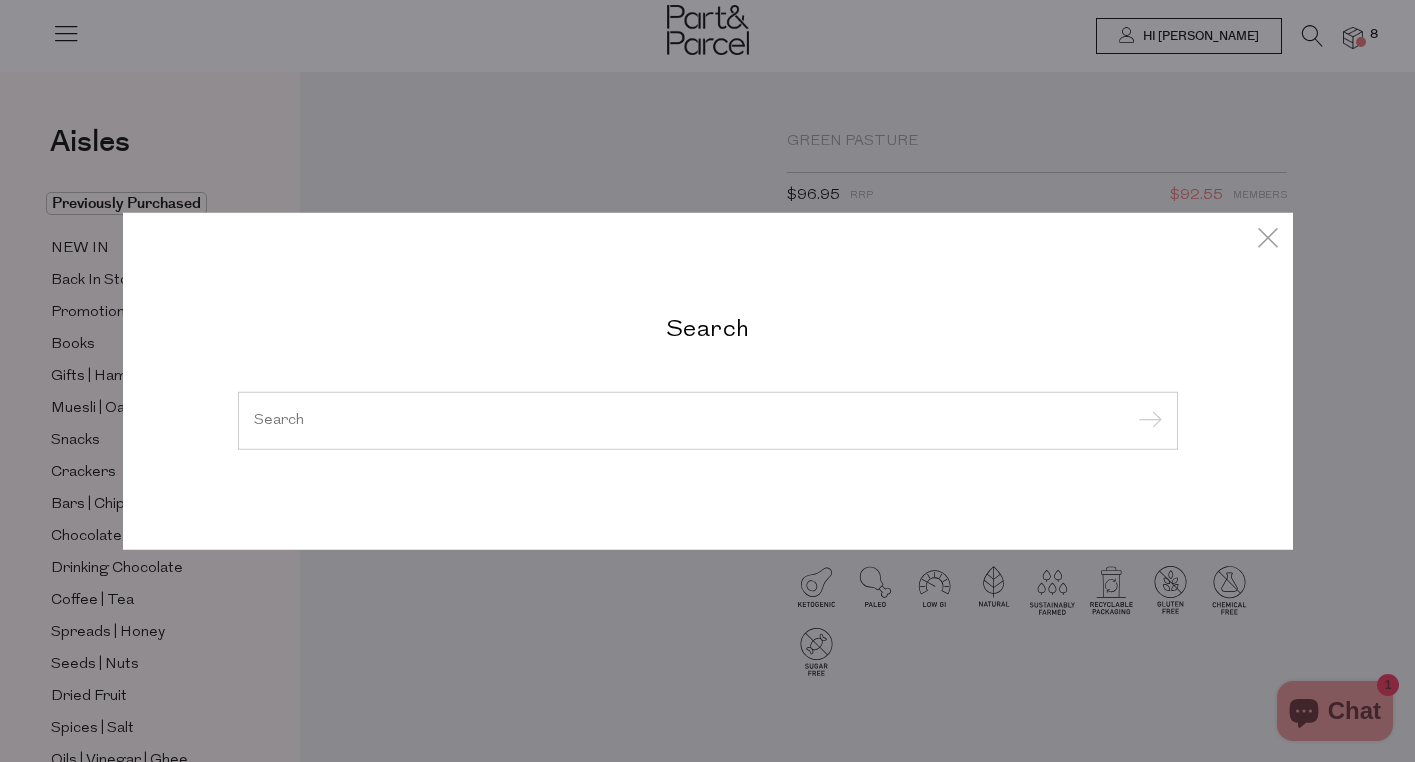paste on "Cod Liver" 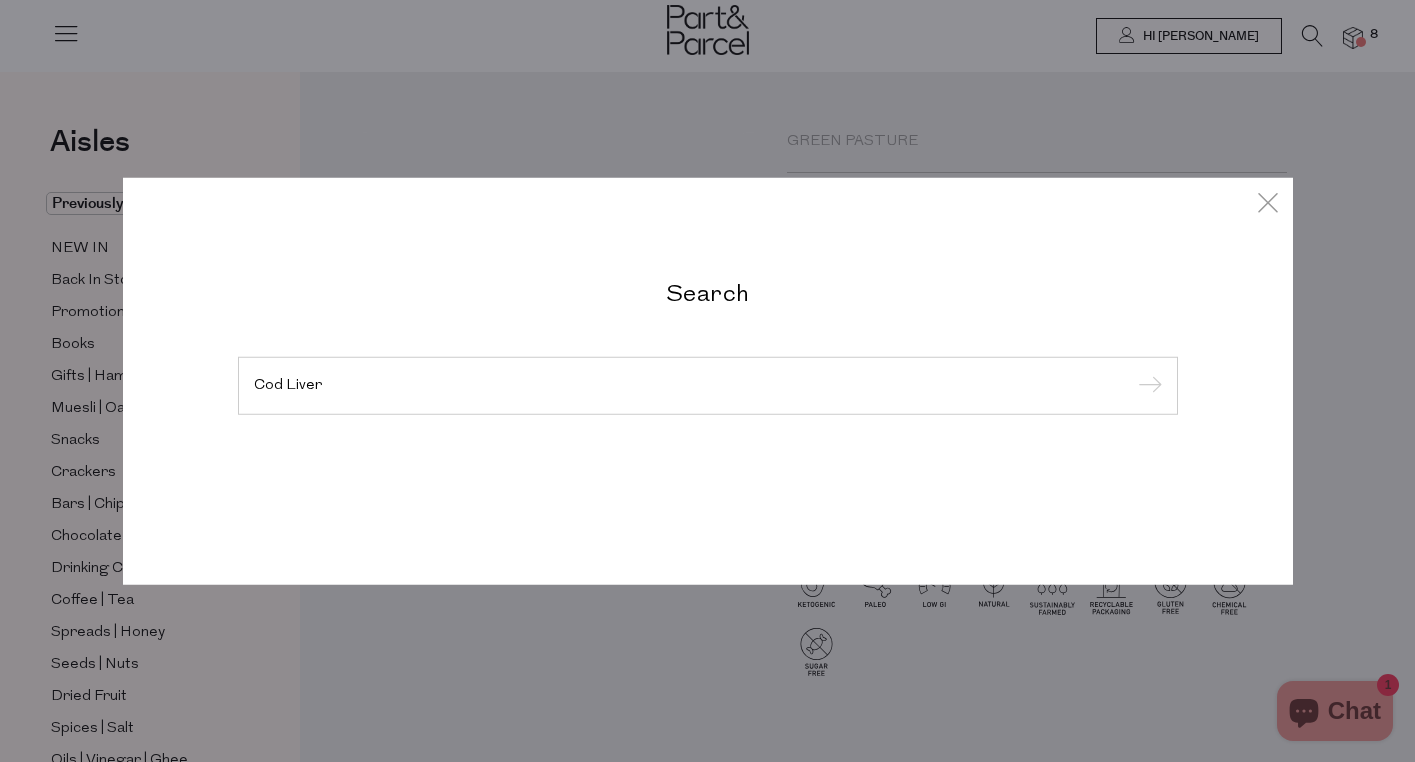 type on "Cod Liver" 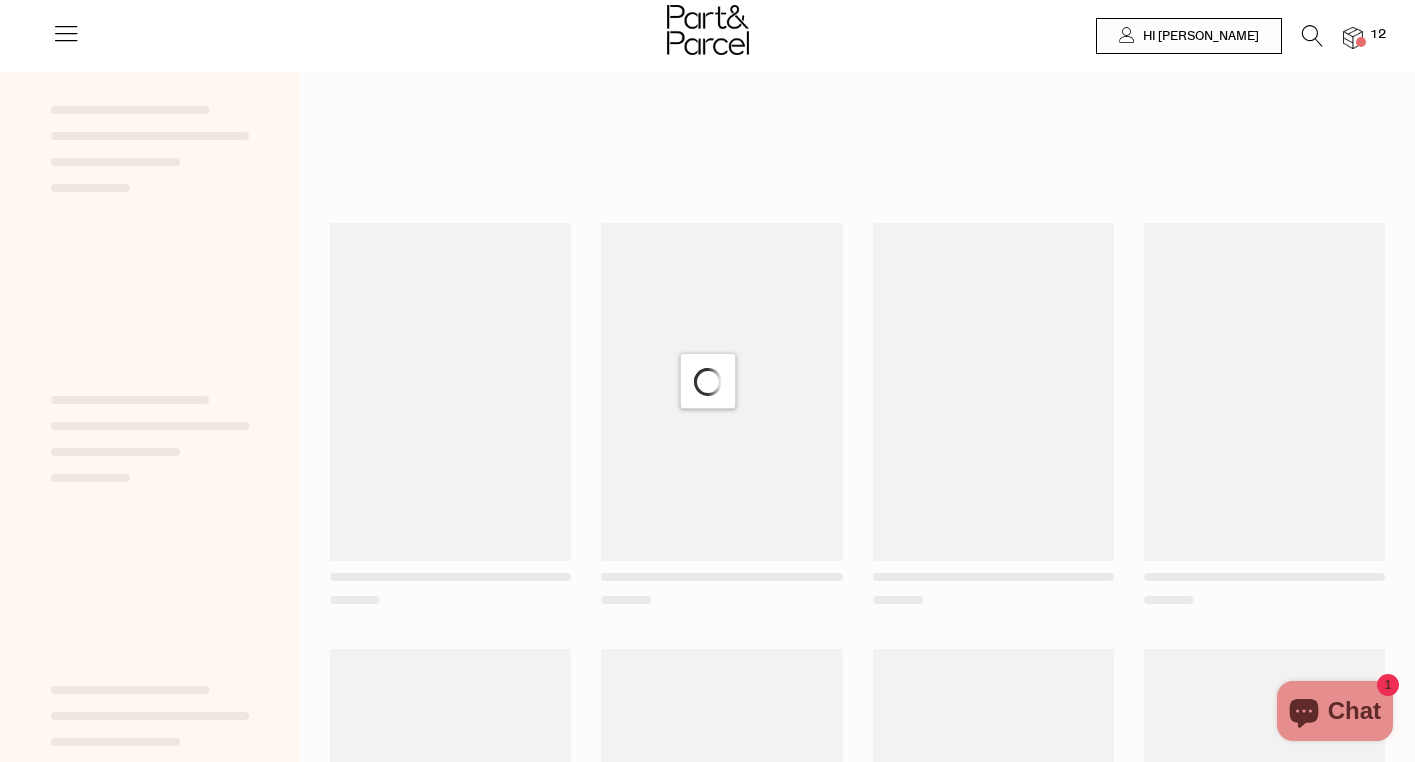 scroll, scrollTop: 0, scrollLeft: 0, axis: both 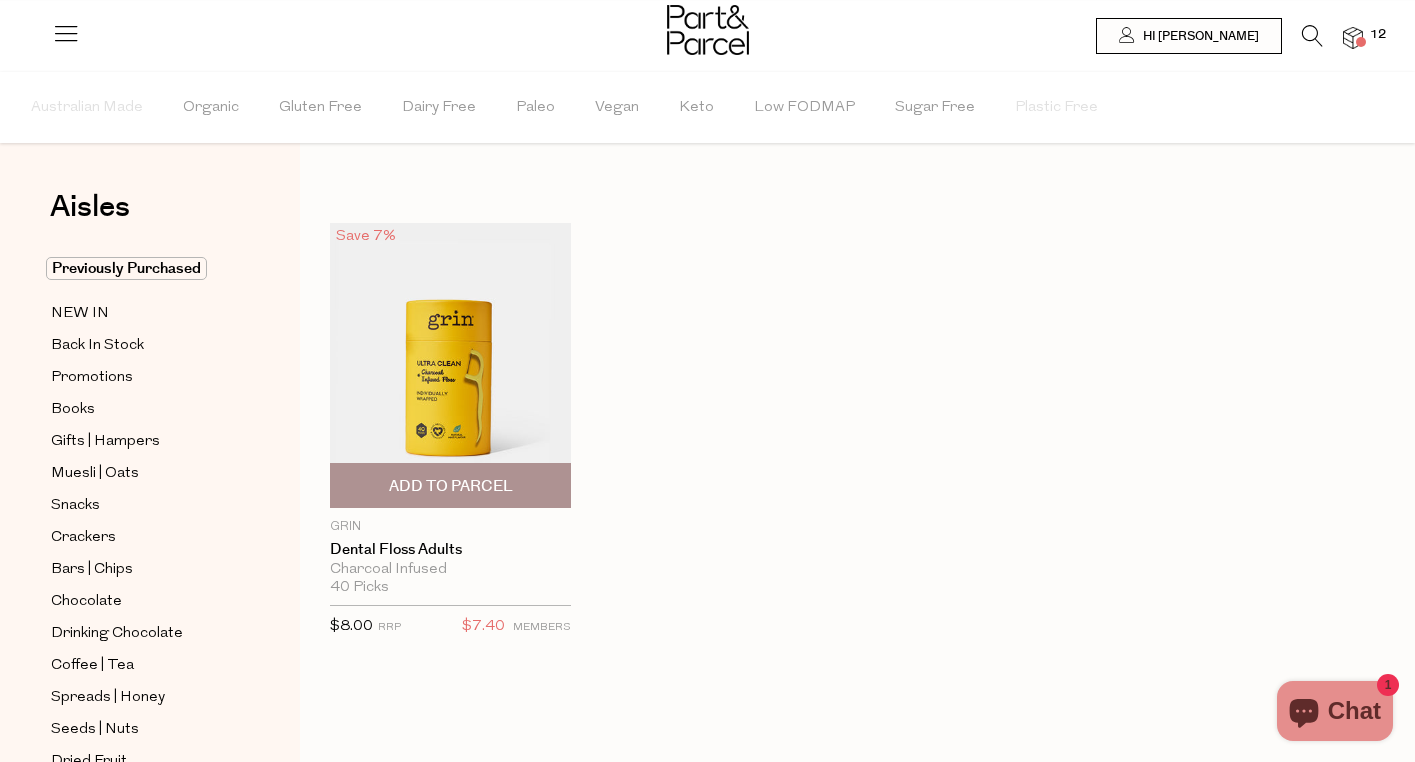 click at bounding box center (450, 365) 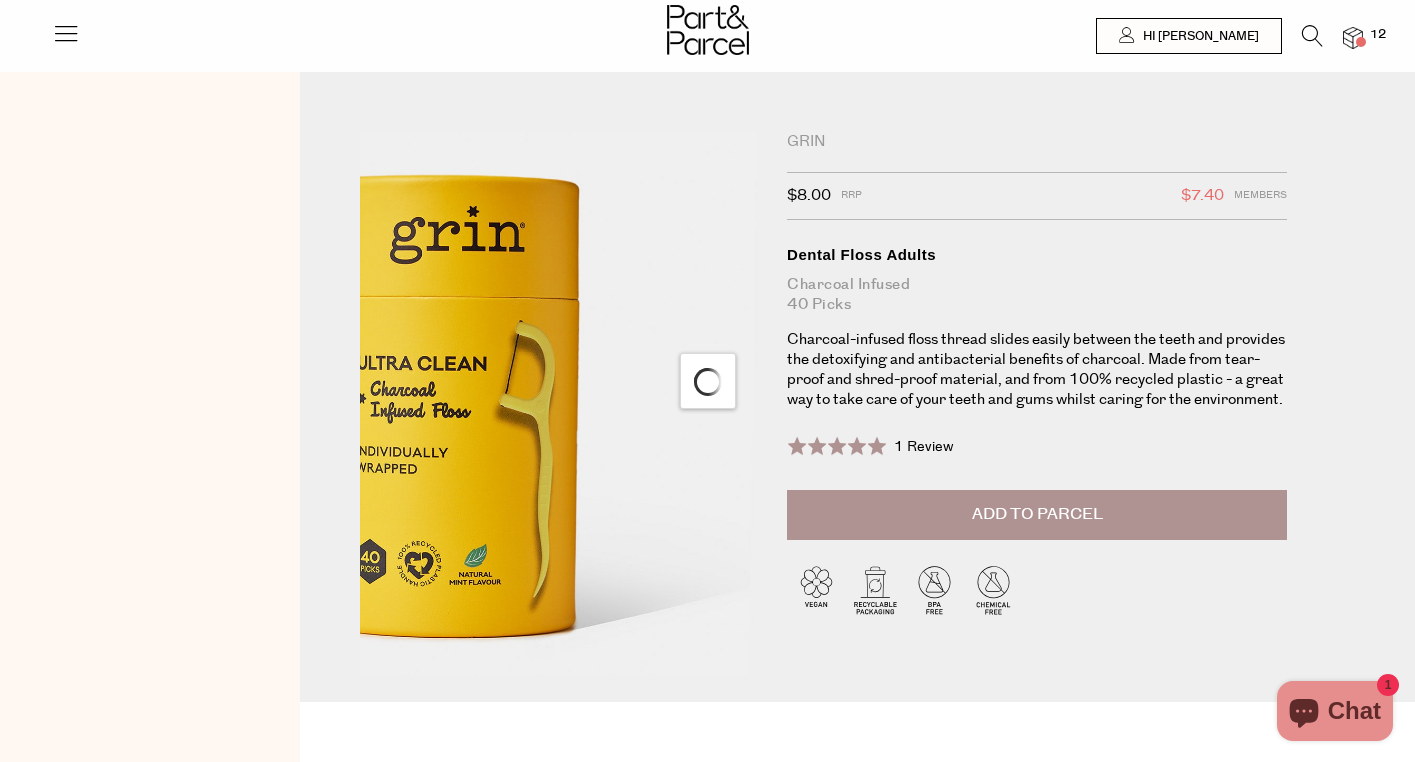 scroll, scrollTop: 0, scrollLeft: 0, axis: both 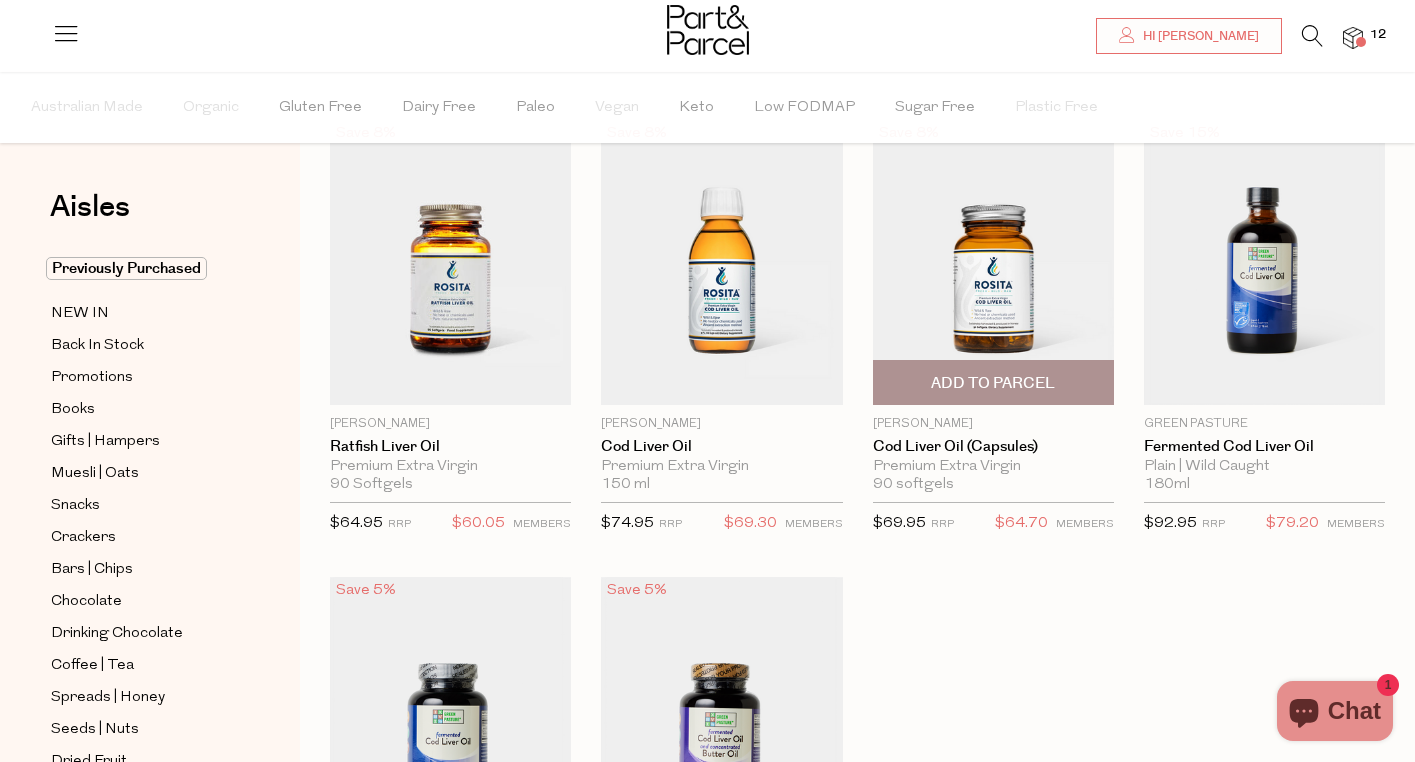 click at bounding box center [993, 262] 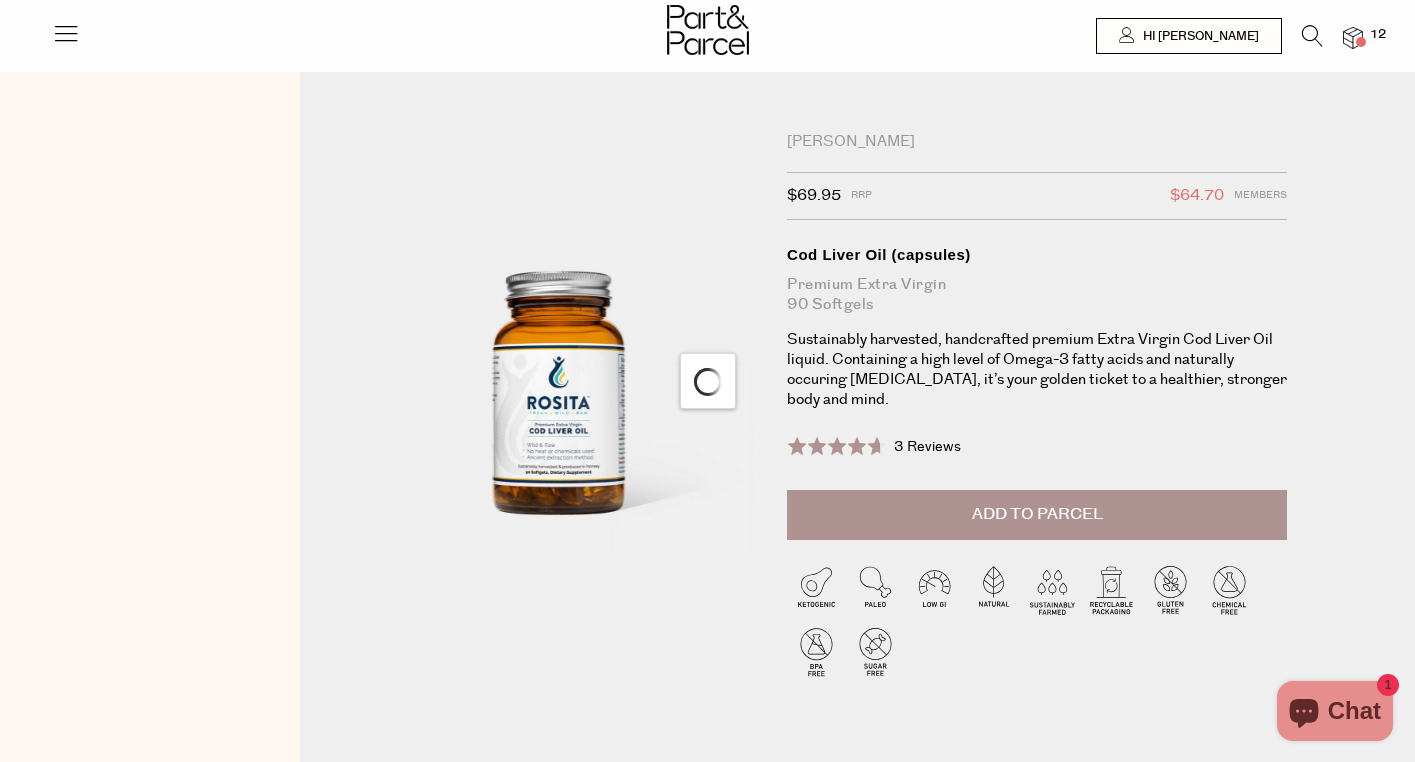 scroll, scrollTop: 0, scrollLeft: 0, axis: both 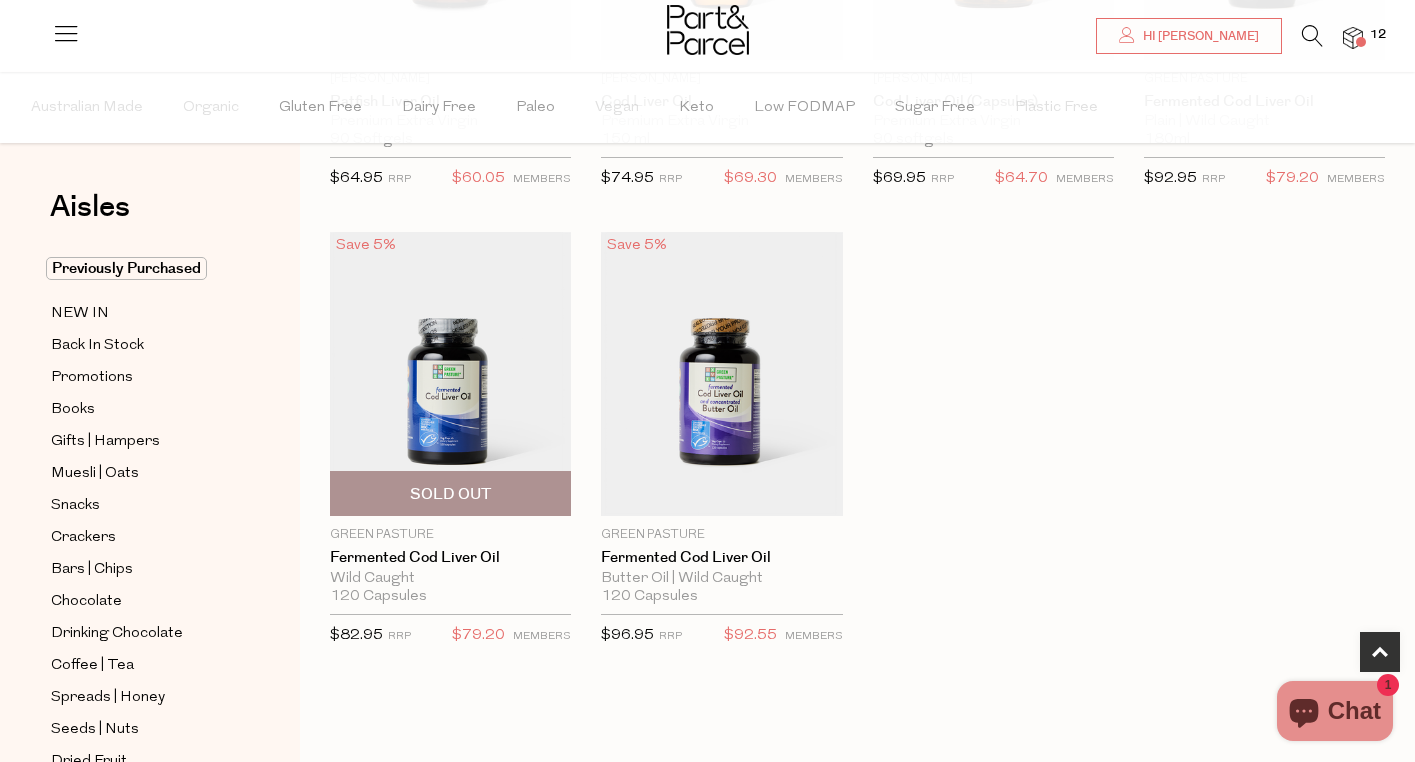 click at bounding box center (450, 374) 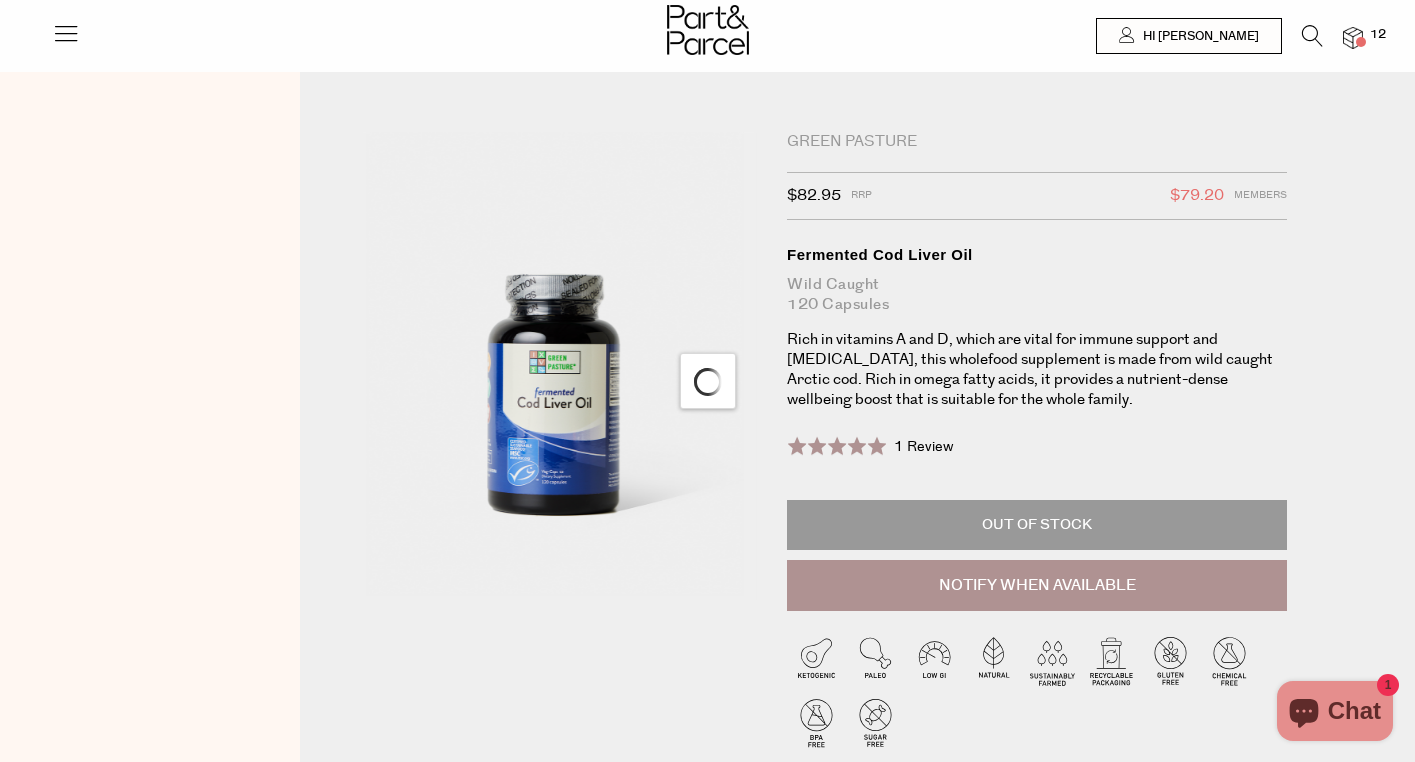 scroll, scrollTop: 0, scrollLeft: 0, axis: both 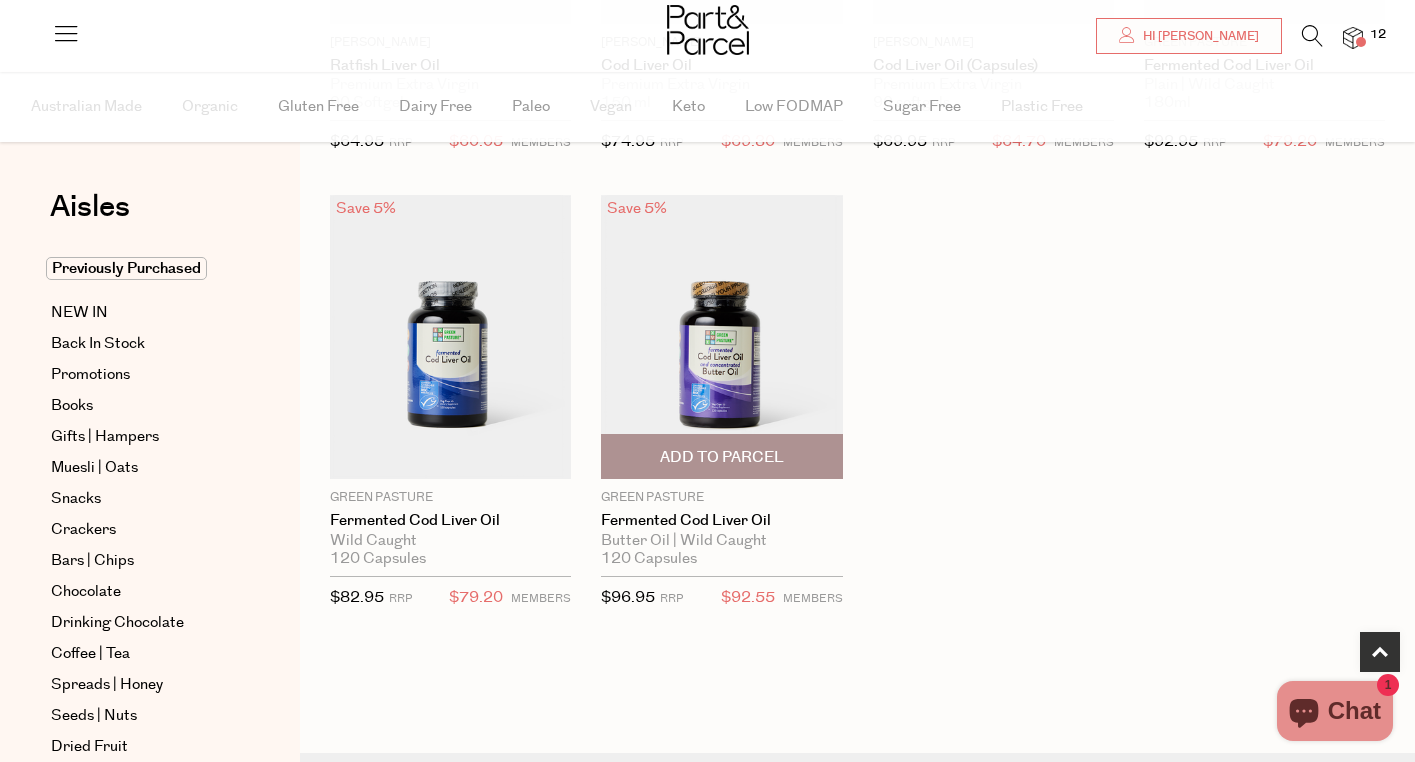 click at bounding box center [721, 337] 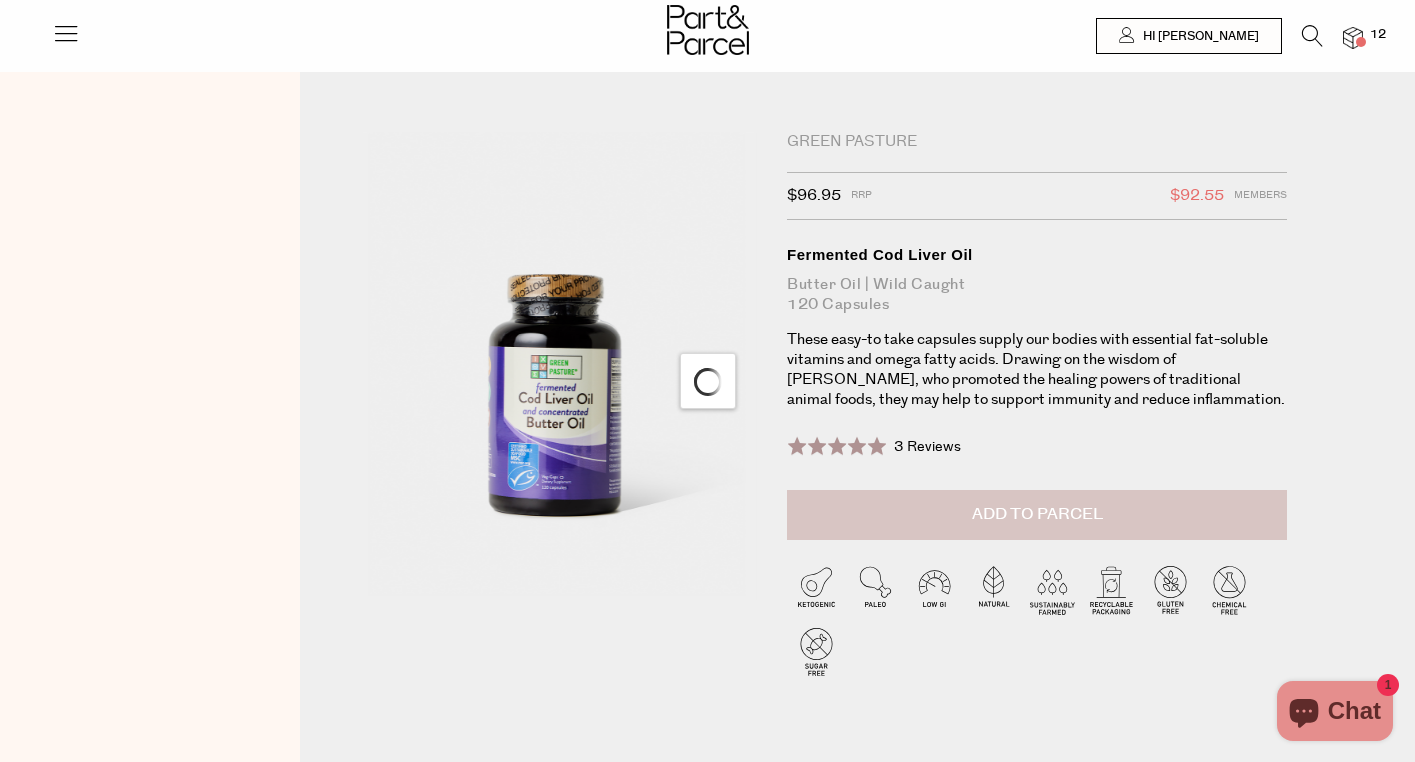 scroll, scrollTop: 0, scrollLeft: 0, axis: both 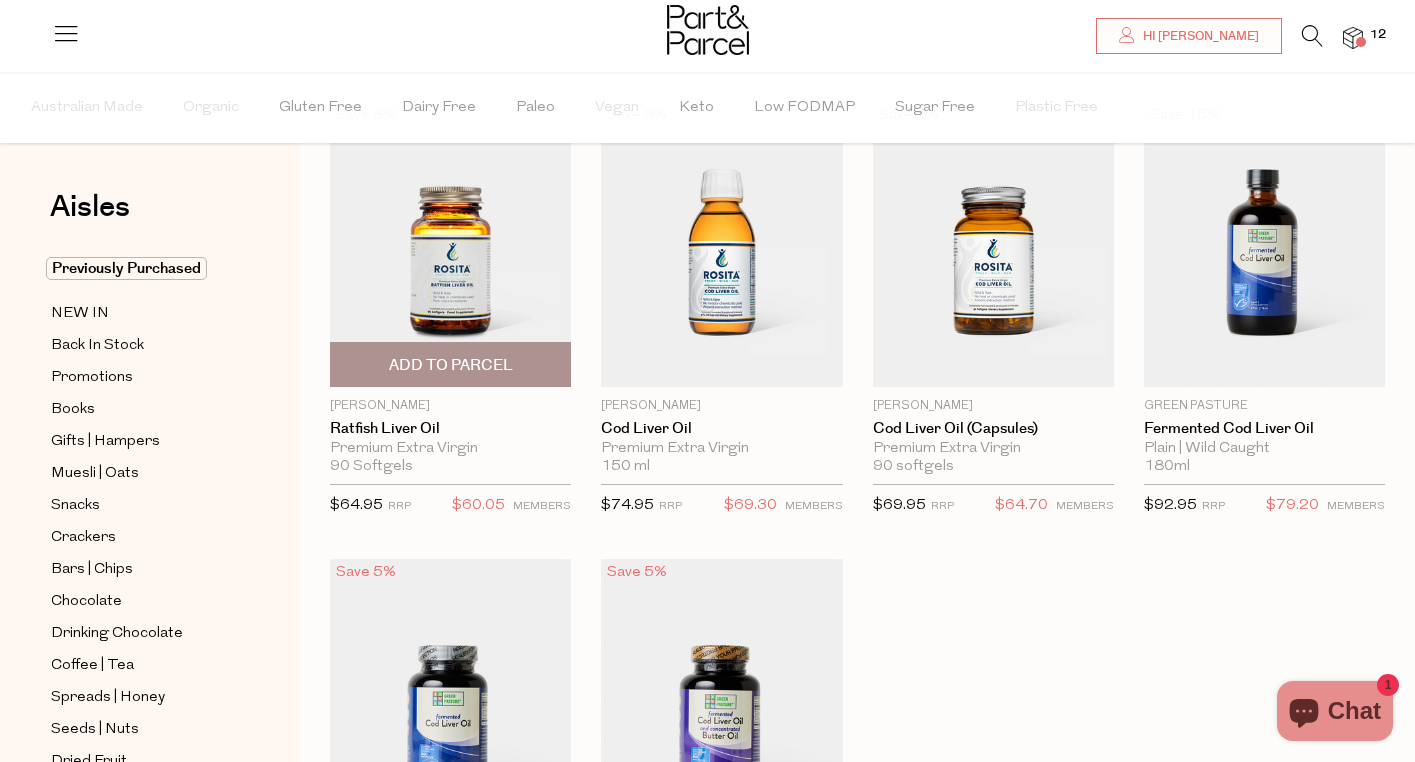 click at bounding box center [450, 244] 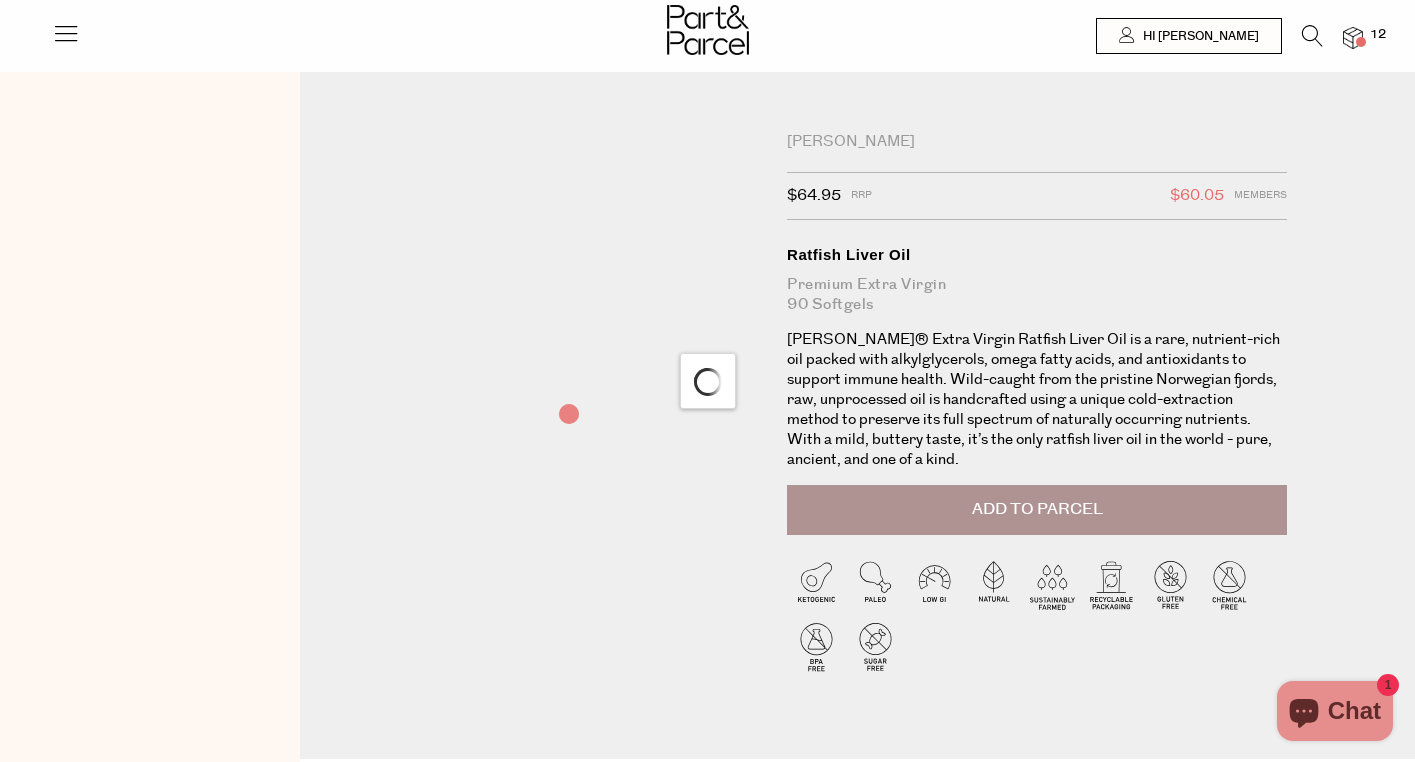 scroll, scrollTop: 0, scrollLeft: 0, axis: both 